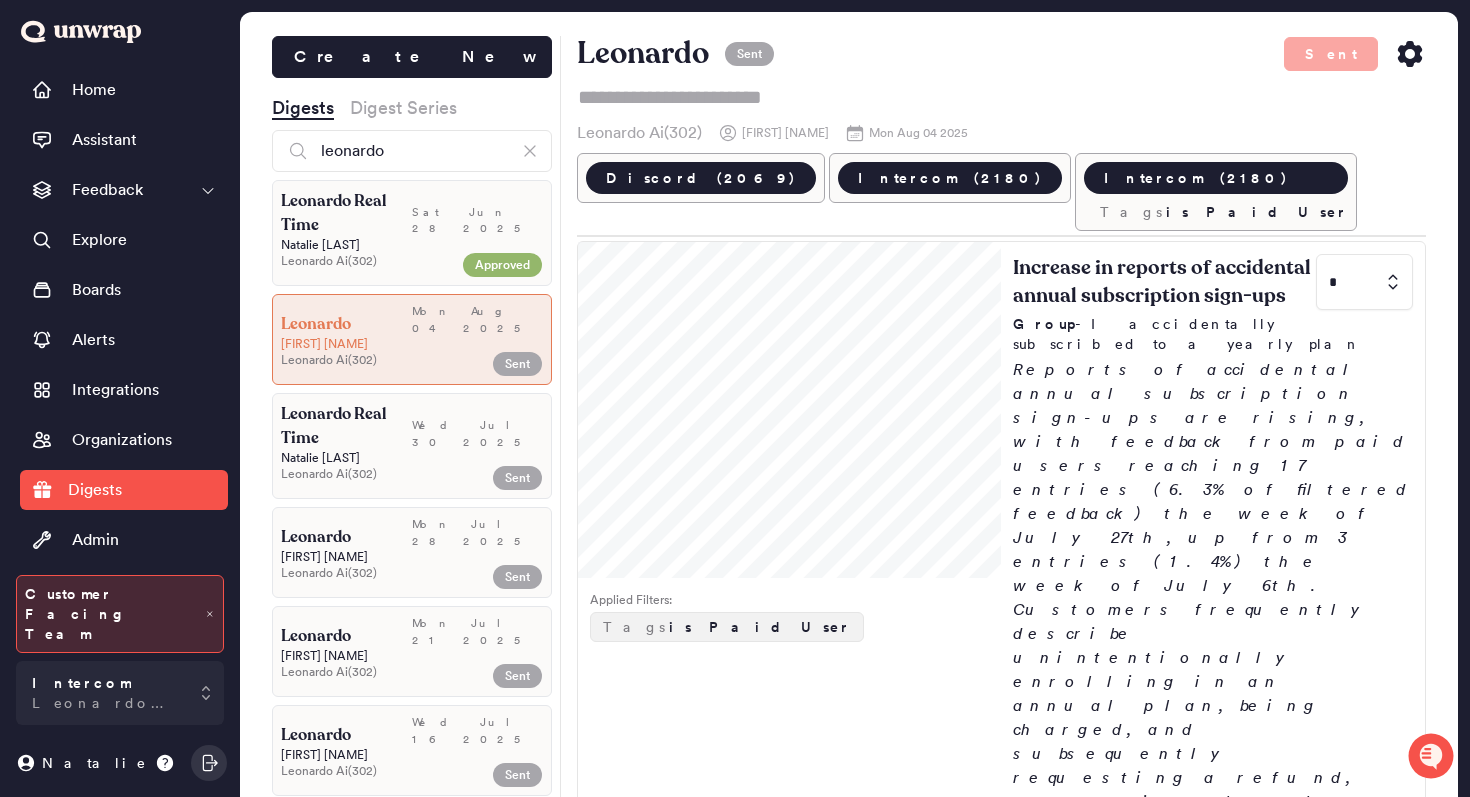 scroll, scrollTop: 0, scrollLeft: 0, axis: both 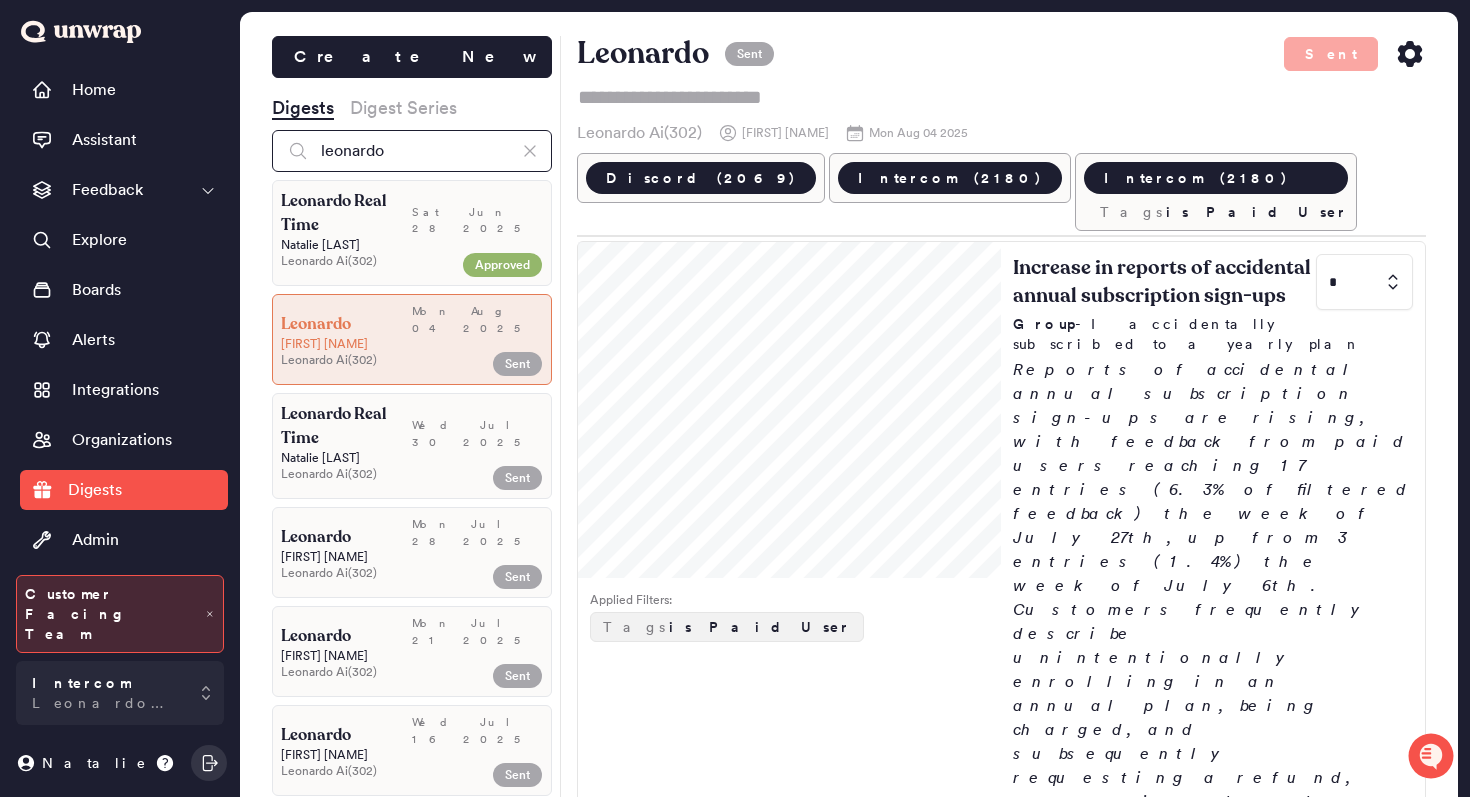 click on "leonardo" at bounding box center (412, 151) 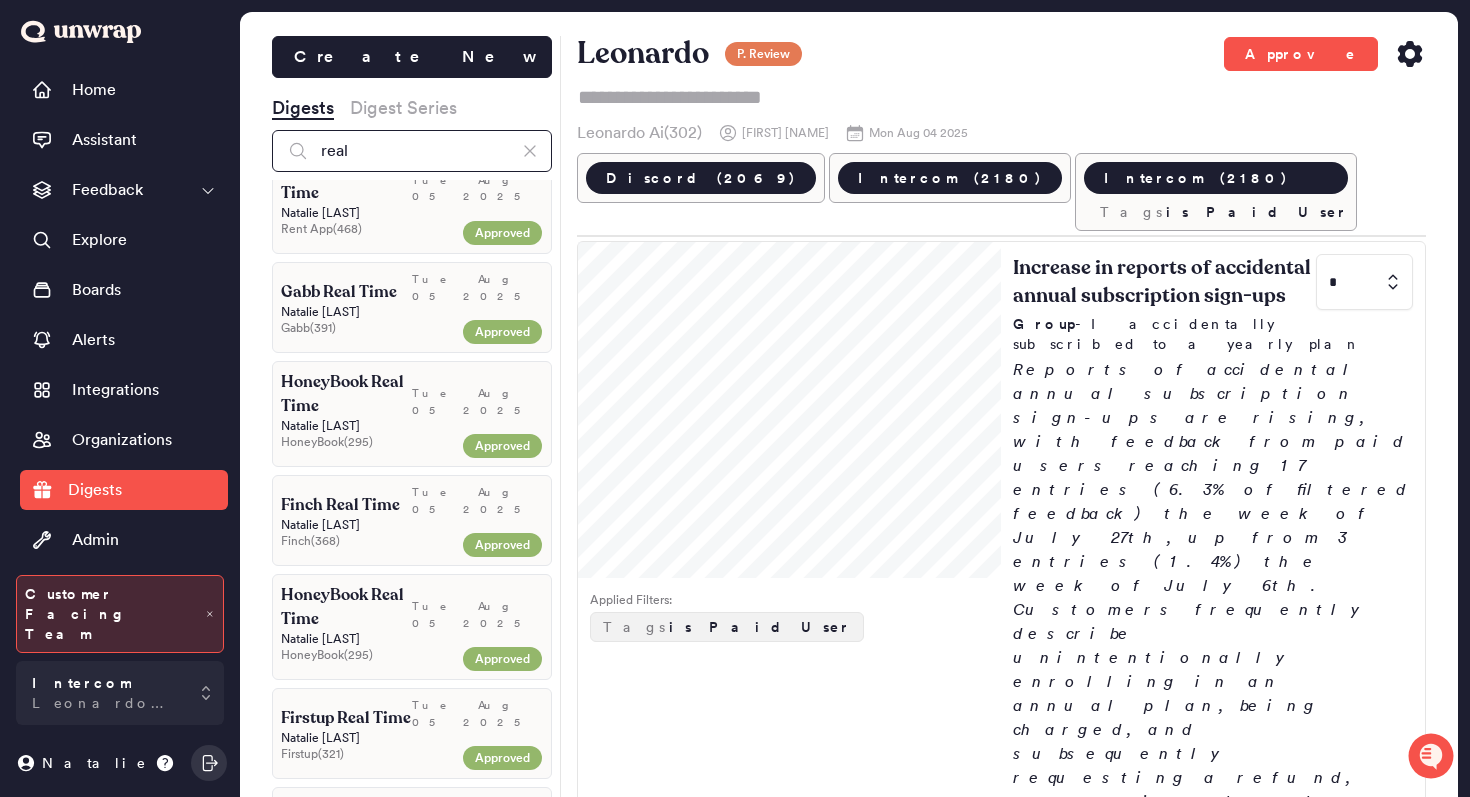 scroll, scrollTop: 212, scrollLeft: 0, axis: vertical 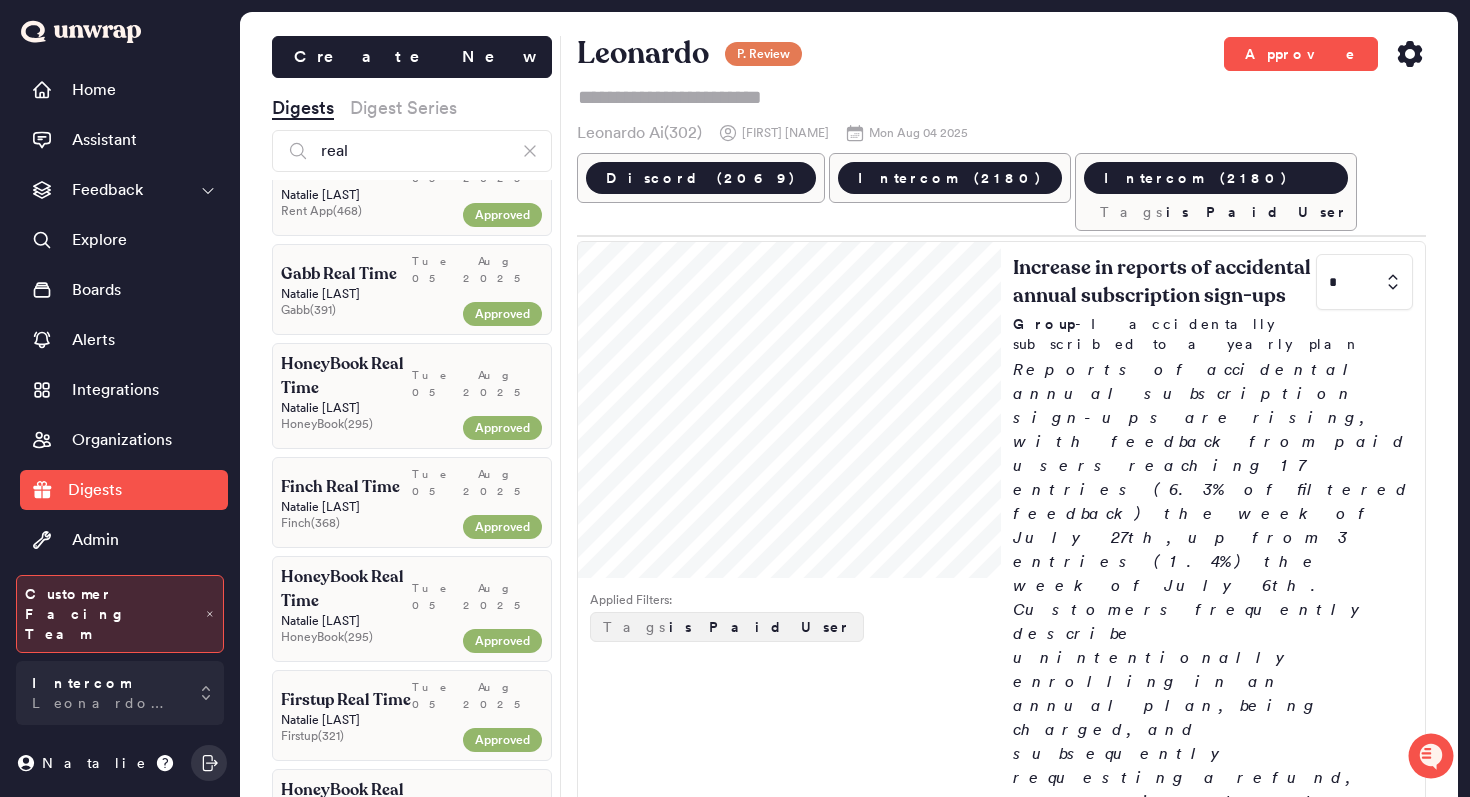 click on "Tue Aug 05 2025" at bounding box center [477, 589] 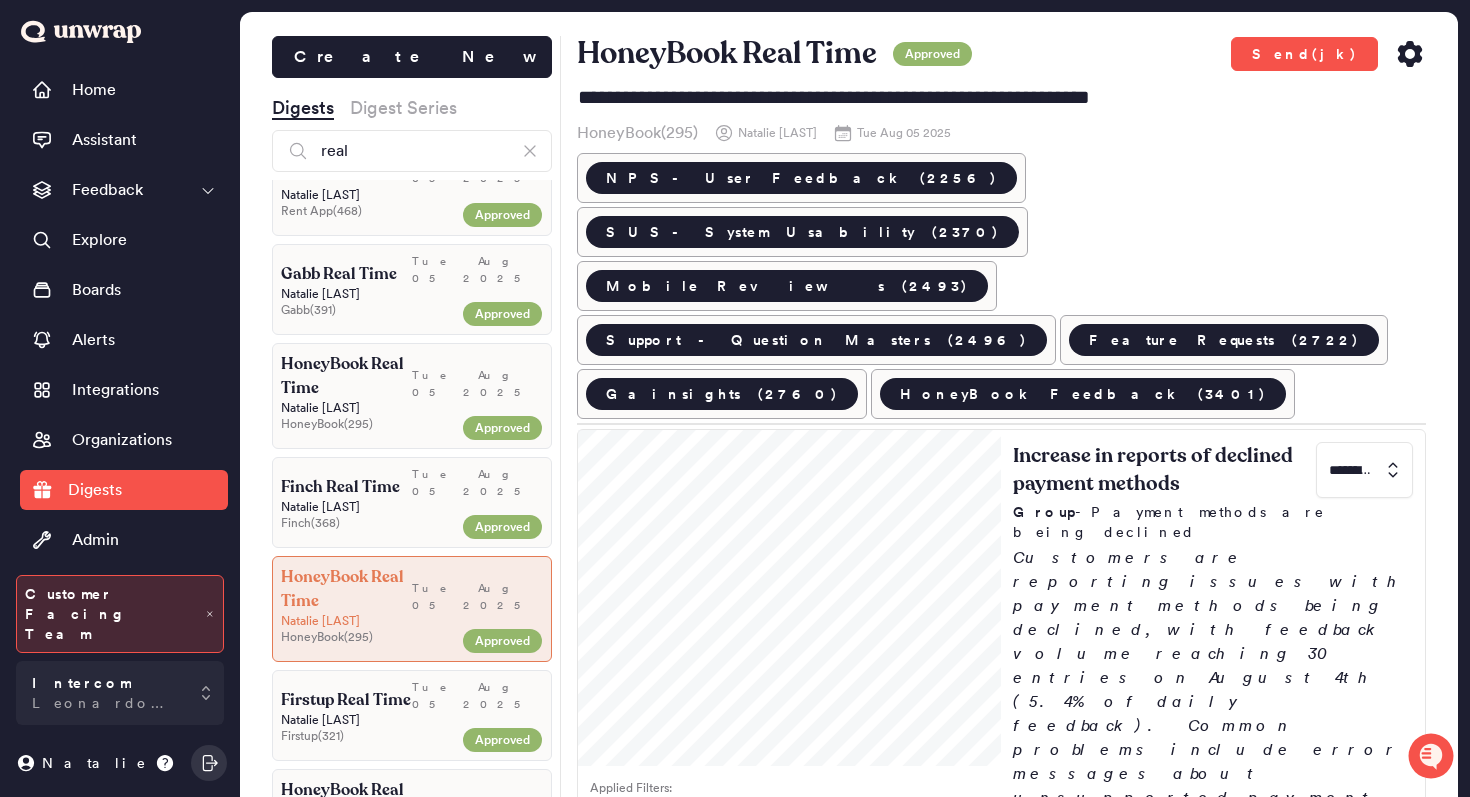 click on "Tue Aug 05 2025" at bounding box center [477, 482] 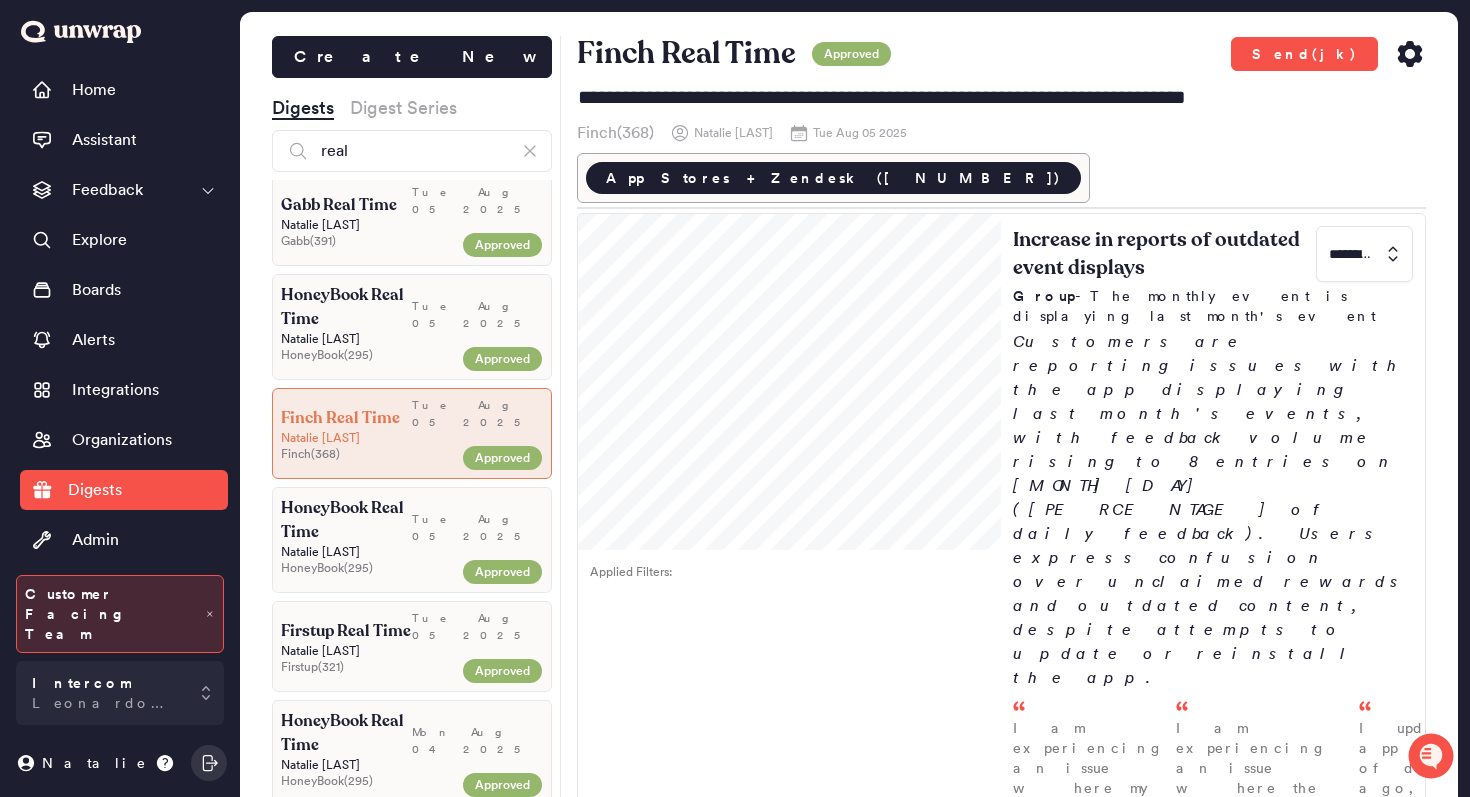 scroll, scrollTop: 291, scrollLeft: 0, axis: vertical 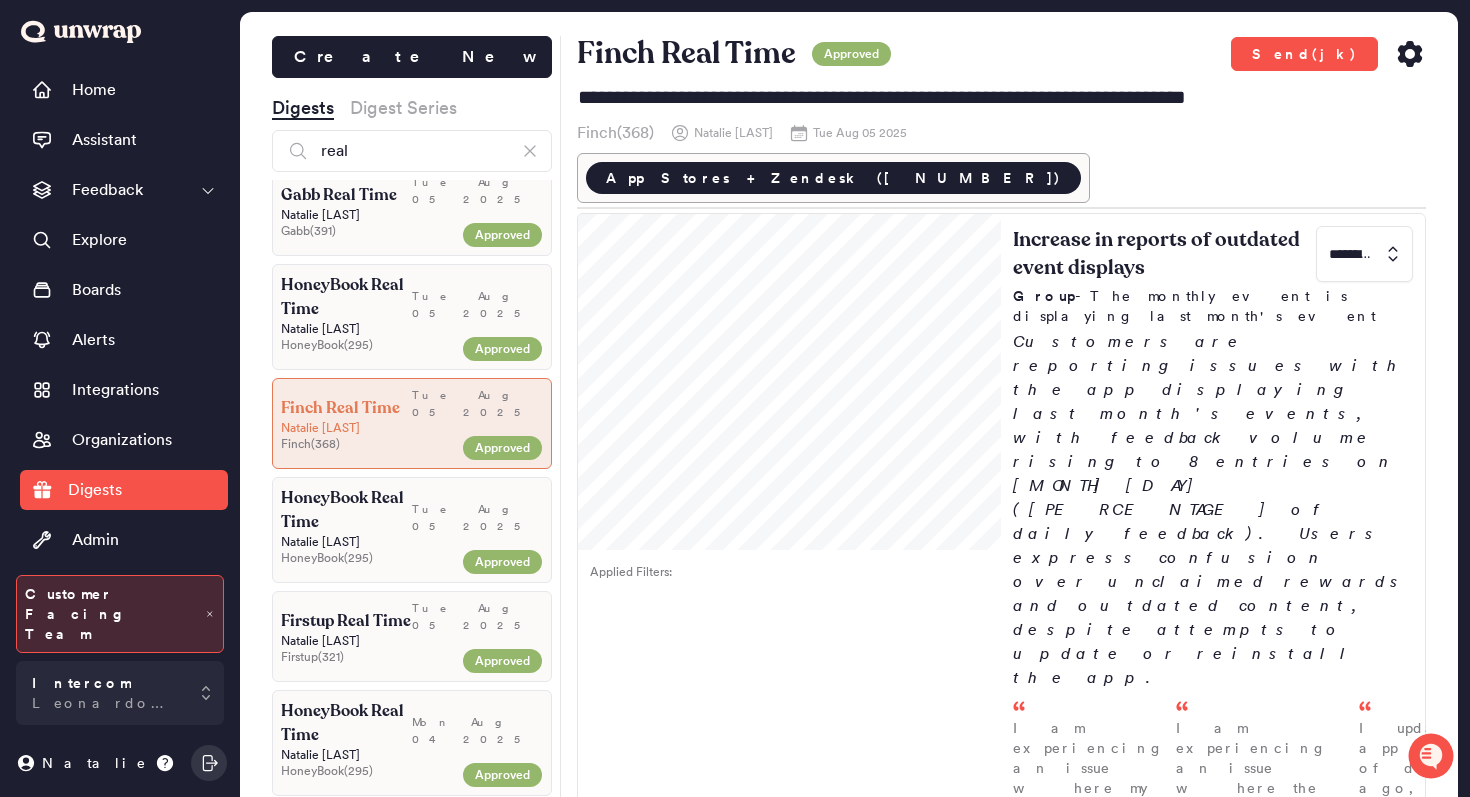 click on "HoneyBook  ( 295 )" at bounding box center [368, 558] 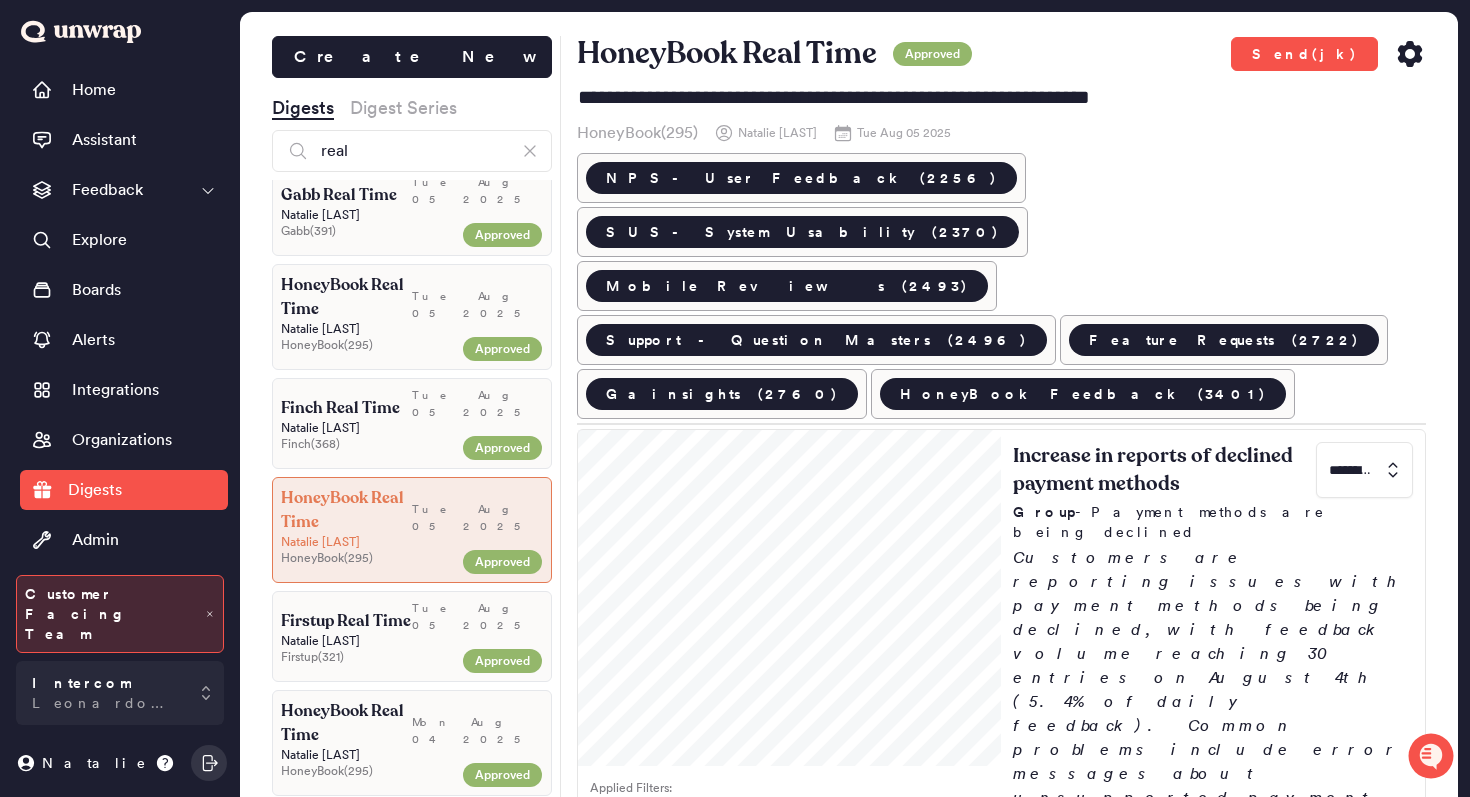 click on "Firstup  ( 321 )" at bounding box center [368, 657] 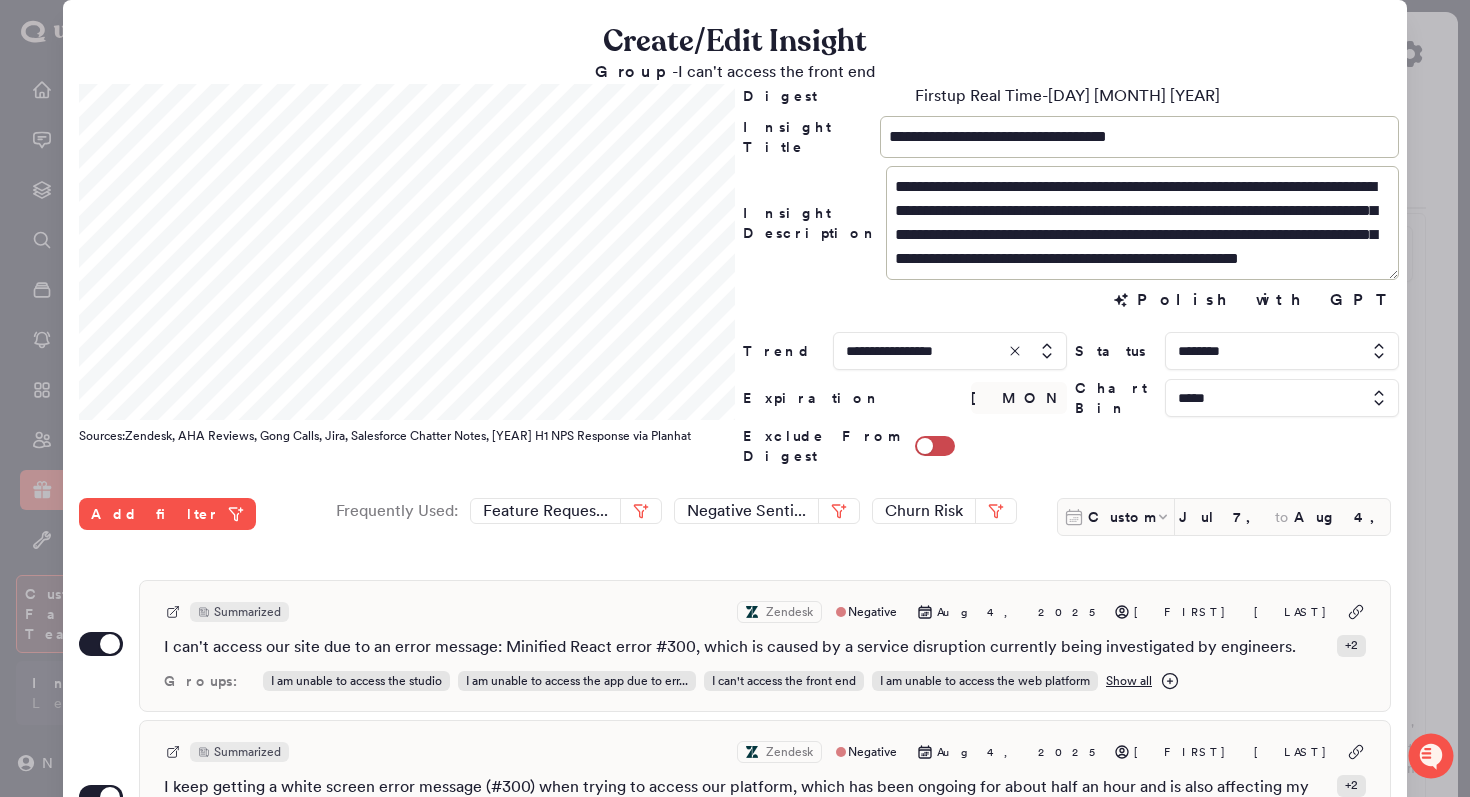 click at bounding box center (735, 398) 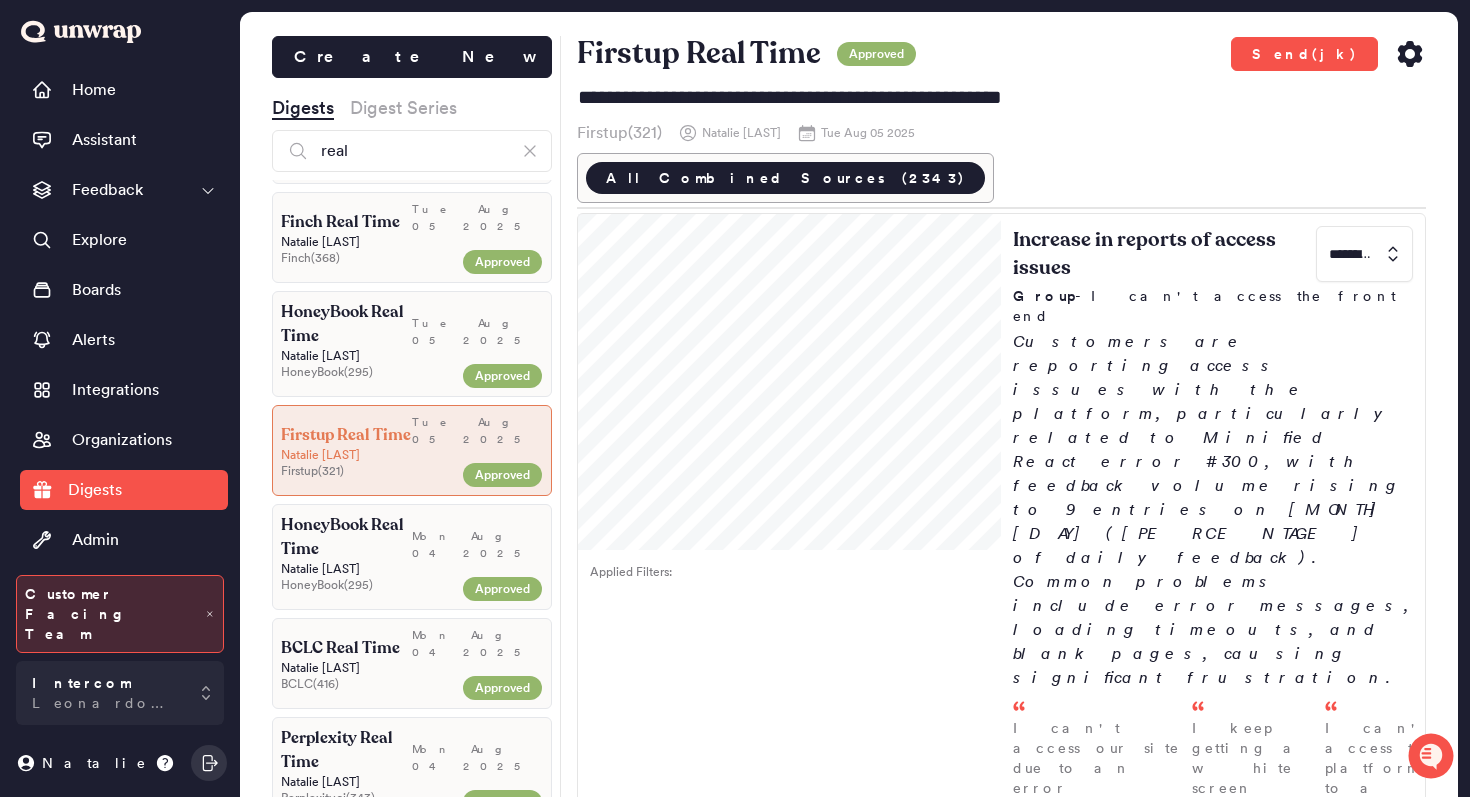 scroll, scrollTop: 430, scrollLeft: 0, axis: vertical 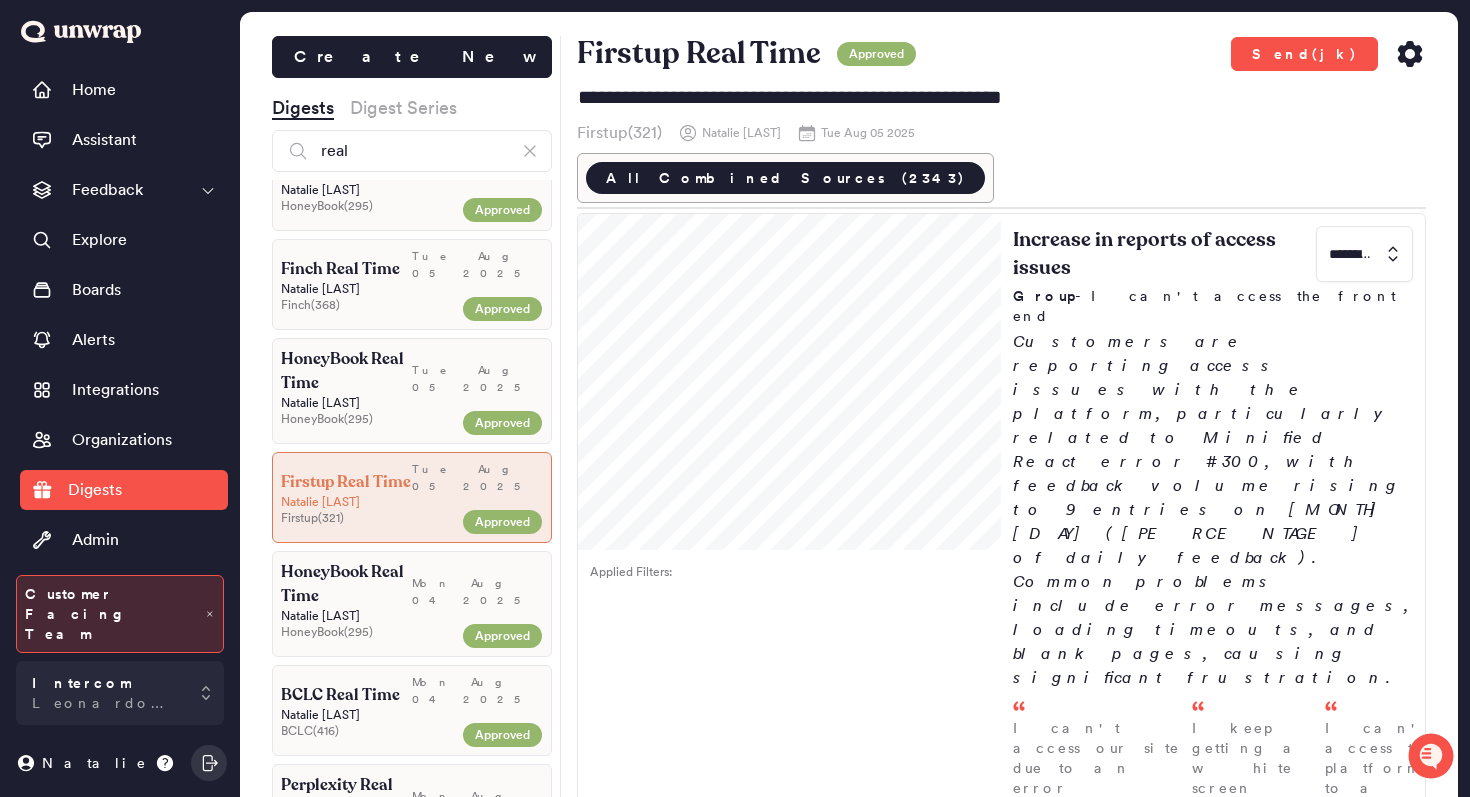 click on "HoneyBook Real Time" at bounding box center (346, 371) 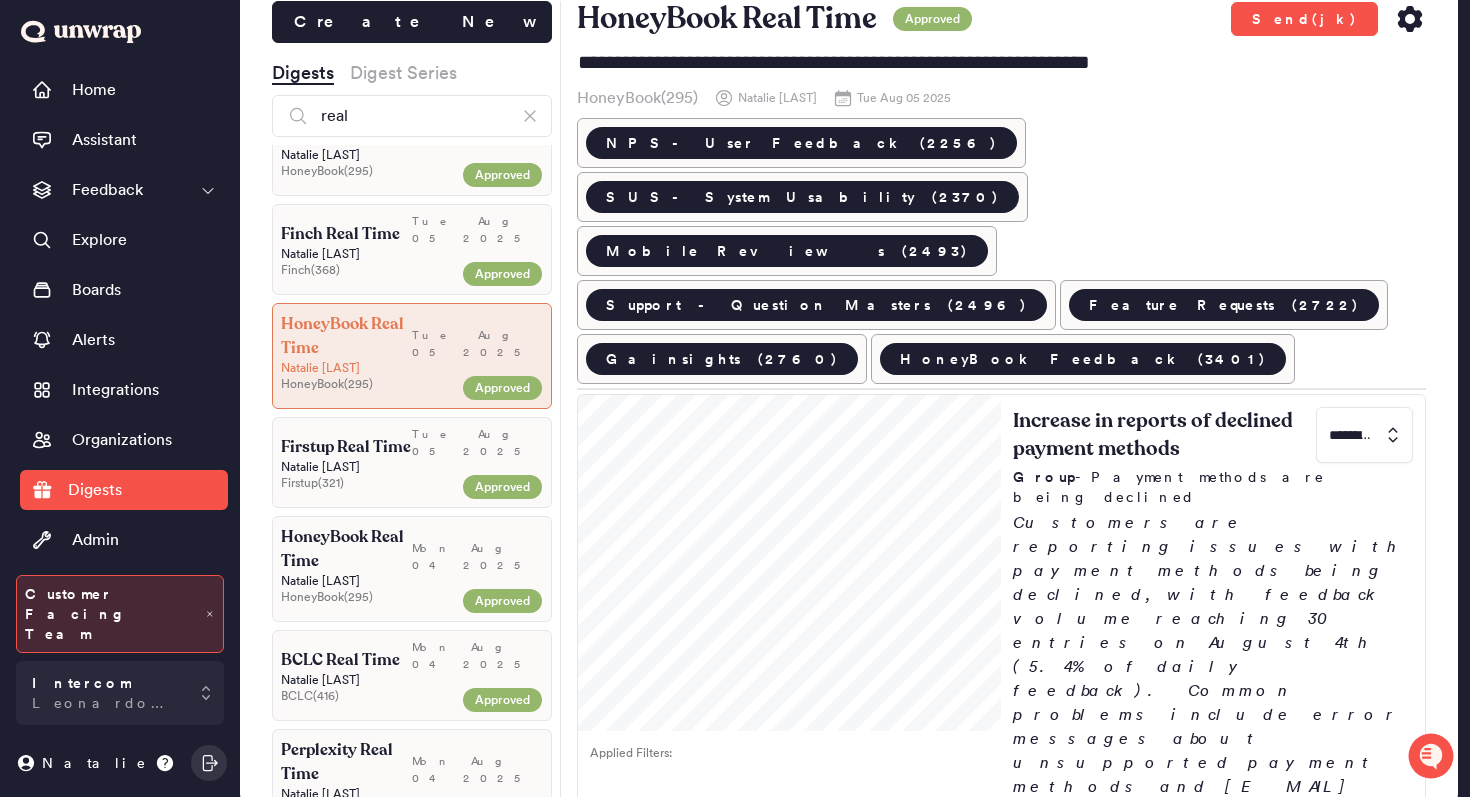 scroll, scrollTop: 56, scrollLeft: 0, axis: vertical 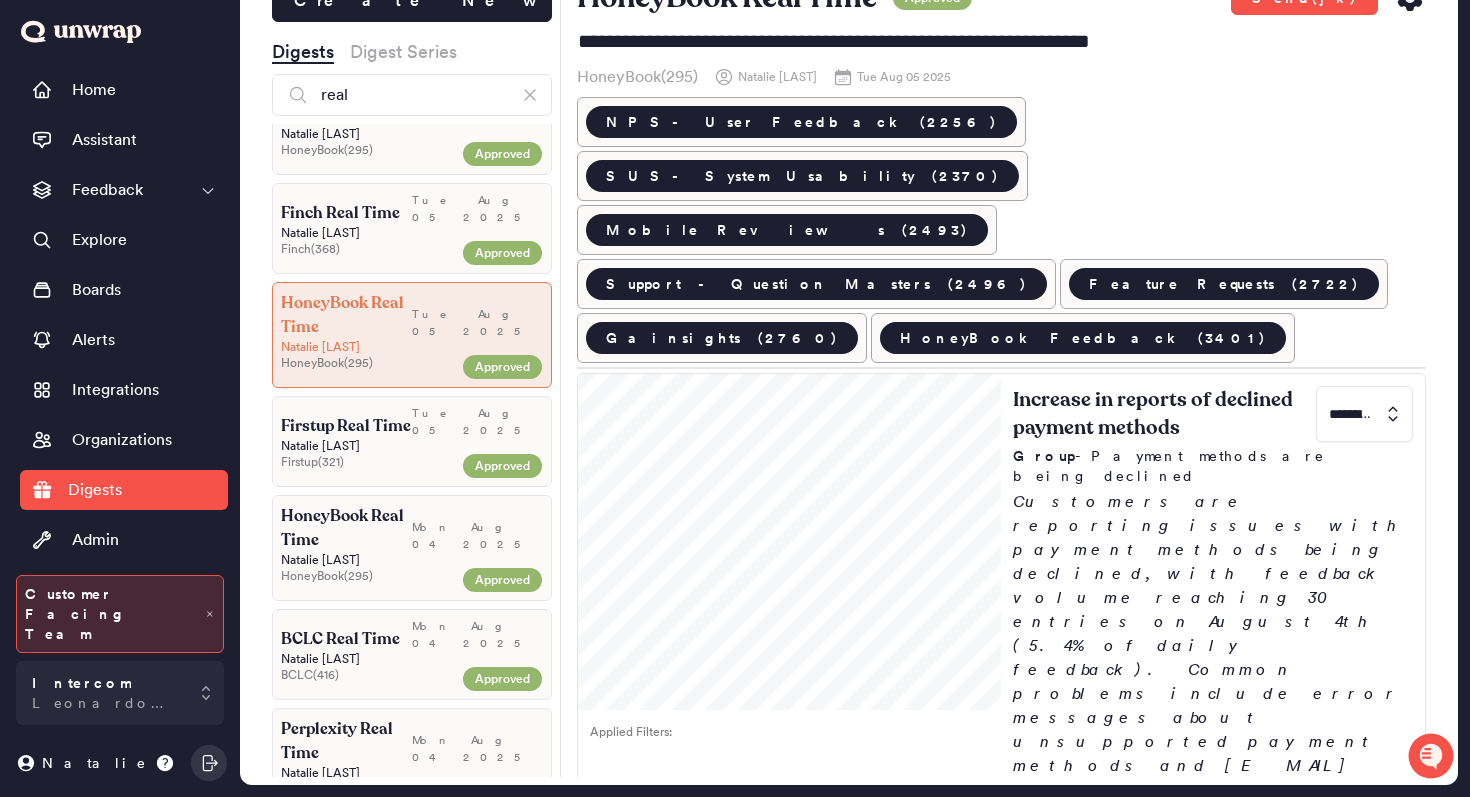 click on "HoneyBook Real Time" at bounding box center (346, 528) 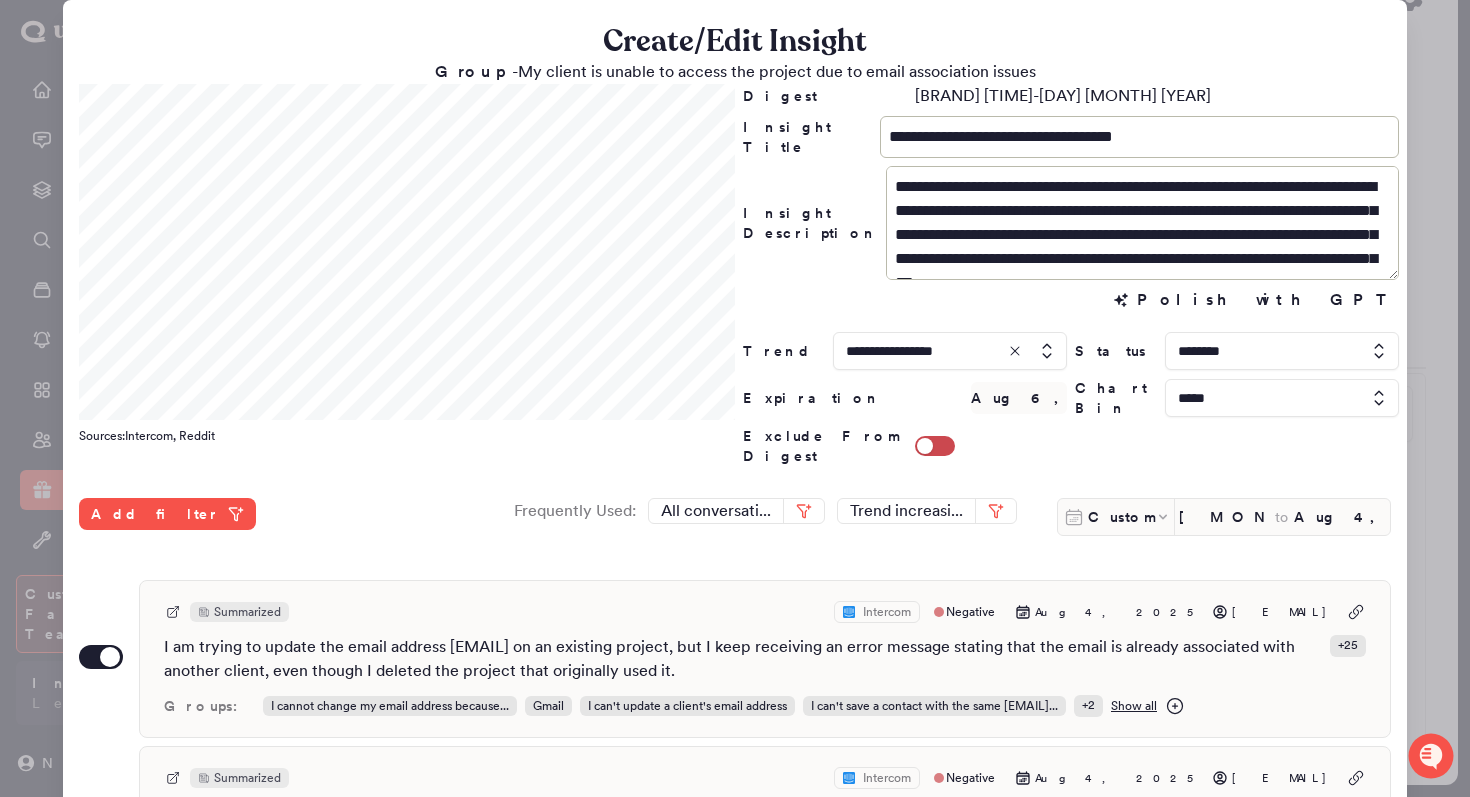 click at bounding box center [735, 398] 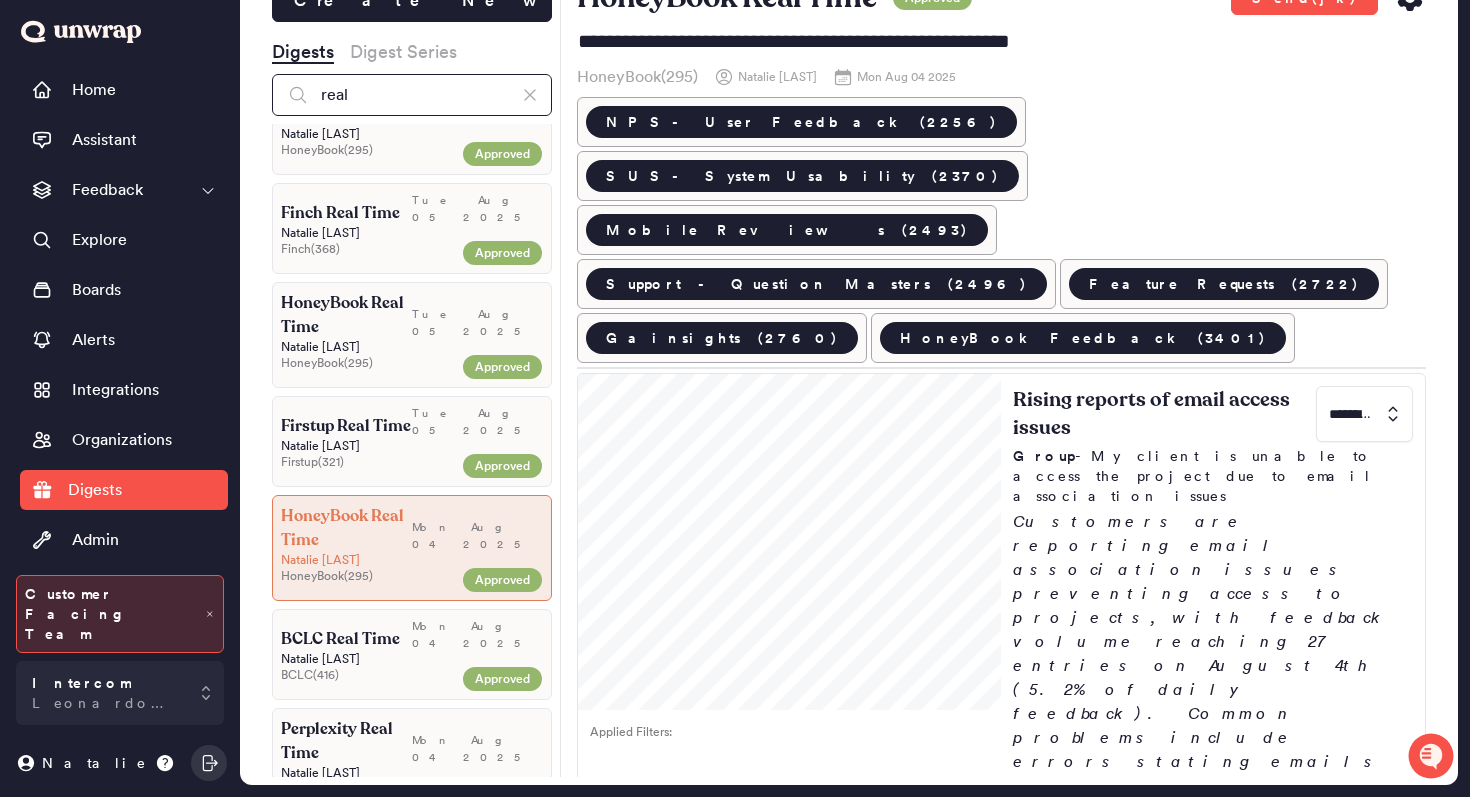 click on "real" at bounding box center (412, 95) 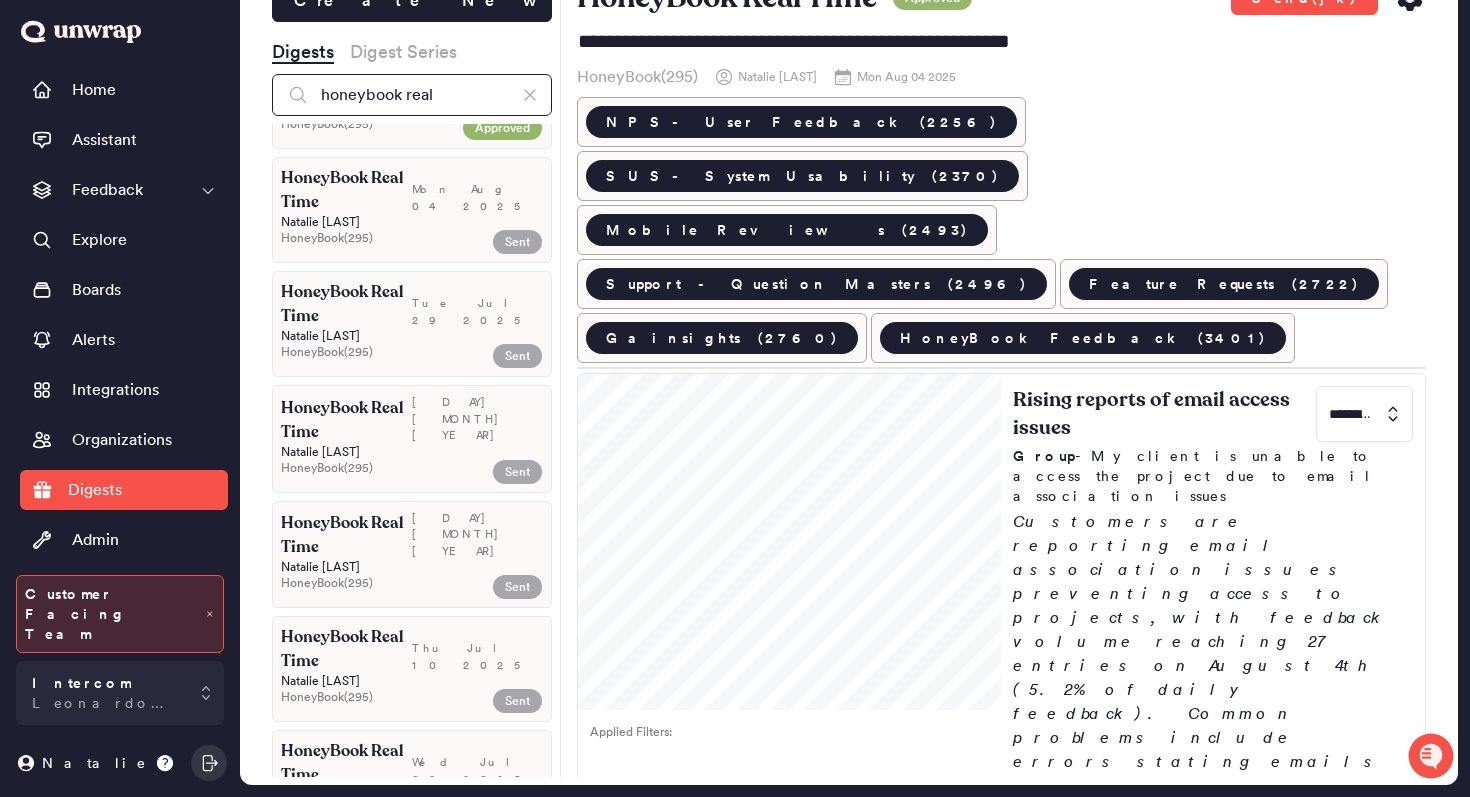 scroll, scrollTop: 3225, scrollLeft: 0, axis: vertical 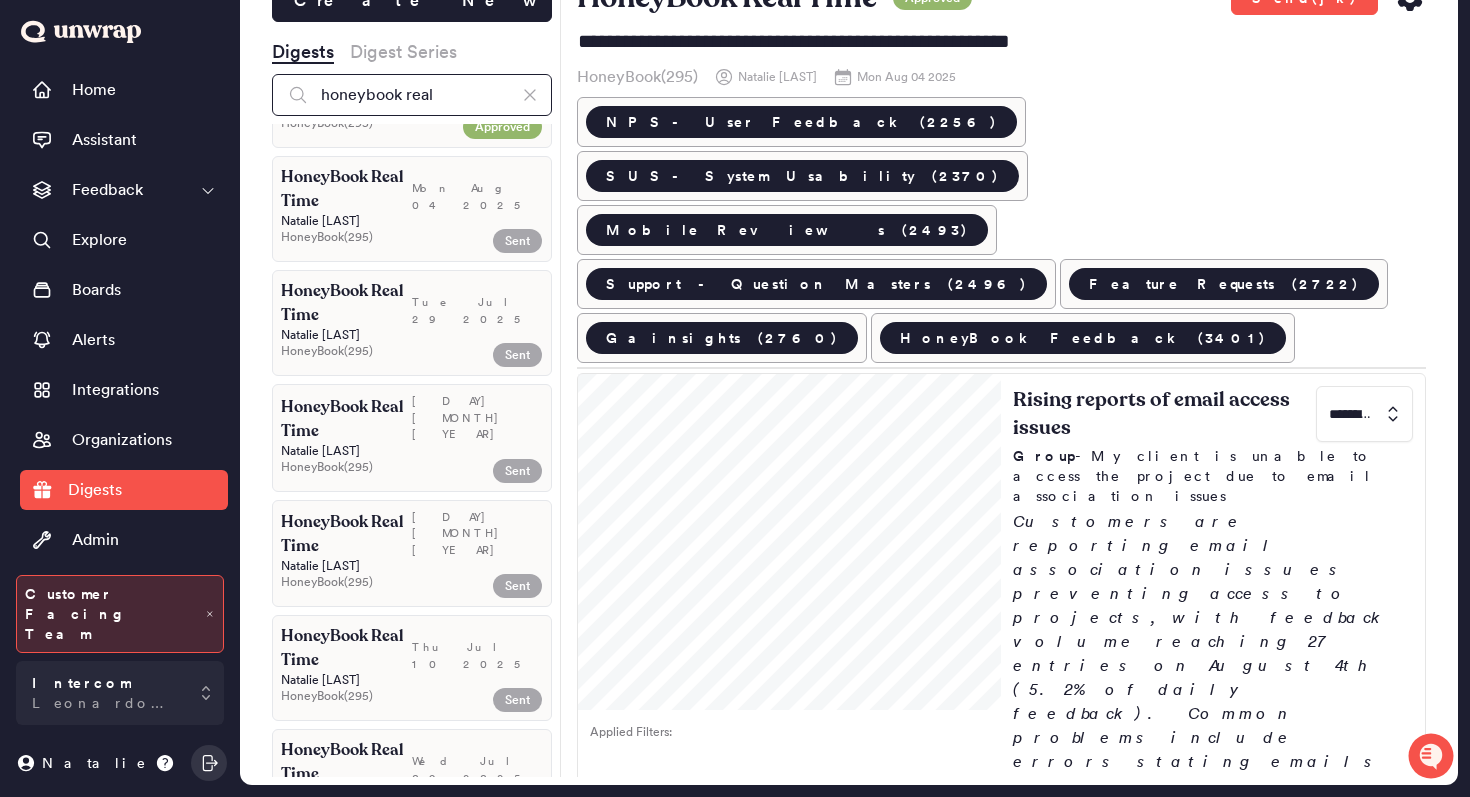 type on "honeybook real" 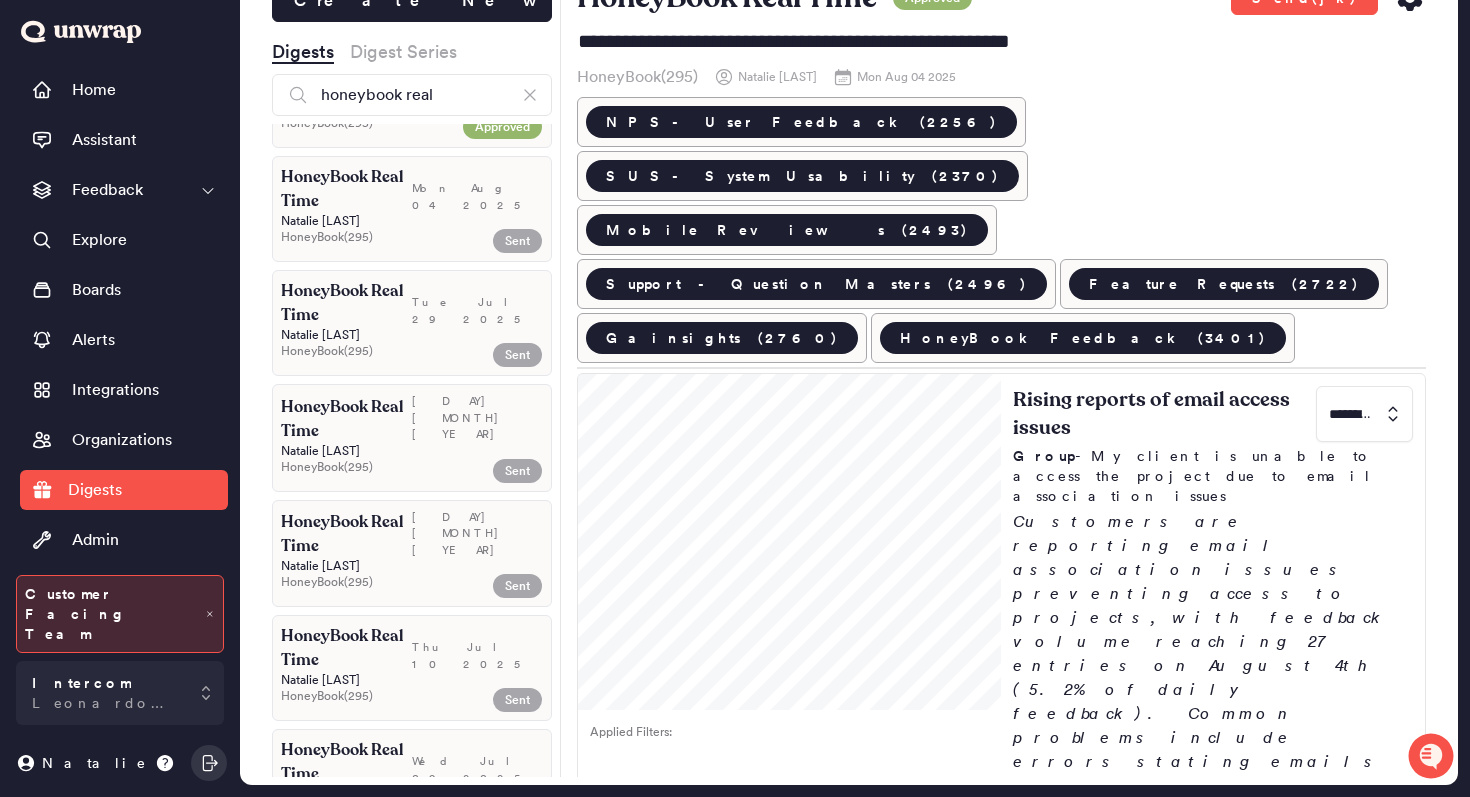 click on "[DAY] [MONTH] [YEAR]" at bounding box center [477, 418] 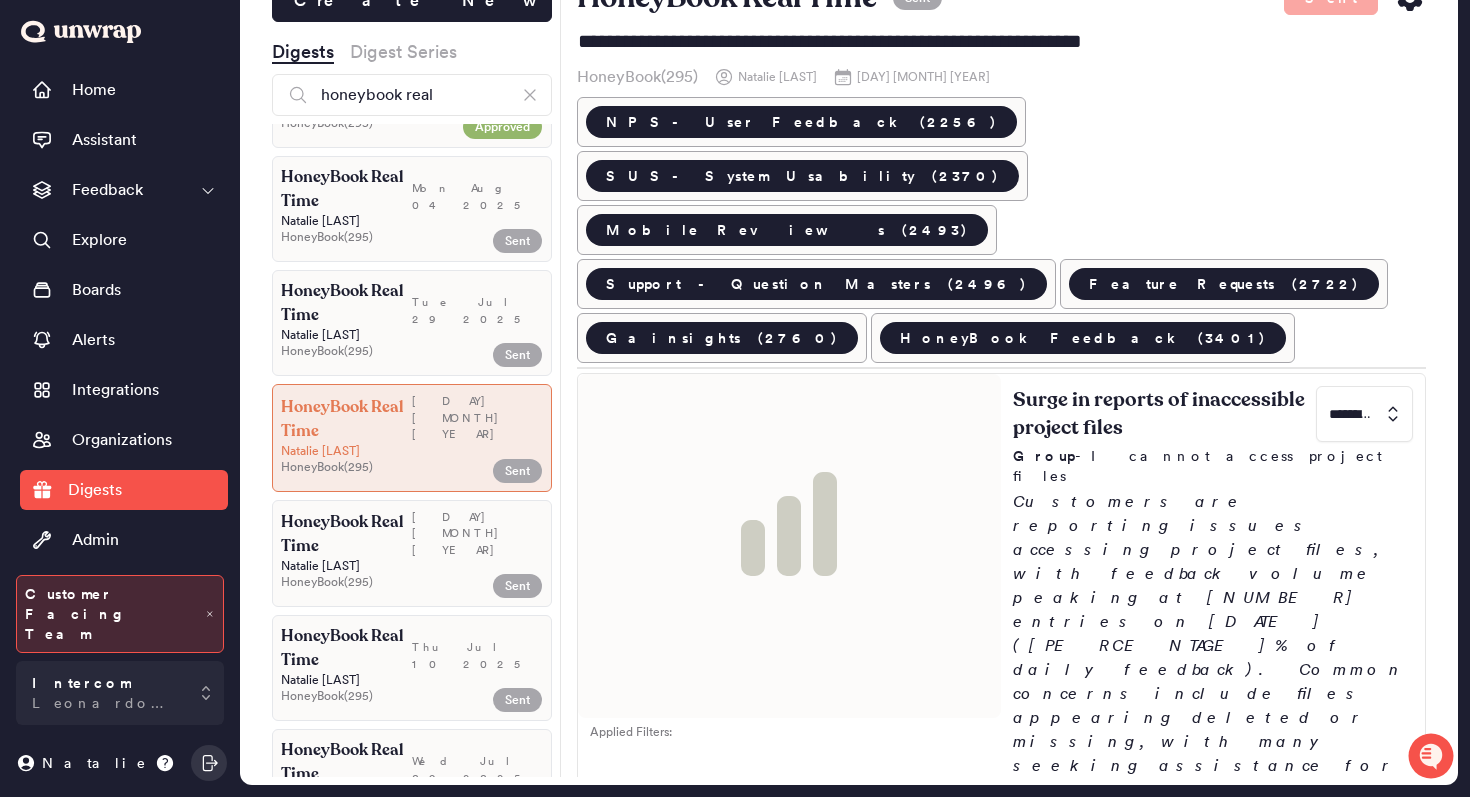 click on "HoneyBook Real Time Tue Jul 29 2025 [LAST], [FIRST] HoneyBook ( 295 ) Sent" at bounding box center (412, 323) 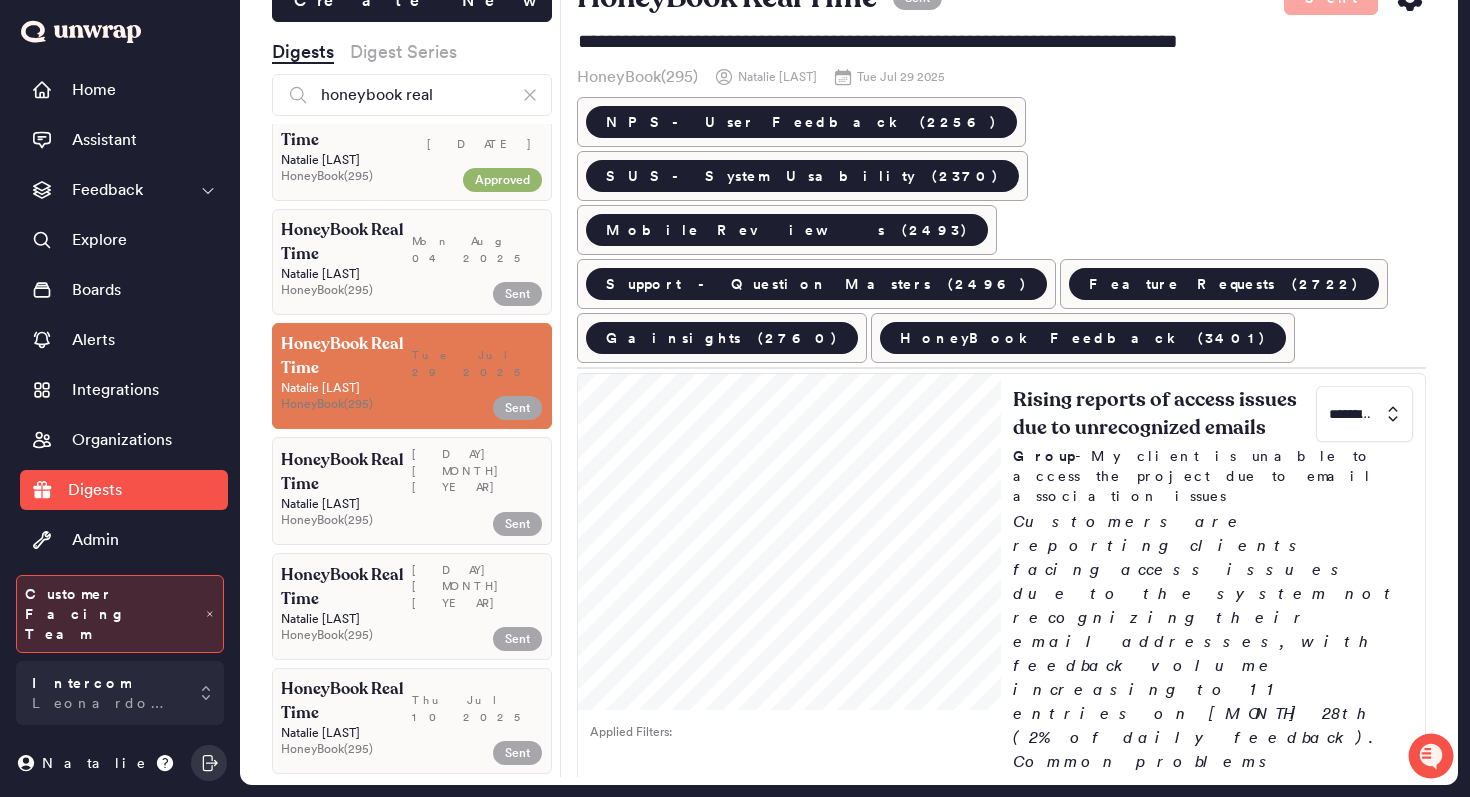 scroll, scrollTop: 3169, scrollLeft: 0, axis: vertical 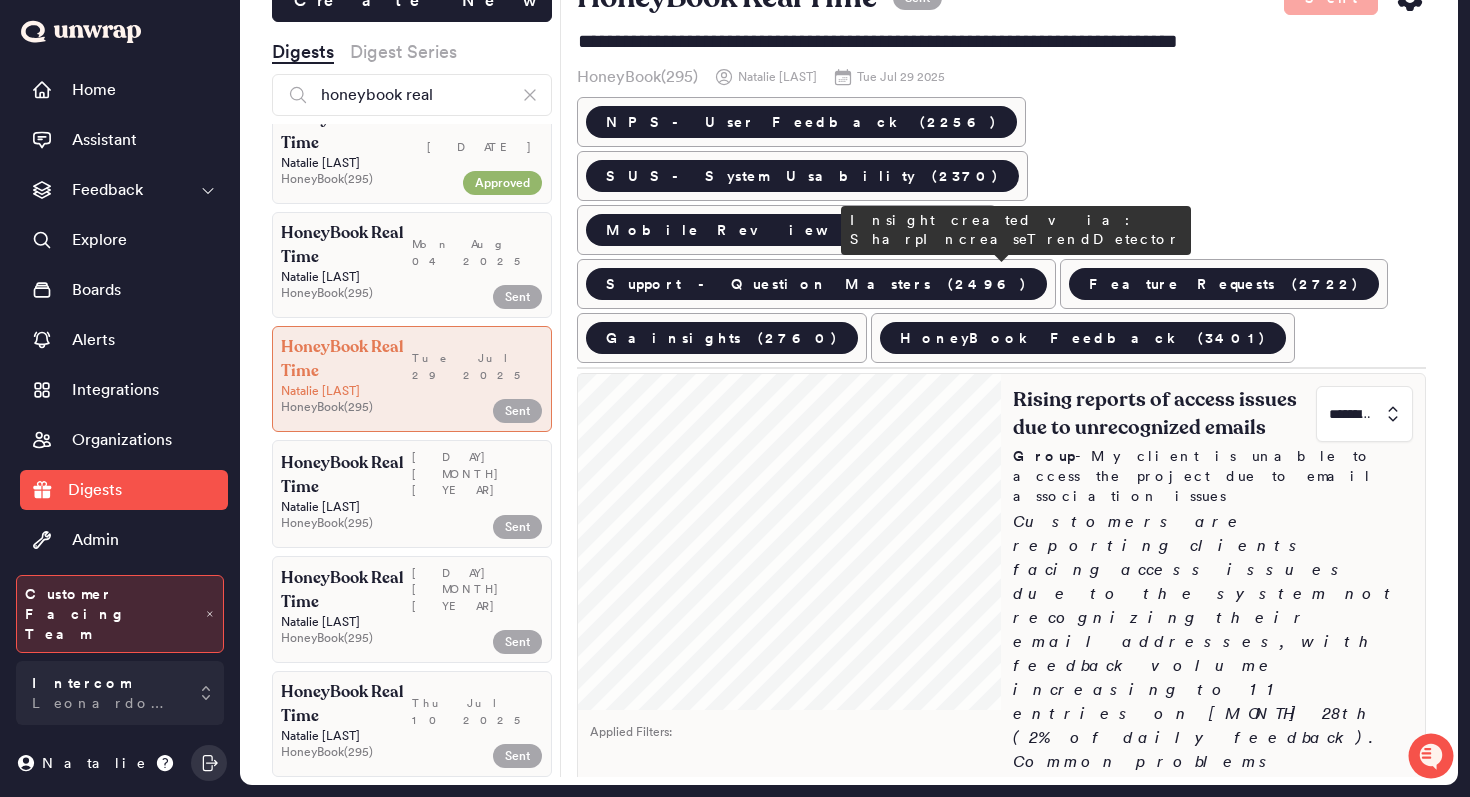 click on "Customers are reporting clients facing access issues due to the system not recognizing their email addresses, with feedback volume increasing to 11 entries on [MONTH] 28th (2% of daily feedback). Common problems include errors stating emails are not linked to accounts, despite being correct." at bounding box center (1213, 690) 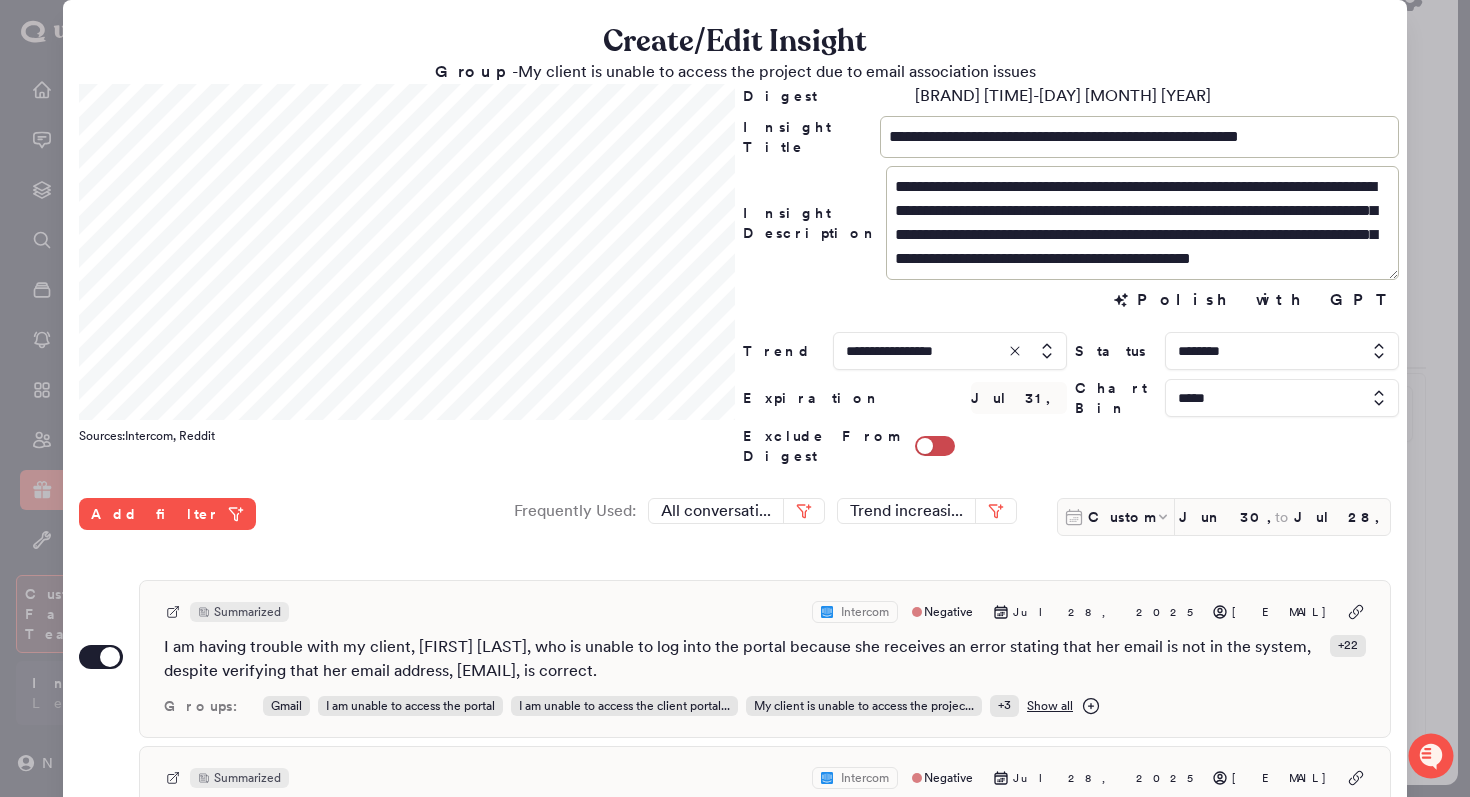 scroll, scrollTop: 20, scrollLeft: 0, axis: vertical 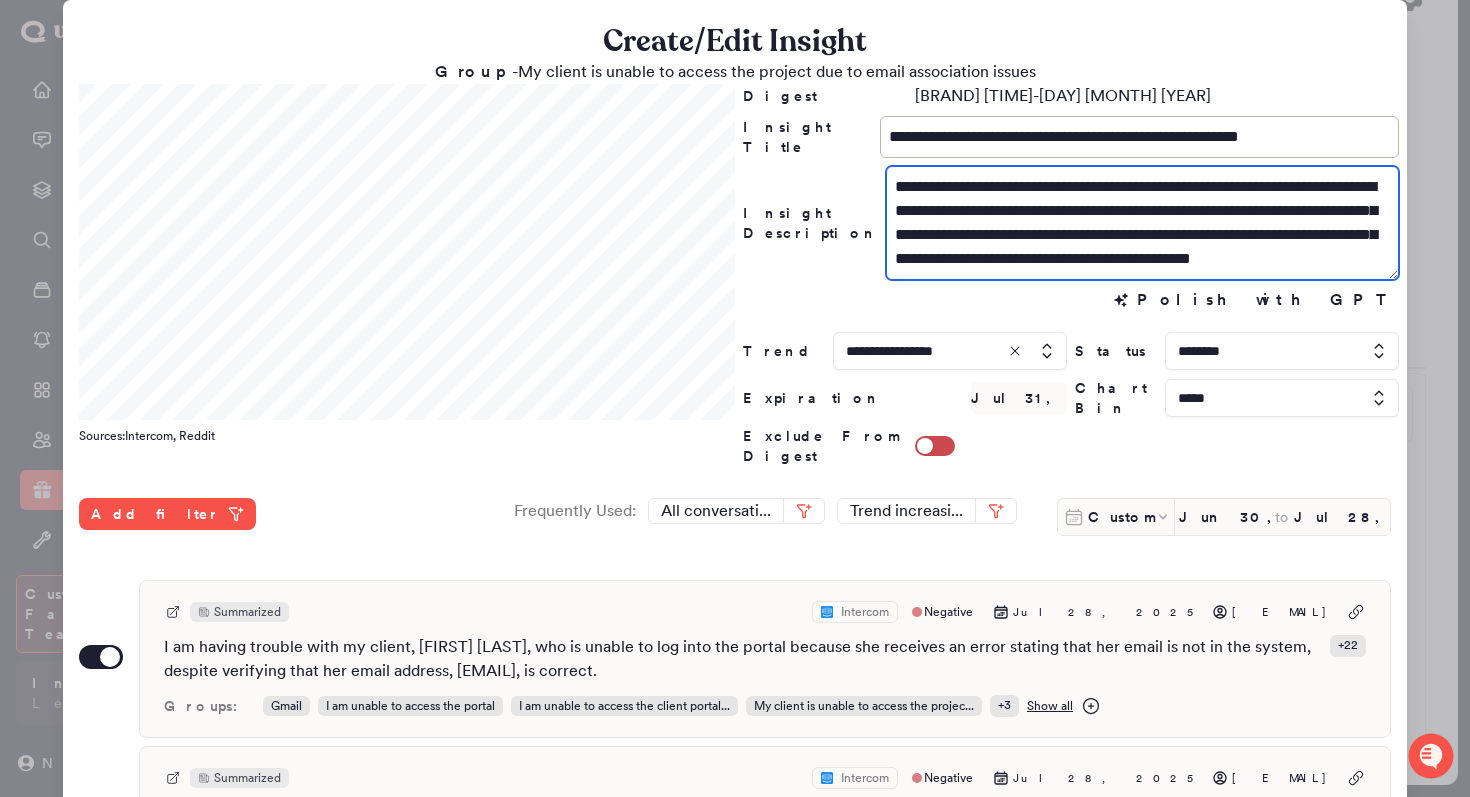 click on "**********" at bounding box center (1142, 223) 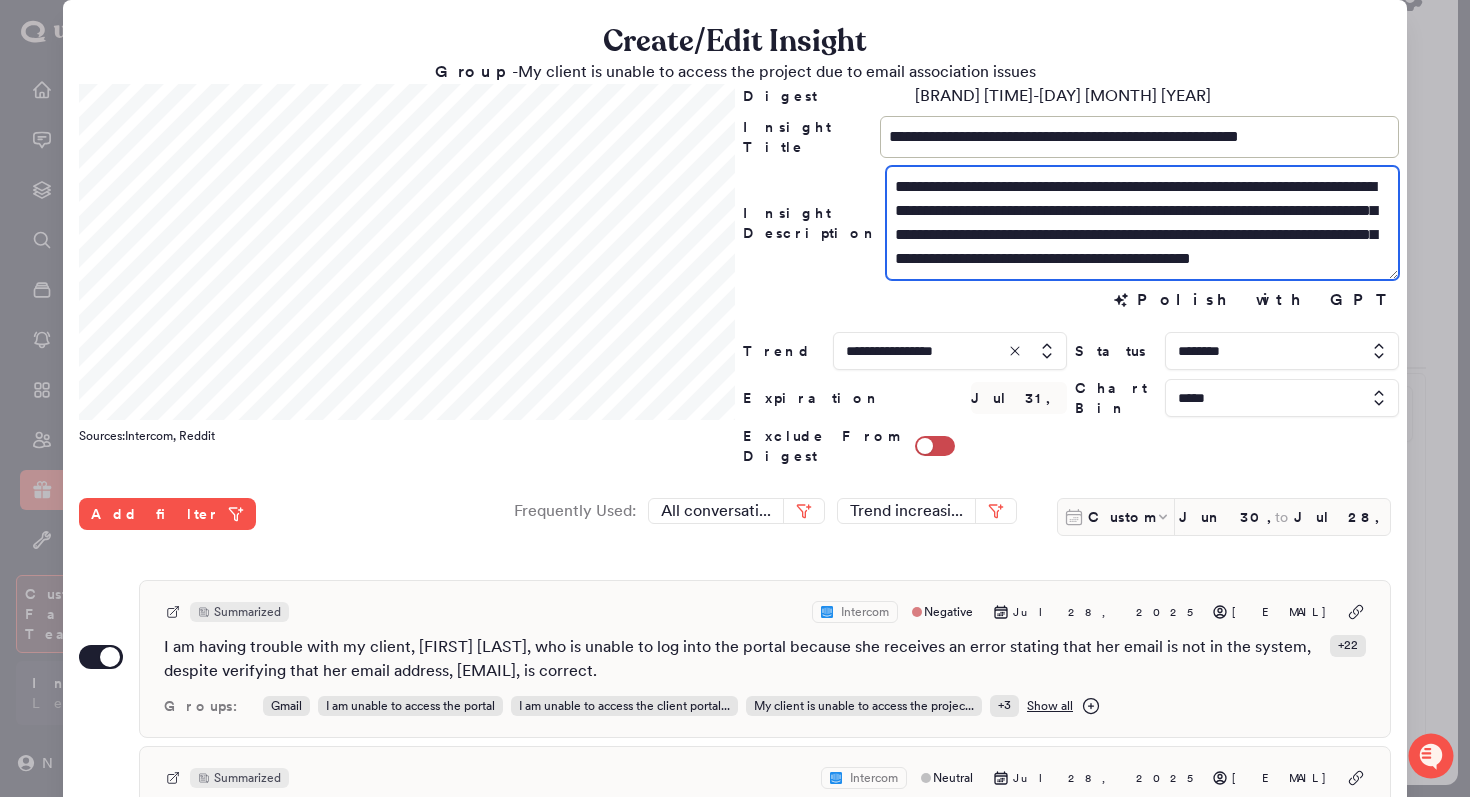 click on "**********" at bounding box center (1142, 223) 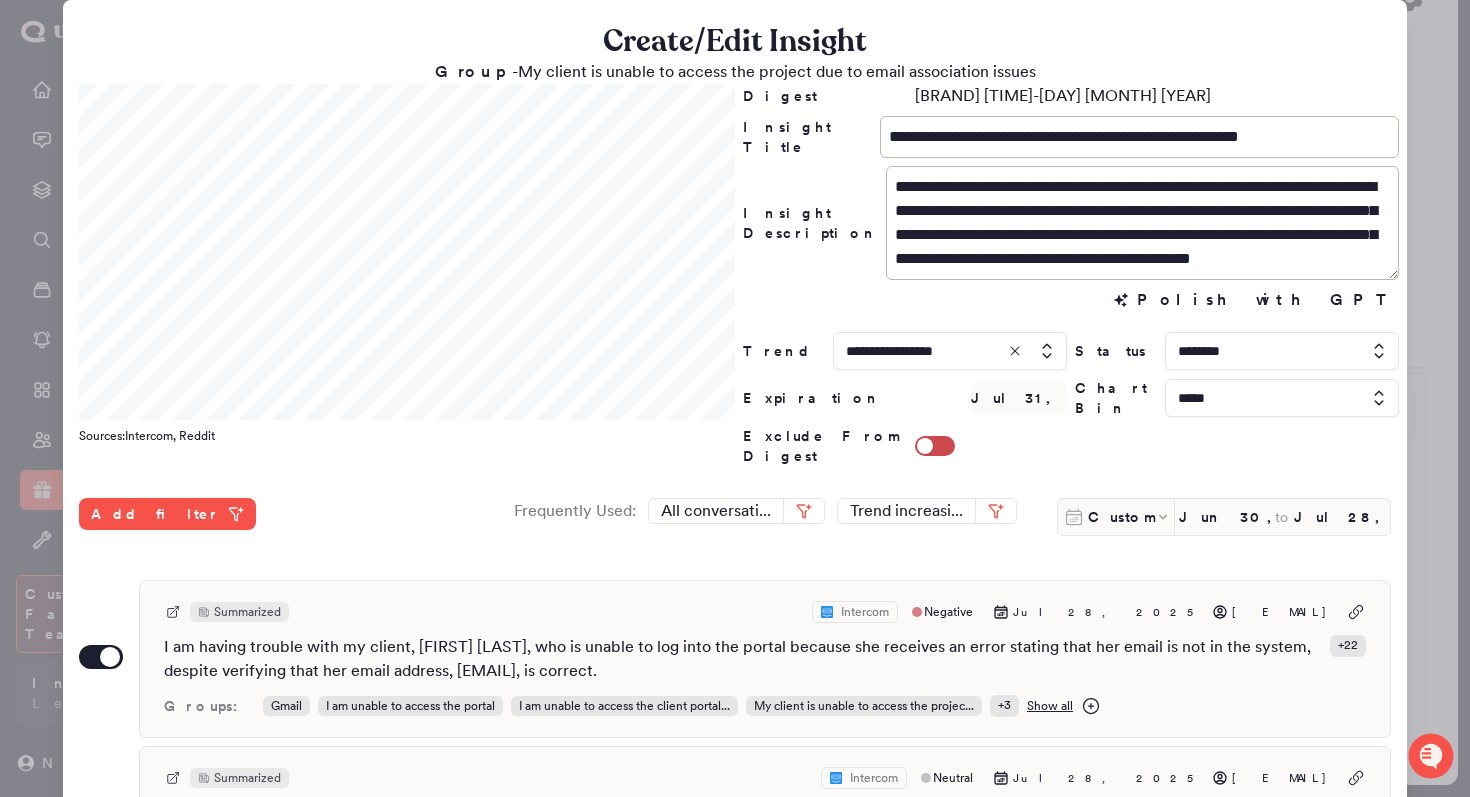 click at bounding box center [735, 398] 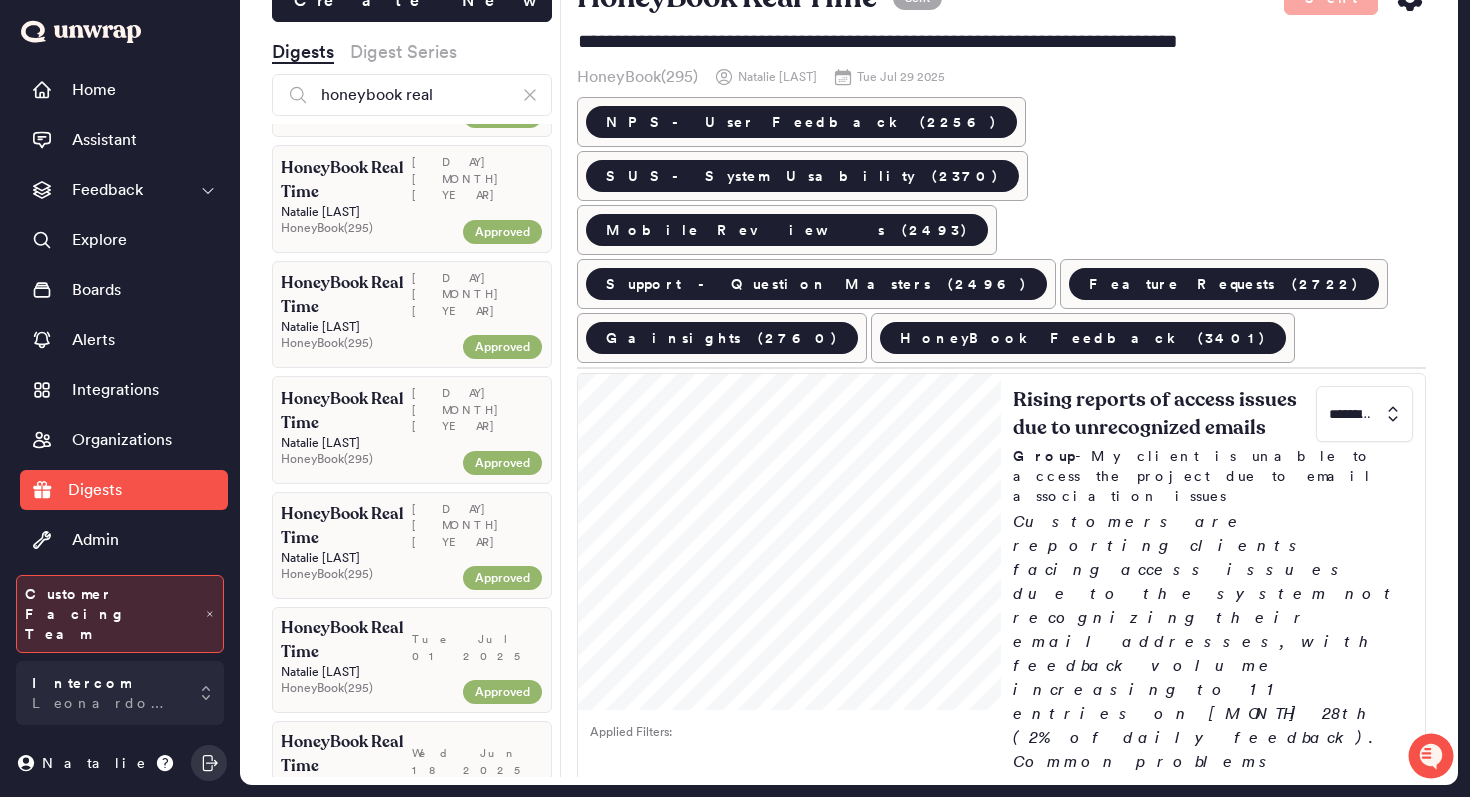 scroll, scrollTop: 0, scrollLeft: 0, axis: both 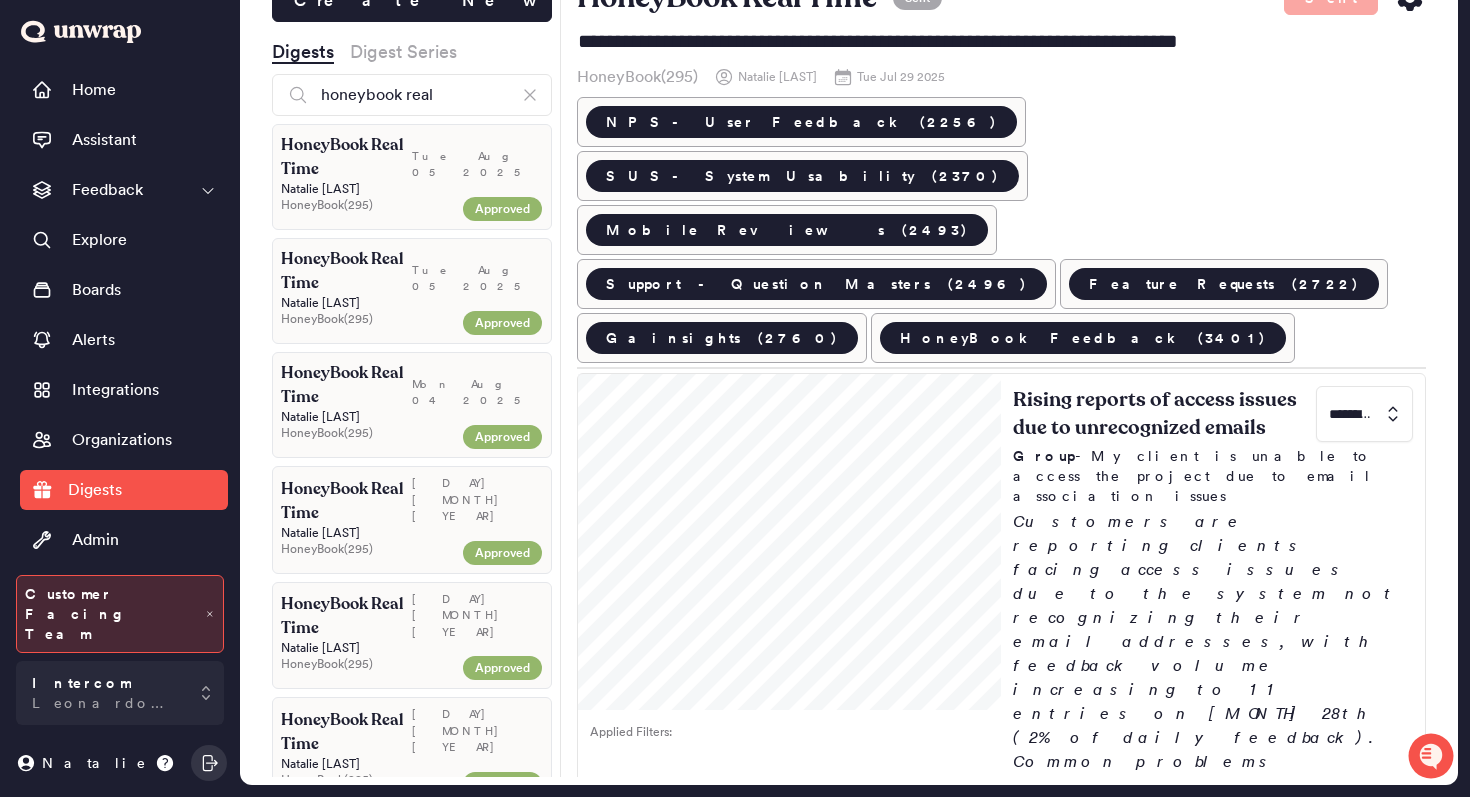 click on "Tue Aug 05 2025" at bounding box center (477, 157) 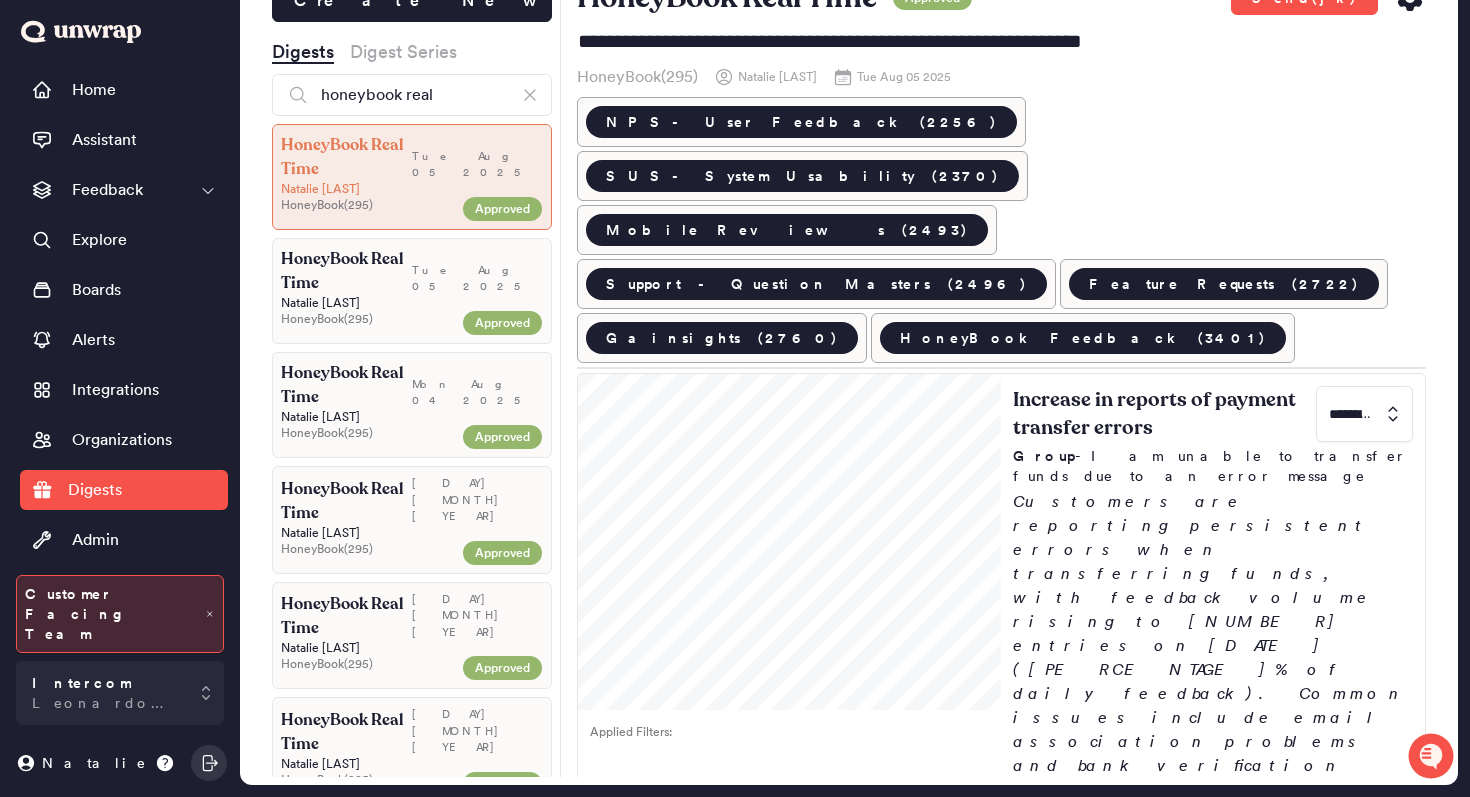 click on "Tue Aug 05 2025" at bounding box center [477, 271] 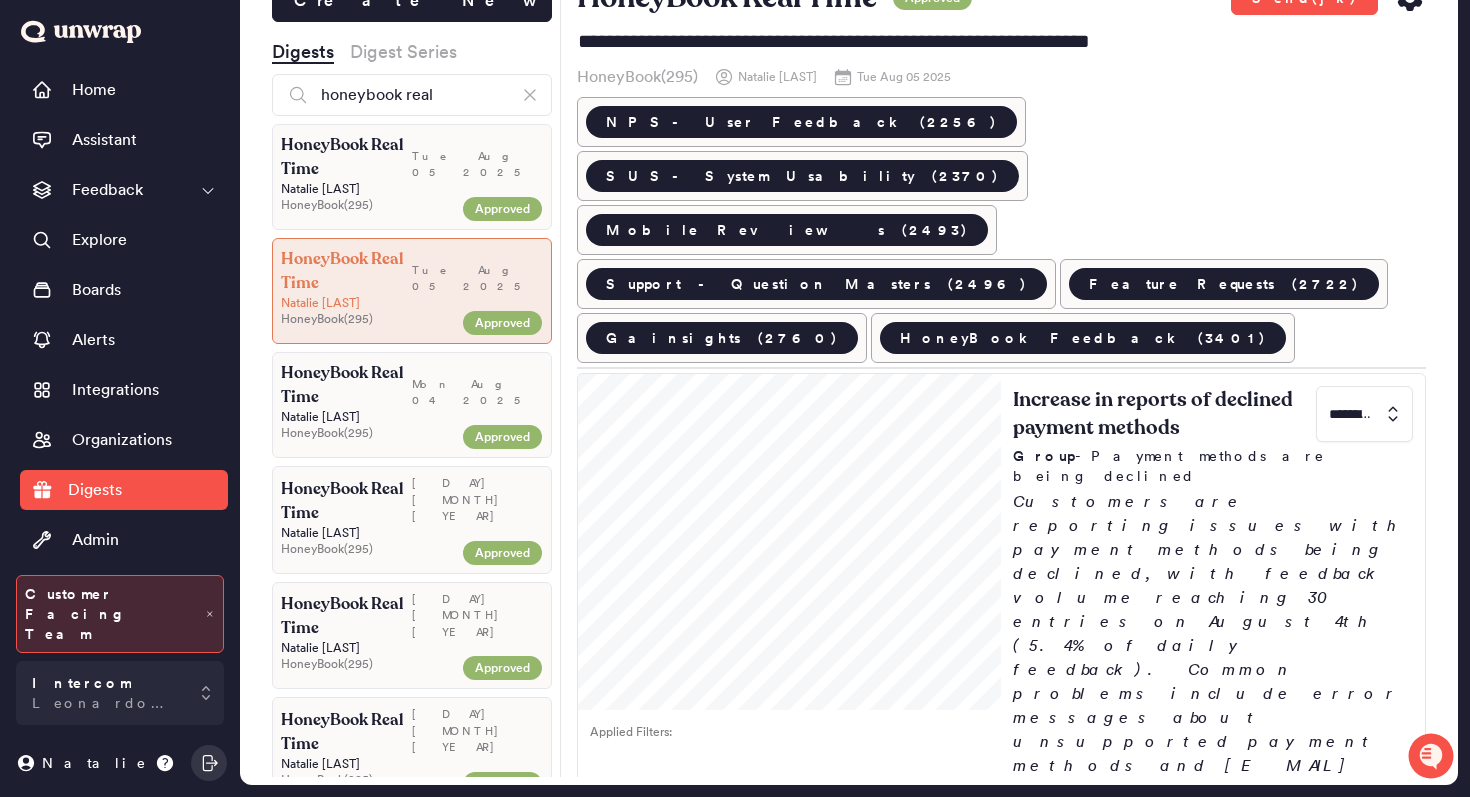 click on "Mon Aug 04 2025" at bounding box center [477, 385] 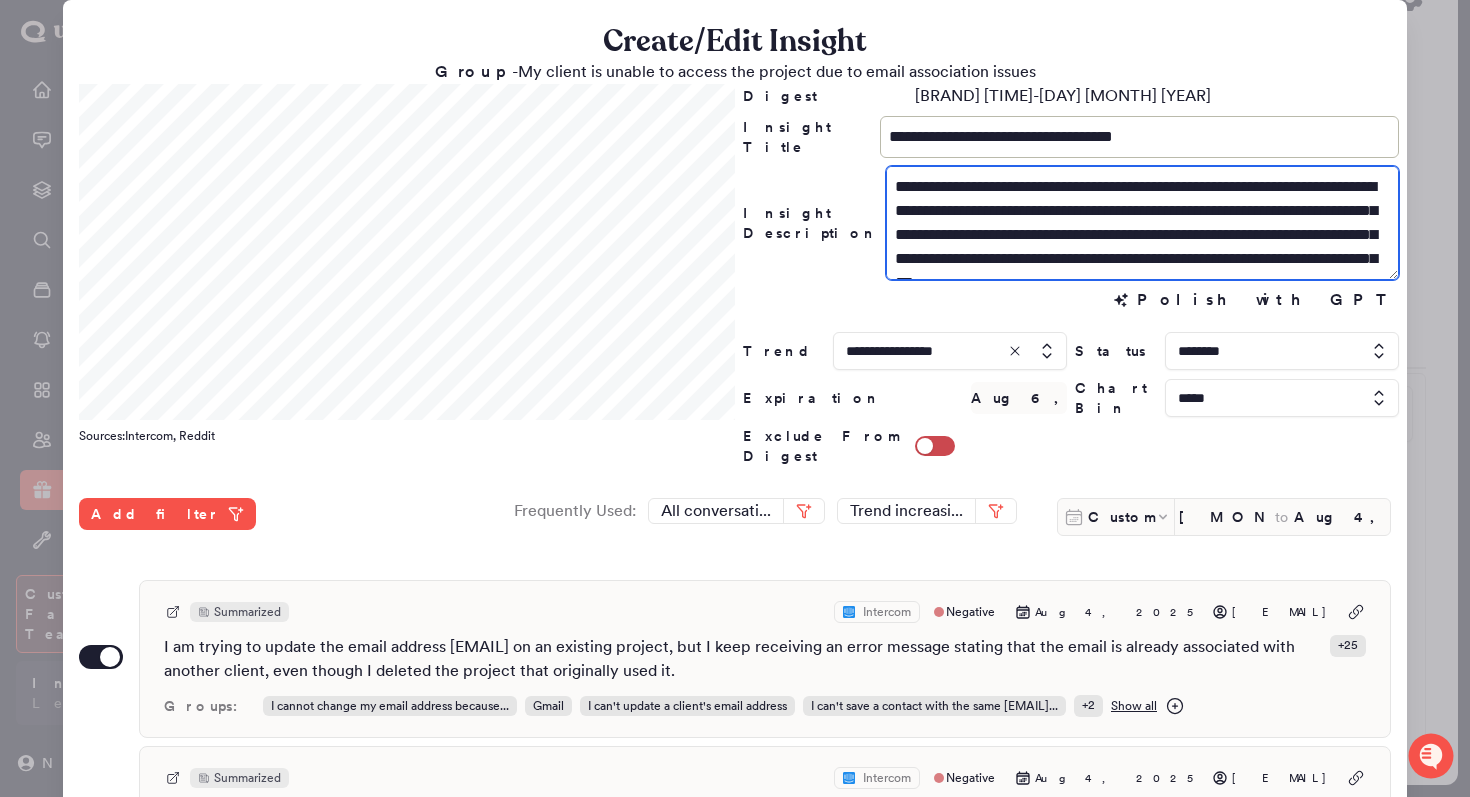 click on "**********" at bounding box center (1142, 223) 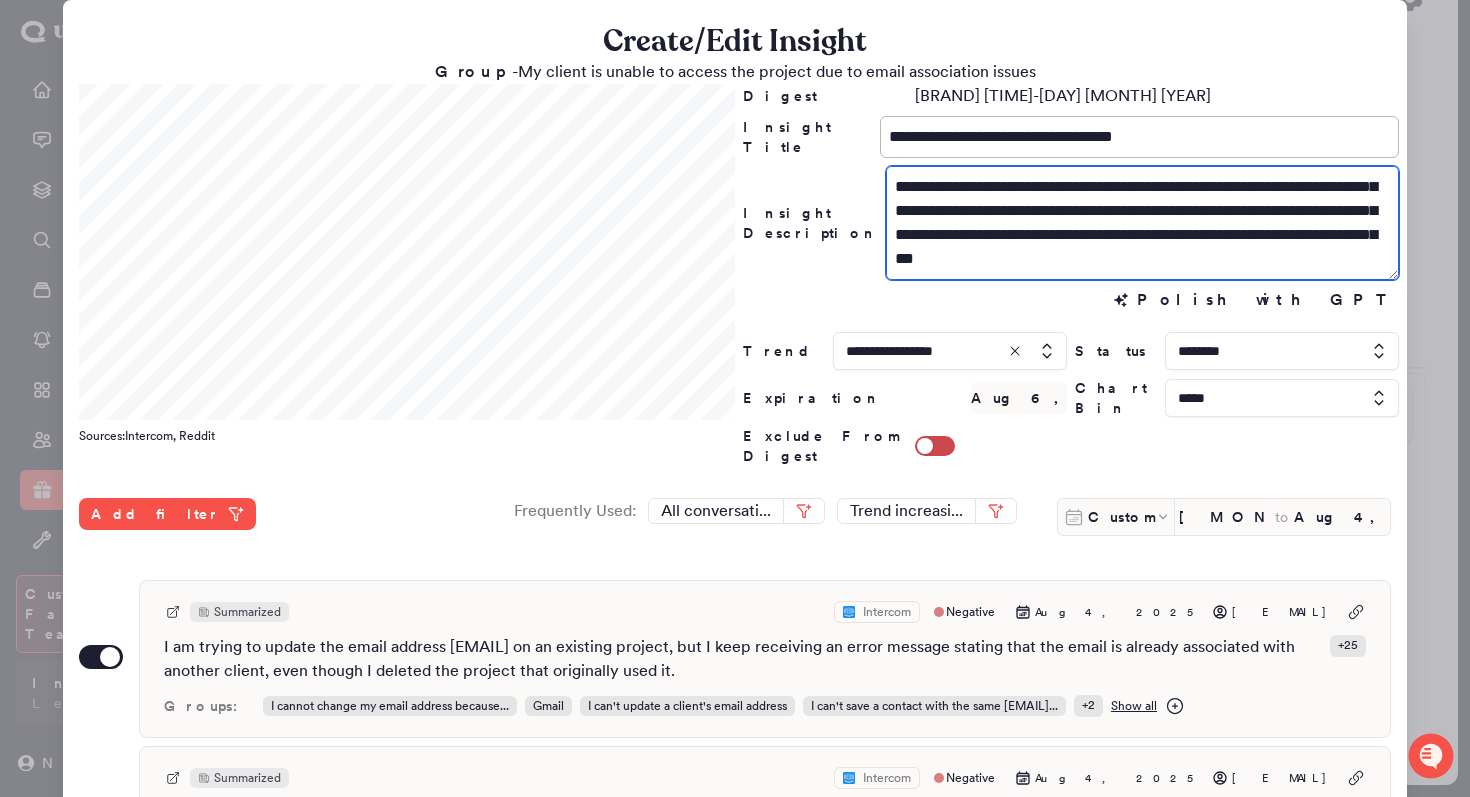 click on "**********" at bounding box center (1142, 223) 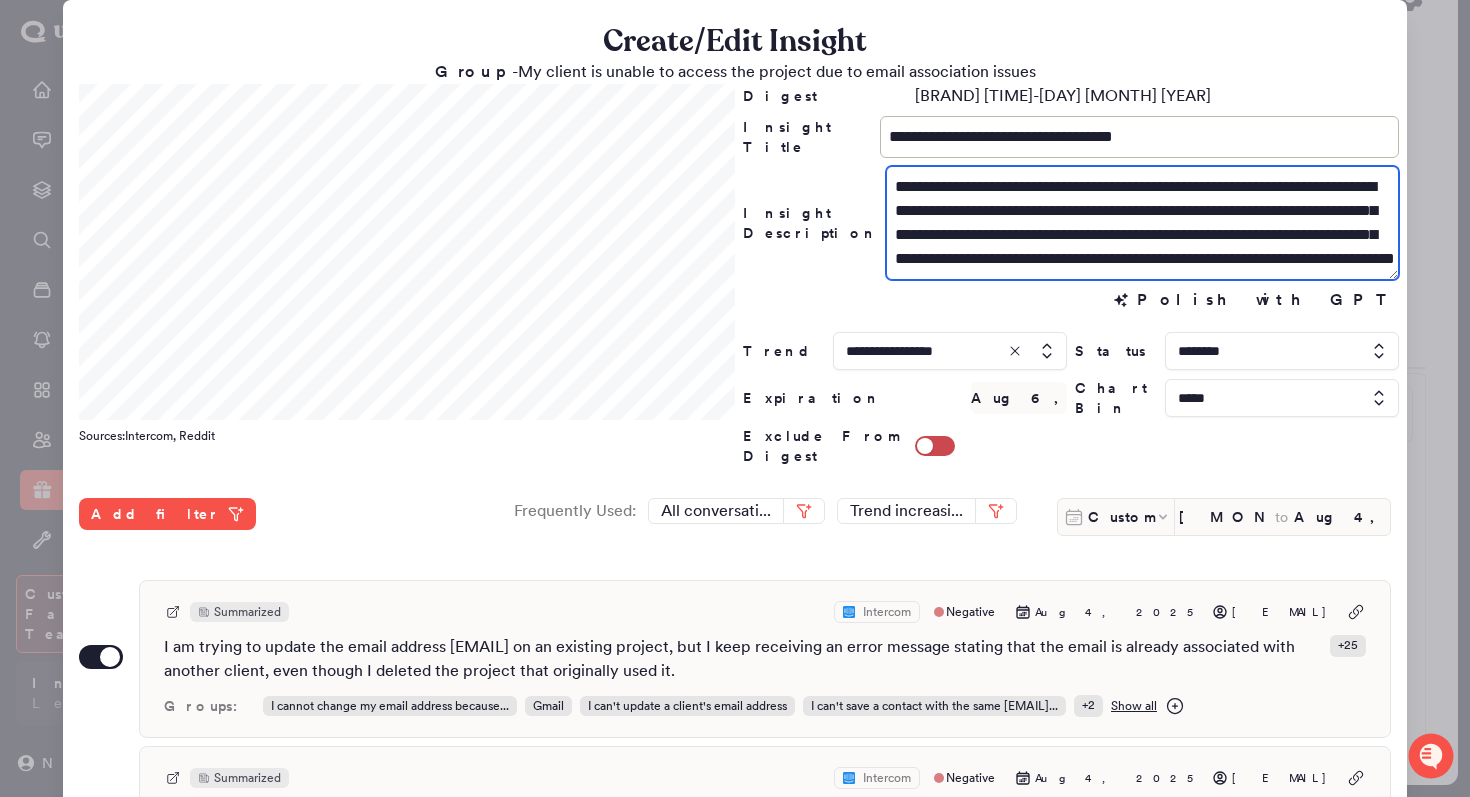 paste on "**********" 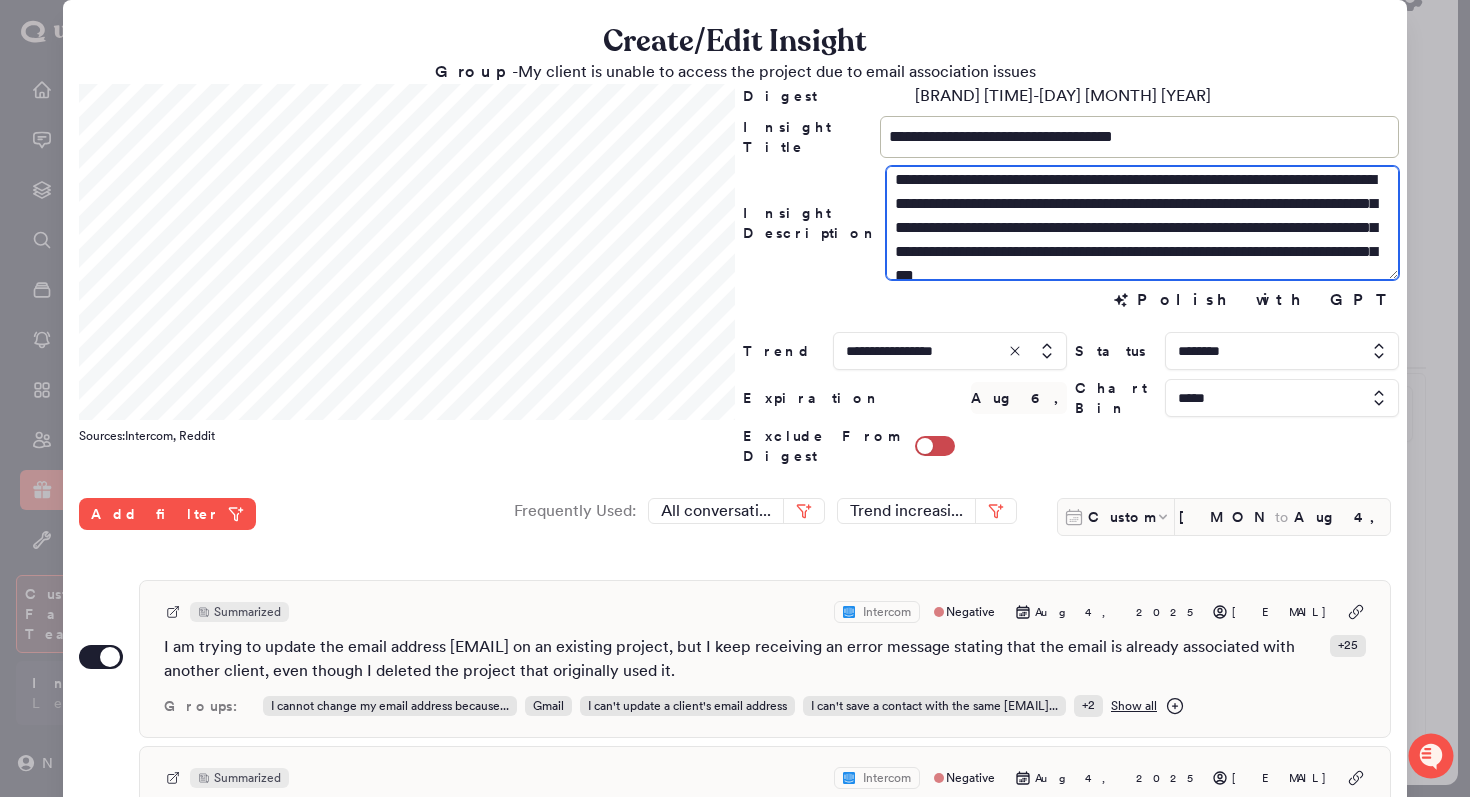 scroll, scrollTop: 0, scrollLeft: 0, axis: both 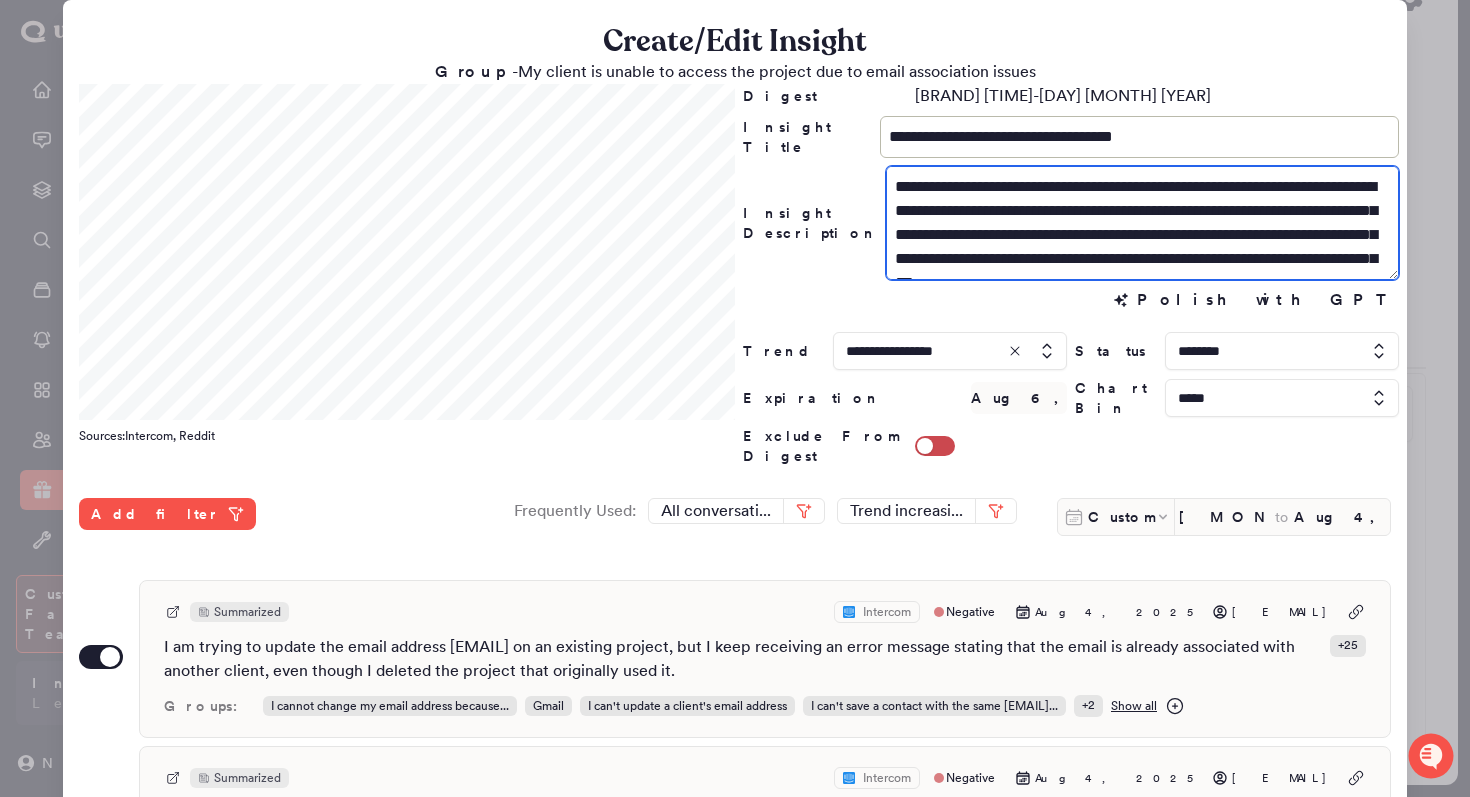 click on "**********" at bounding box center (1142, 223) 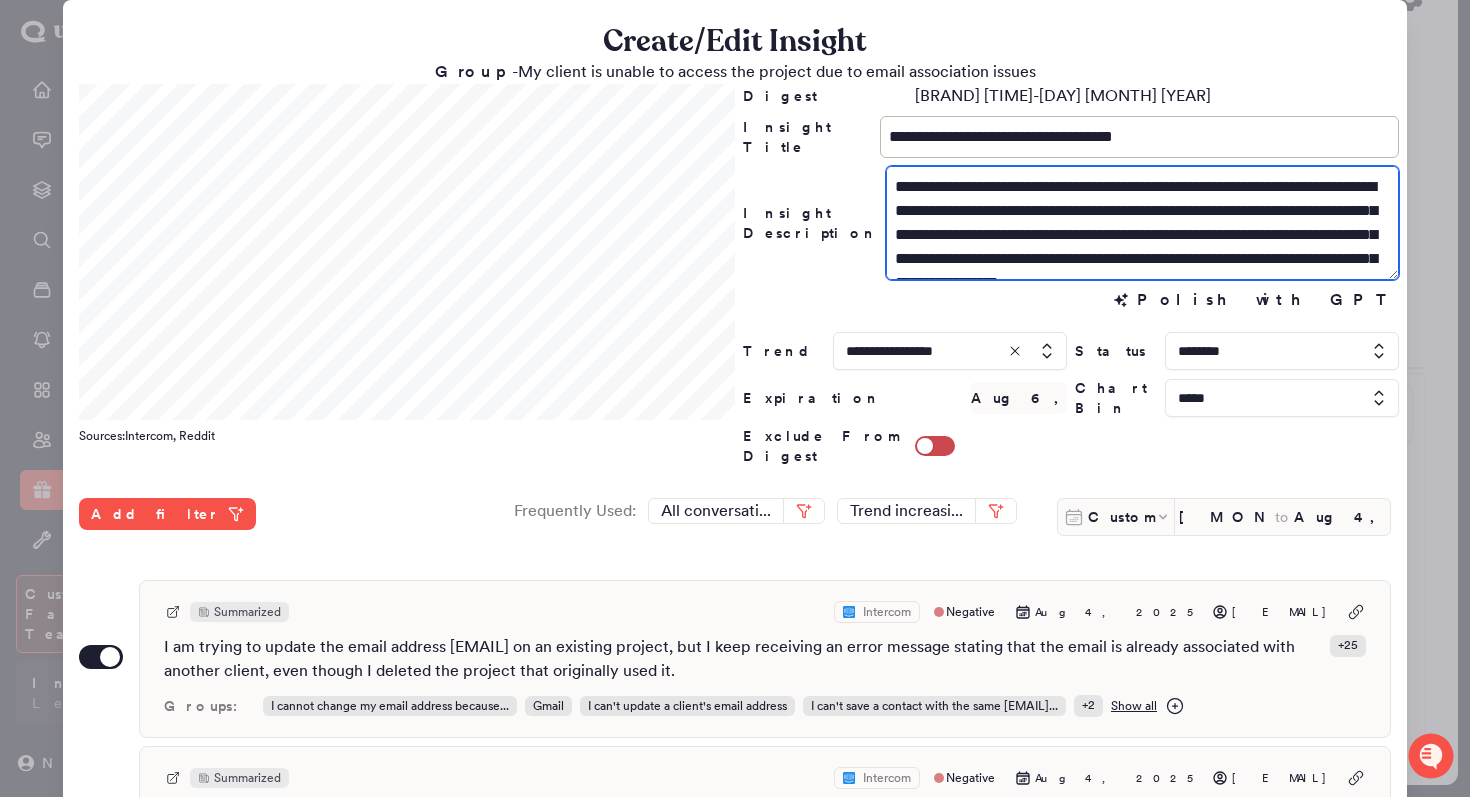 click on "**********" at bounding box center (1142, 223) 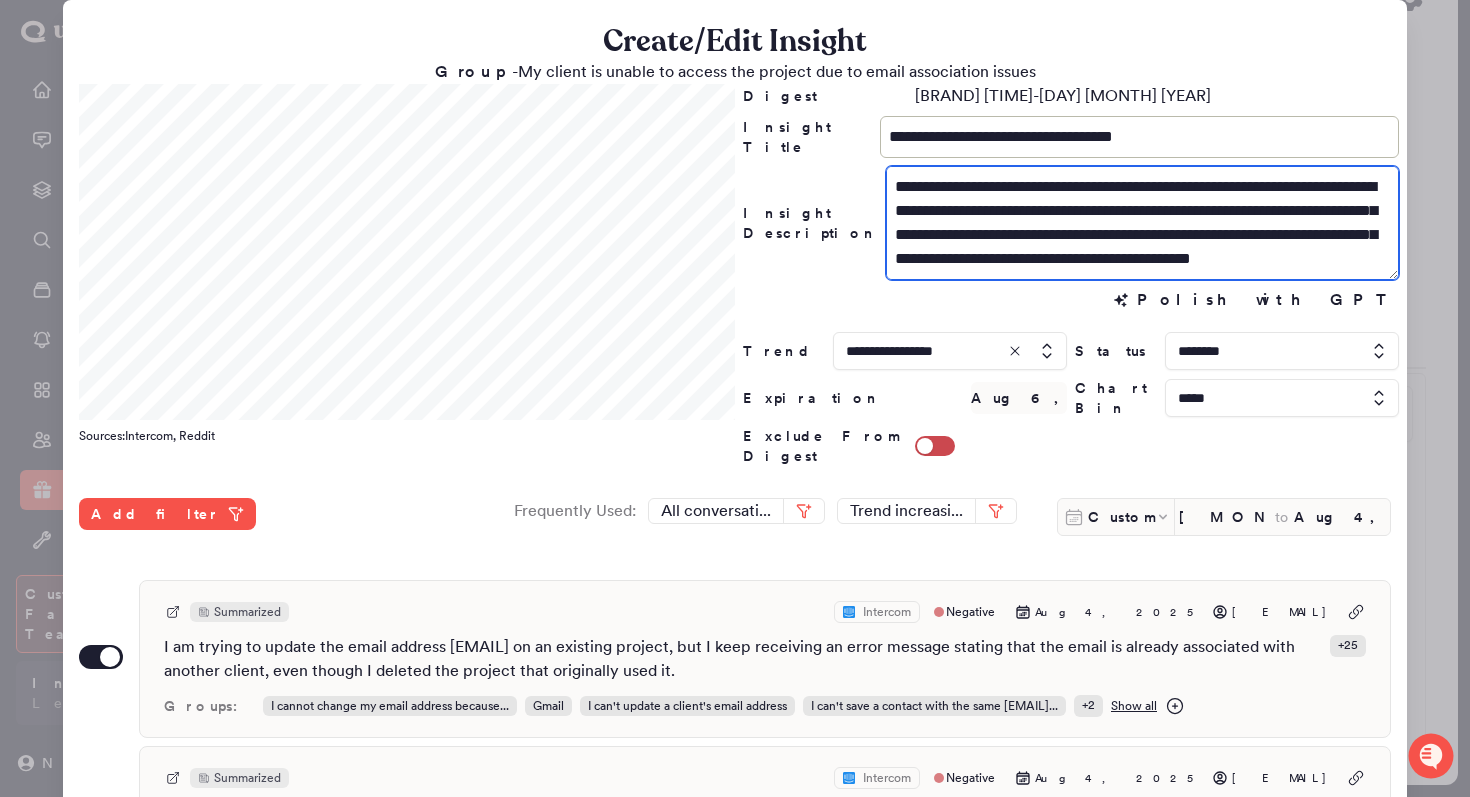 scroll, scrollTop: 132, scrollLeft: 0, axis: vertical 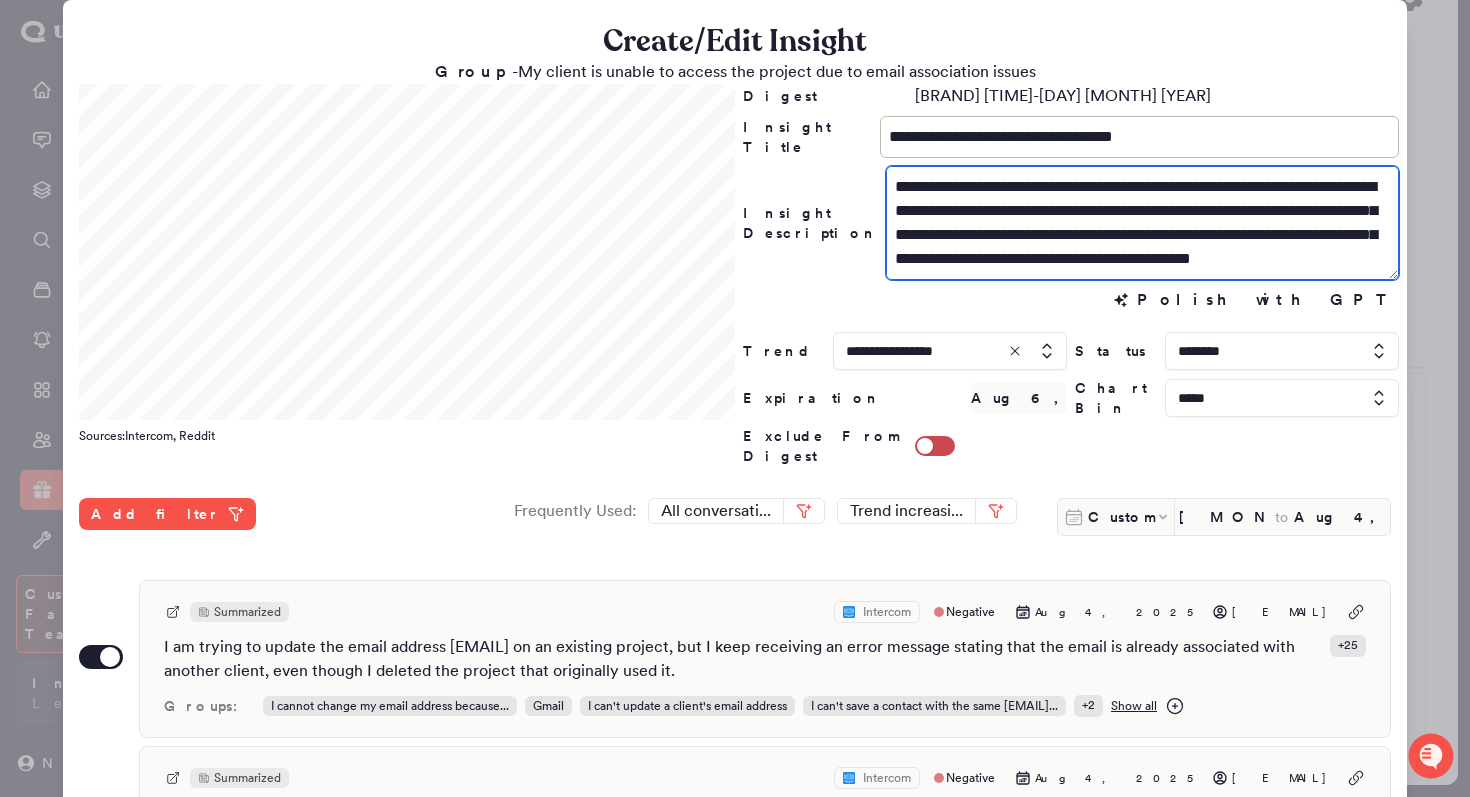 drag, startPoint x: 1216, startPoint y: 224, endPoint x: 1165, endPoint y: 192, distance: 60.207973 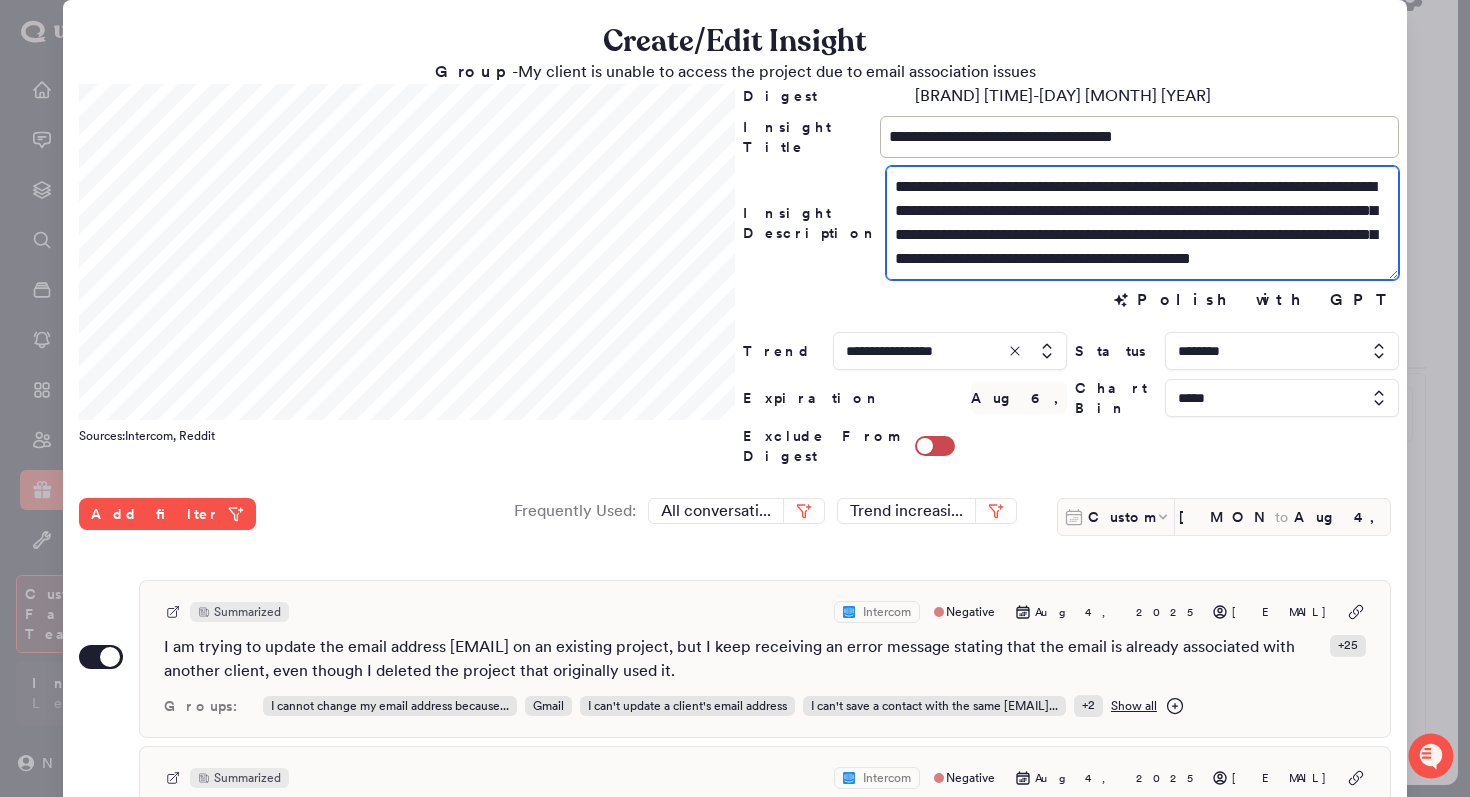 click on "**********" at bounding box center [1142, 223] 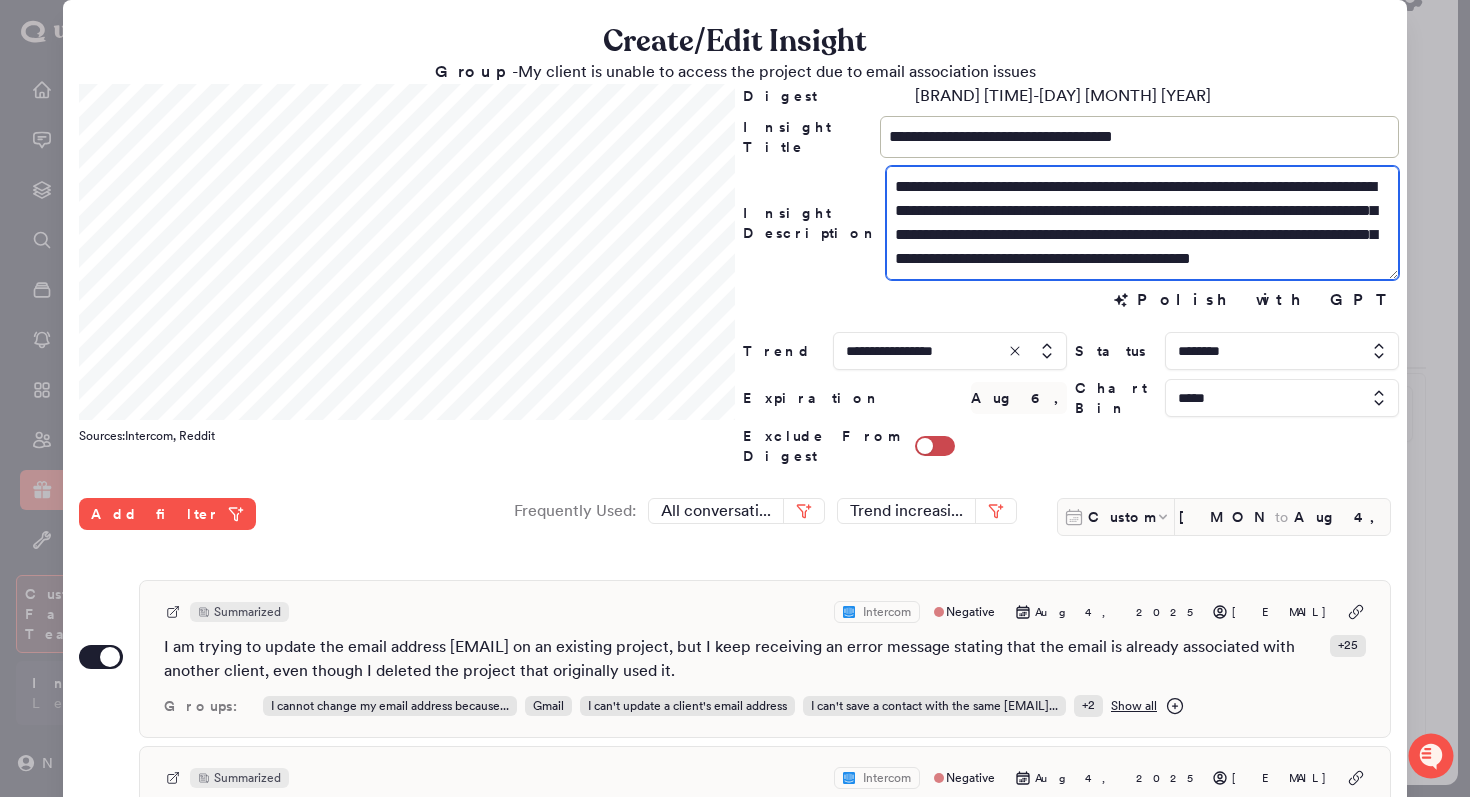scroll, scrollTop: 0, scrollLeft: 0, axis: both 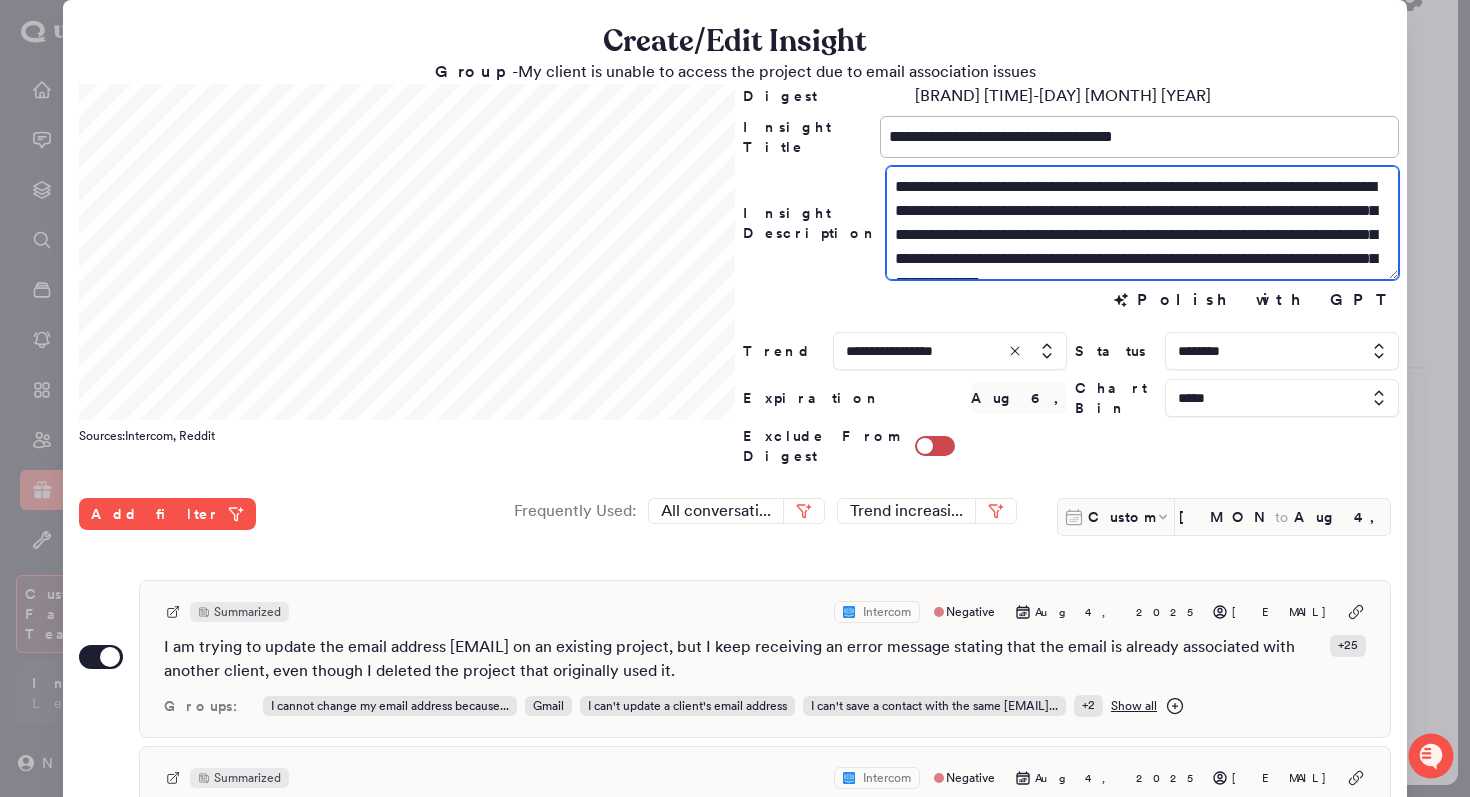 drag, startPoint x: 1146, startPoint y: 181, endPoint x: 1097, endPoint y: 212, distance: 57.982758 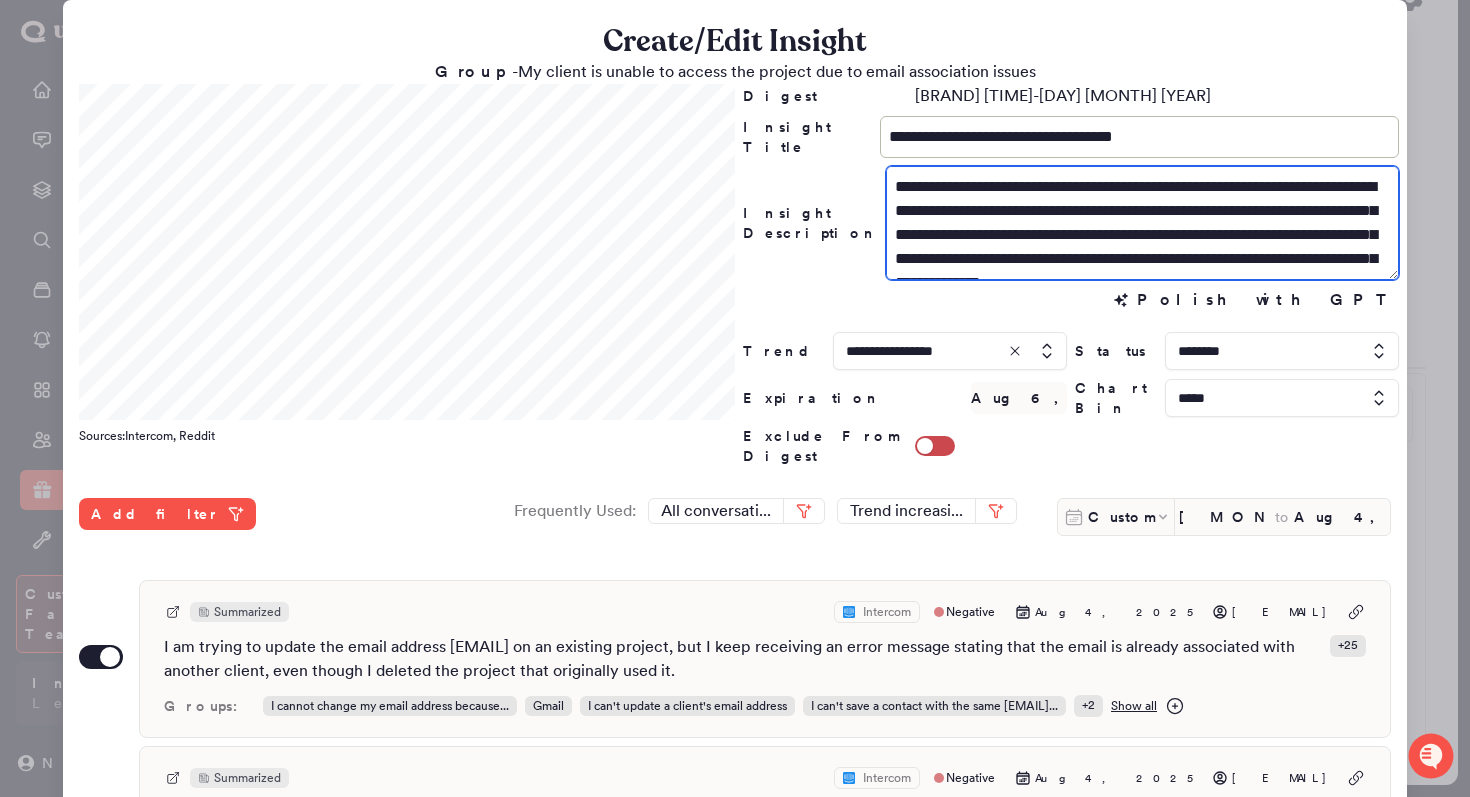 click on "**********" at bounding box center (1142, 223) 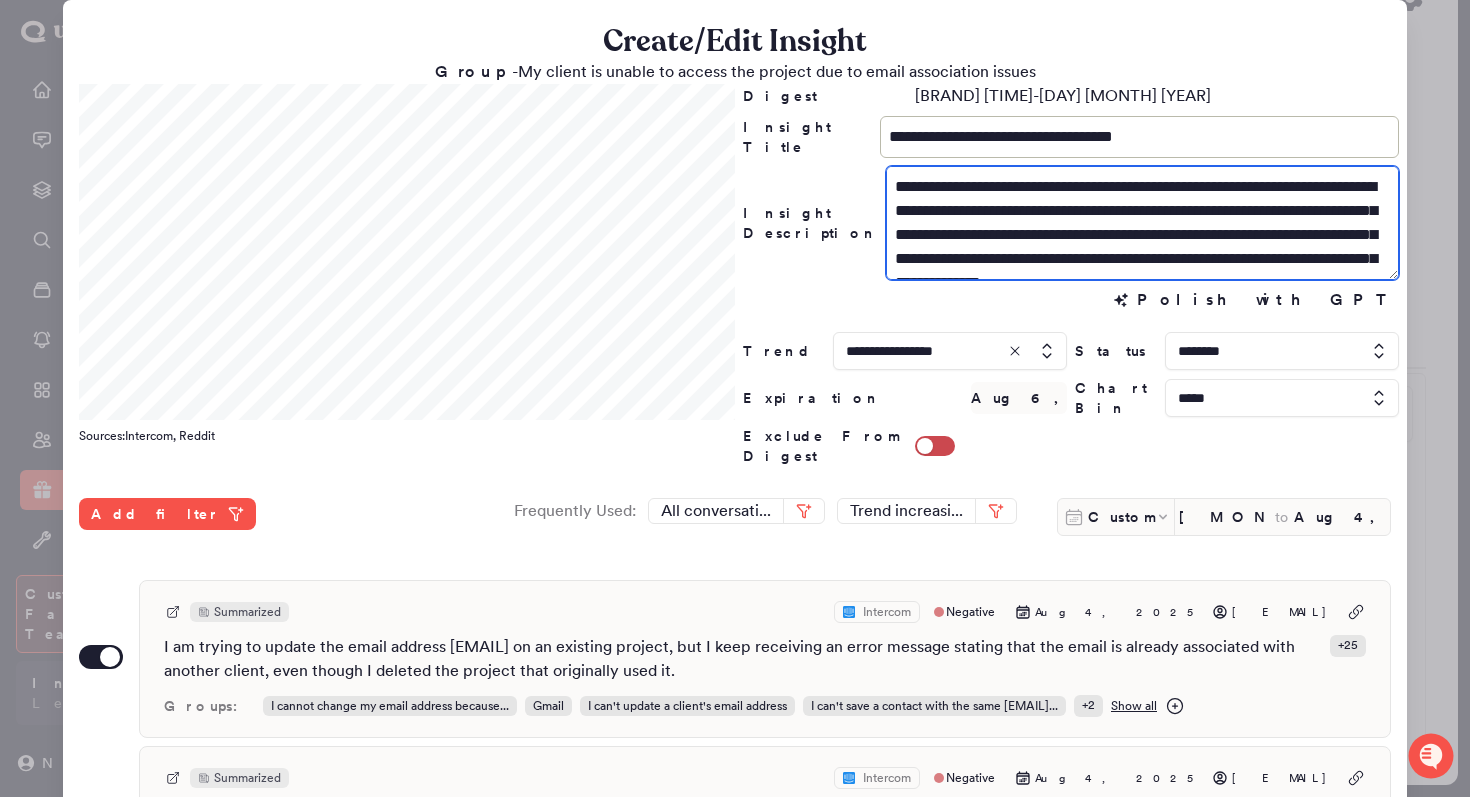 paste on "**********" 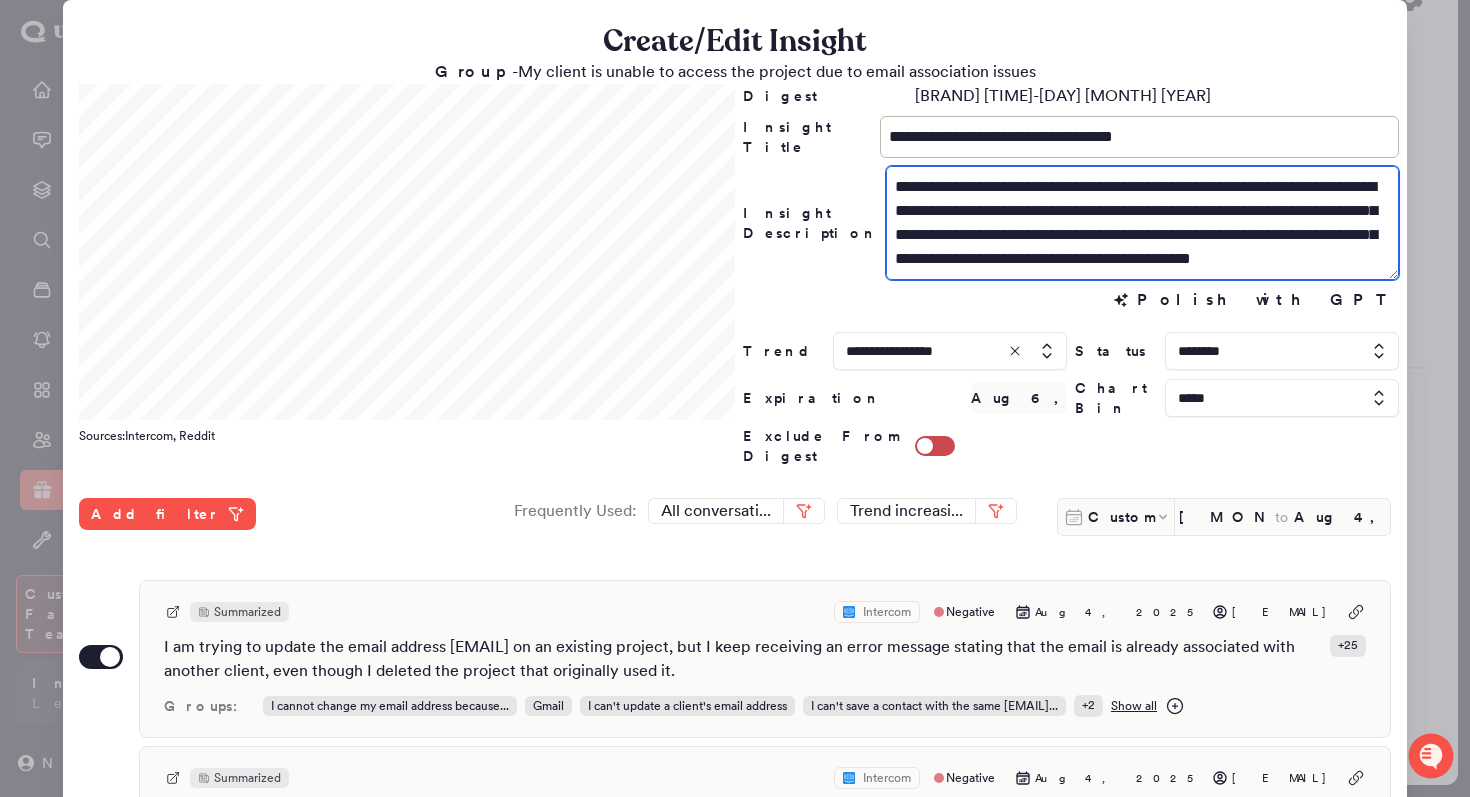 scroll, scrollTop: 168, scrollLeft: 0, axis: vertical 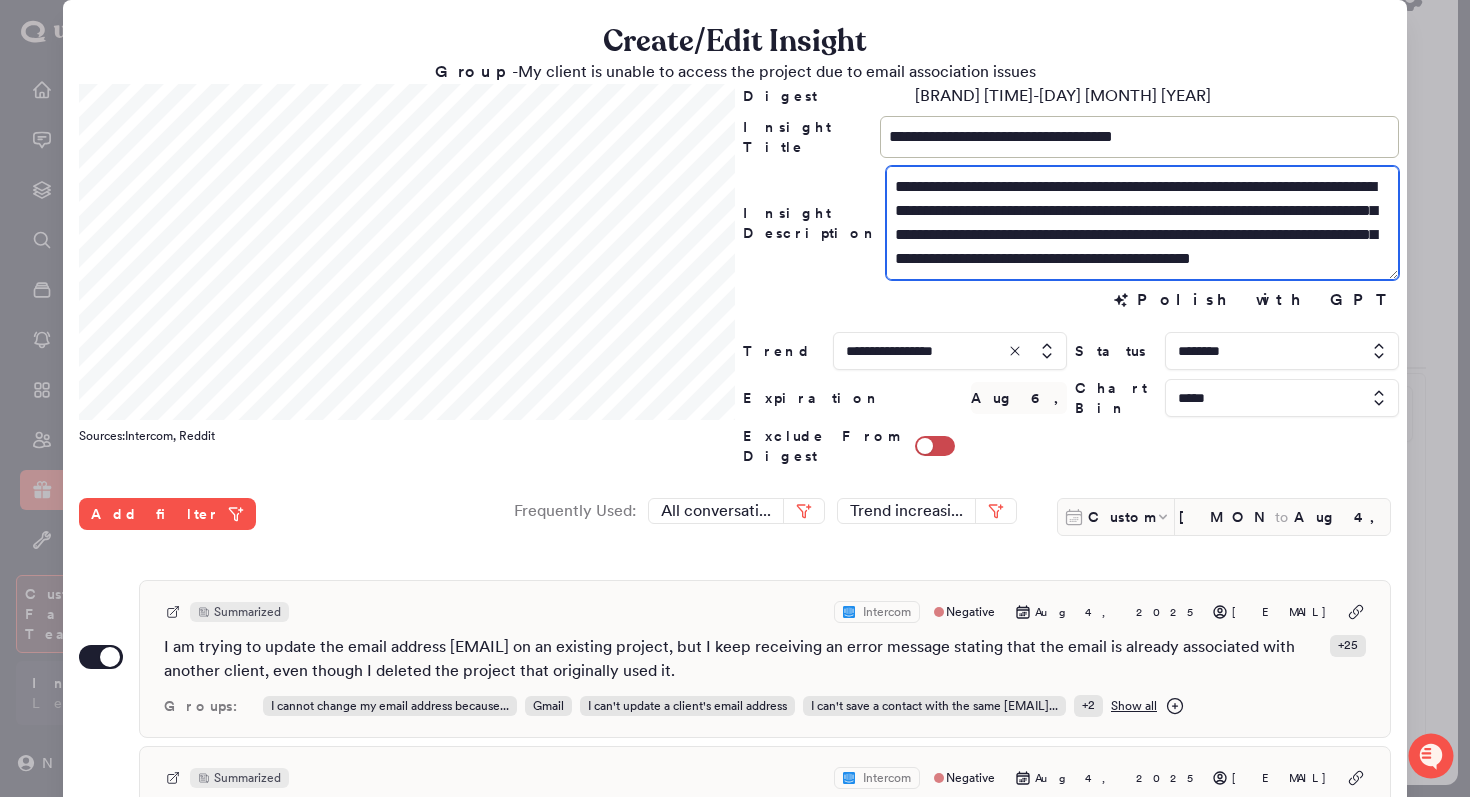 click on "**********" at bounding box center [1142, 223] 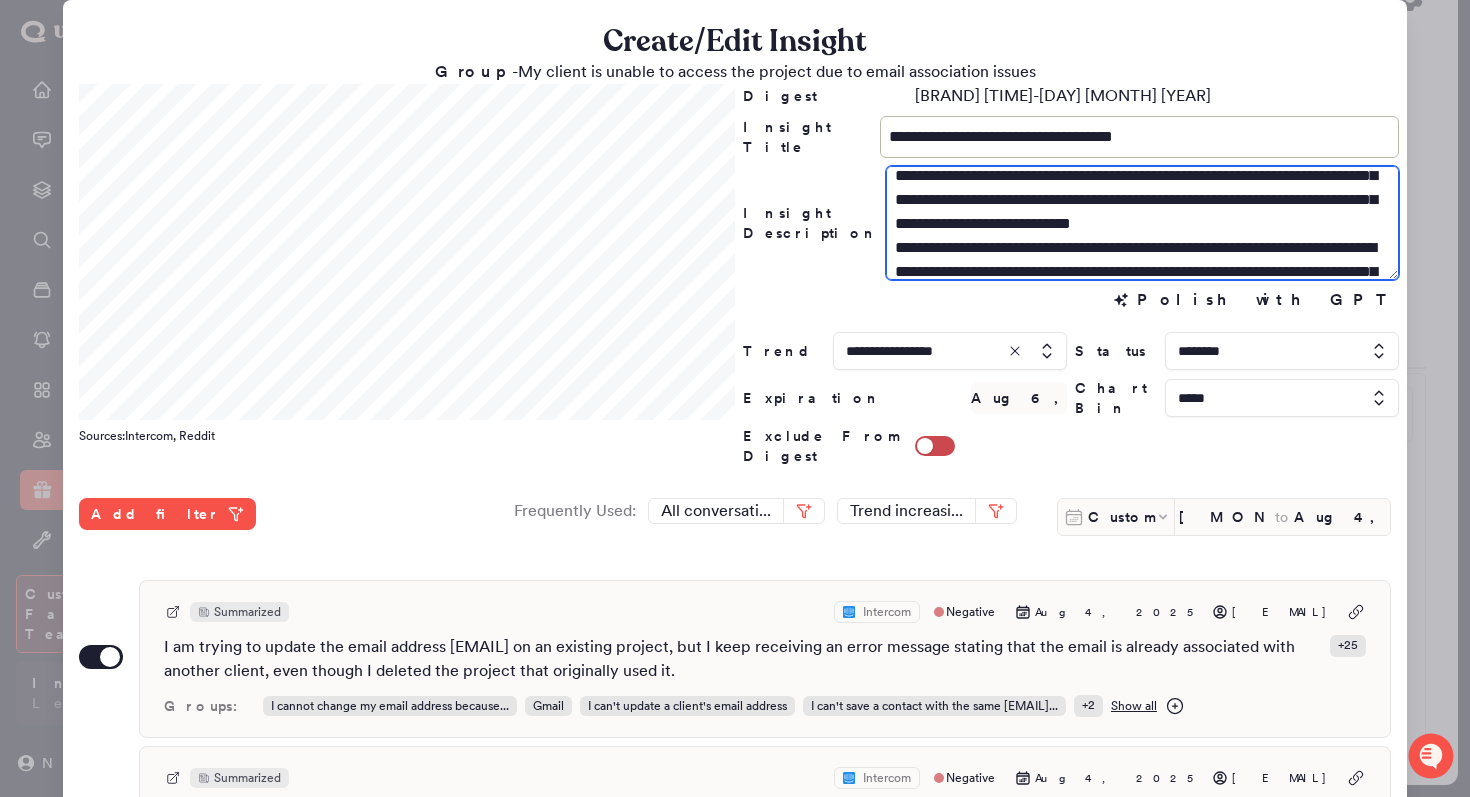 scroll, scrollTop: 64, scrollLeft: 0, axis: vertical 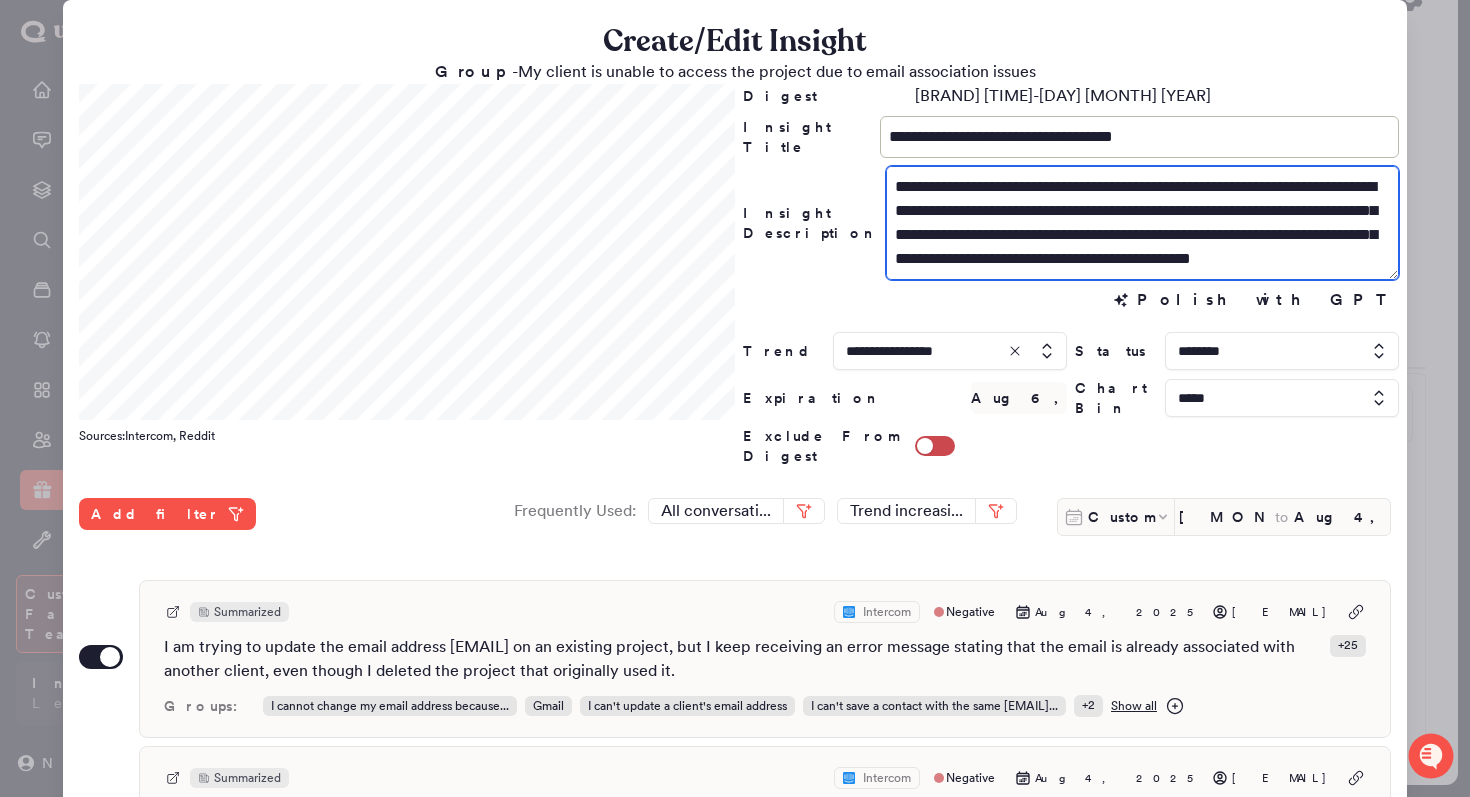 drag, startPoint x: 1024, startPoint y: 216, endPoint x: 1237, endPoint y: 301, distance: 229.33382 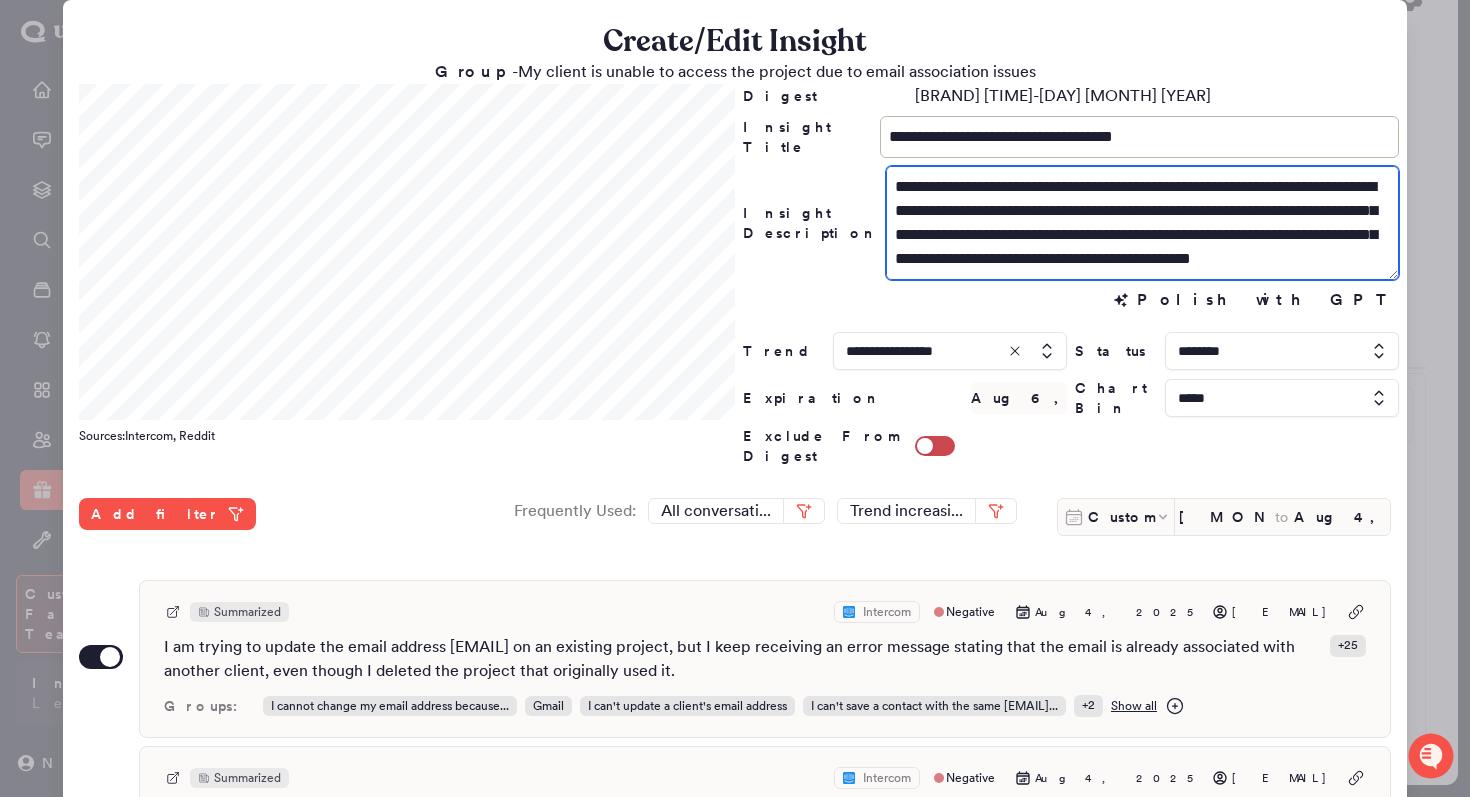click on "**********" at bounding box center (1071, 275) 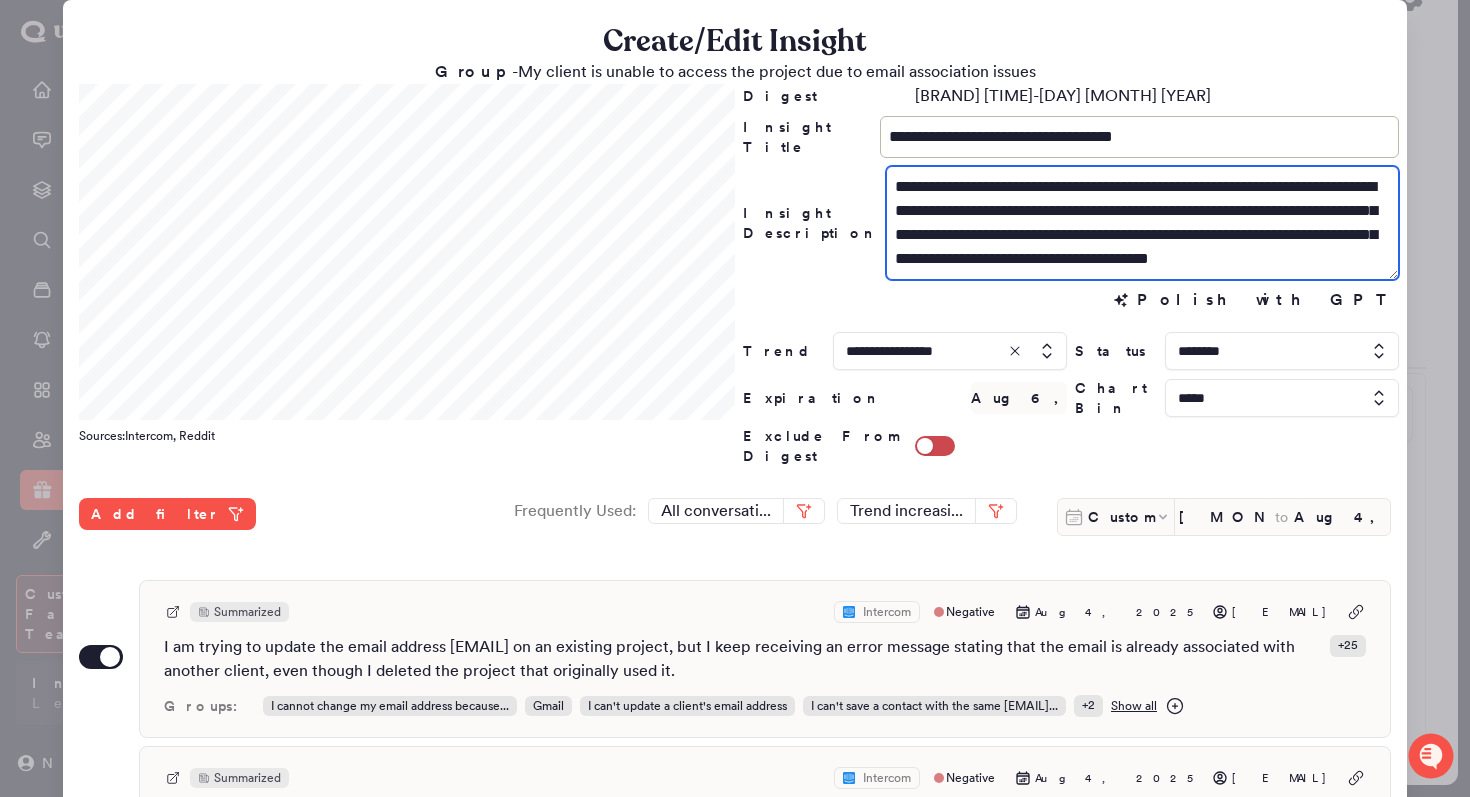 scroll, scrollTop: 0, scrollLeft: 0, axis: both 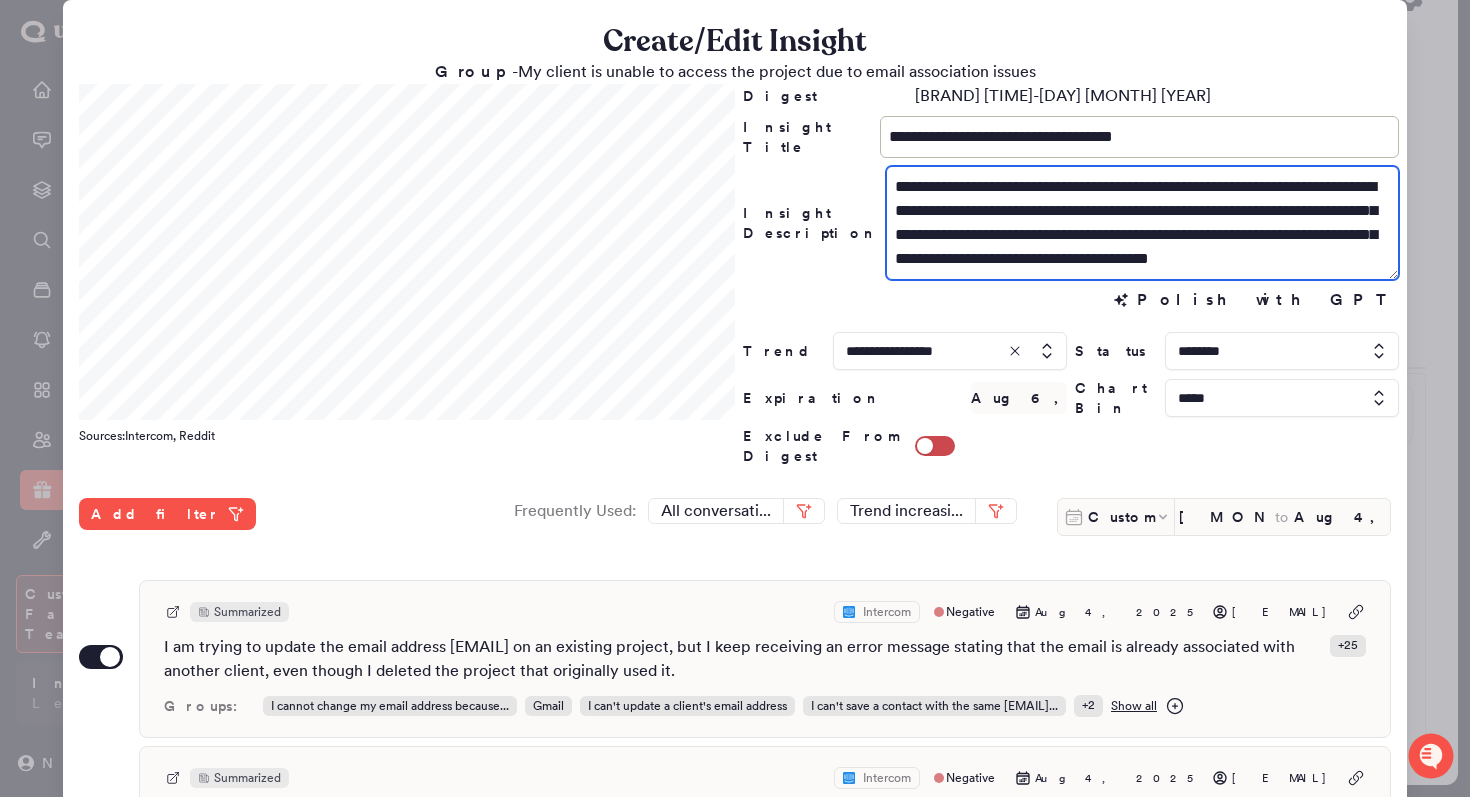 click on "**********" at bounding box center (1142, 223) 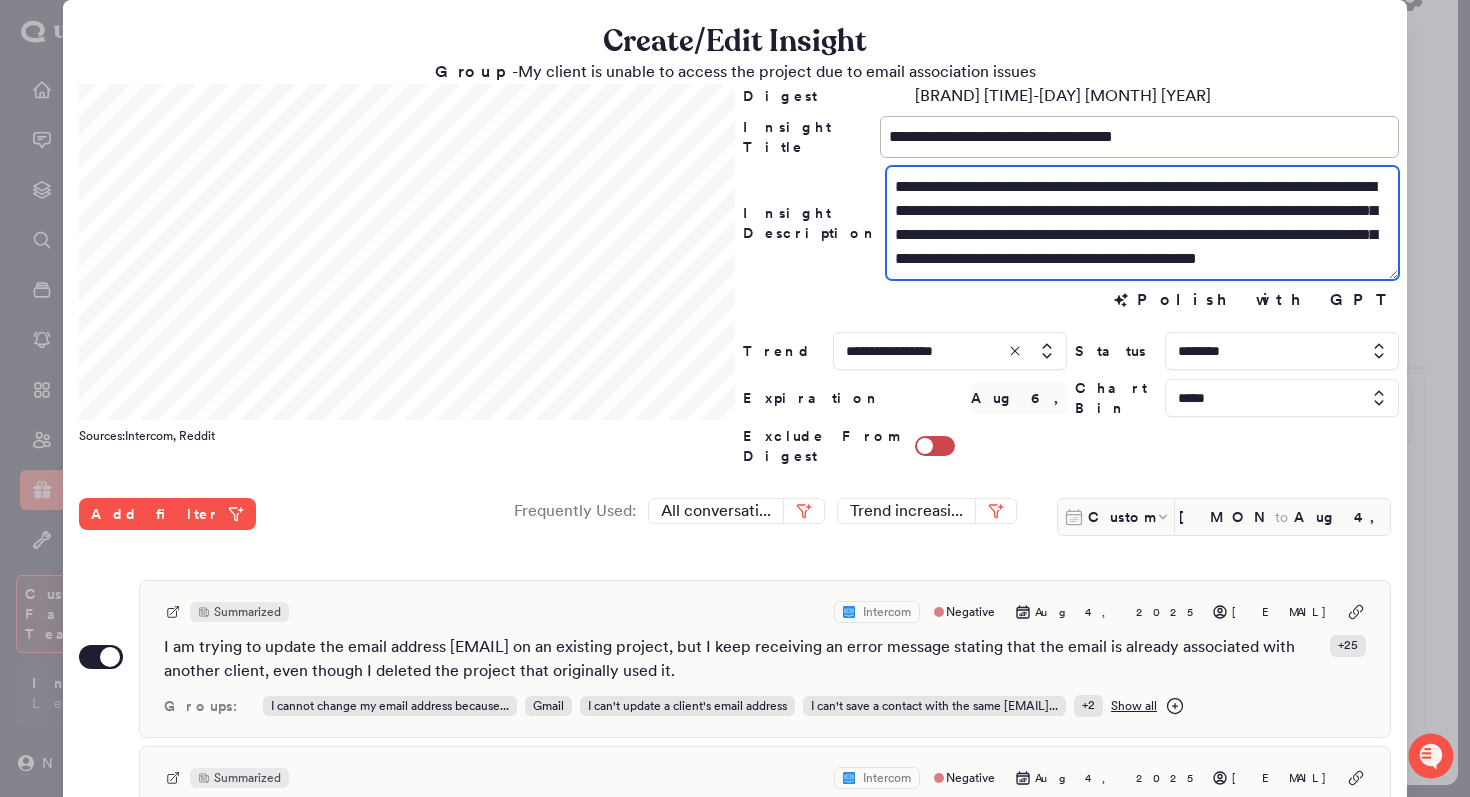 type on "**********" 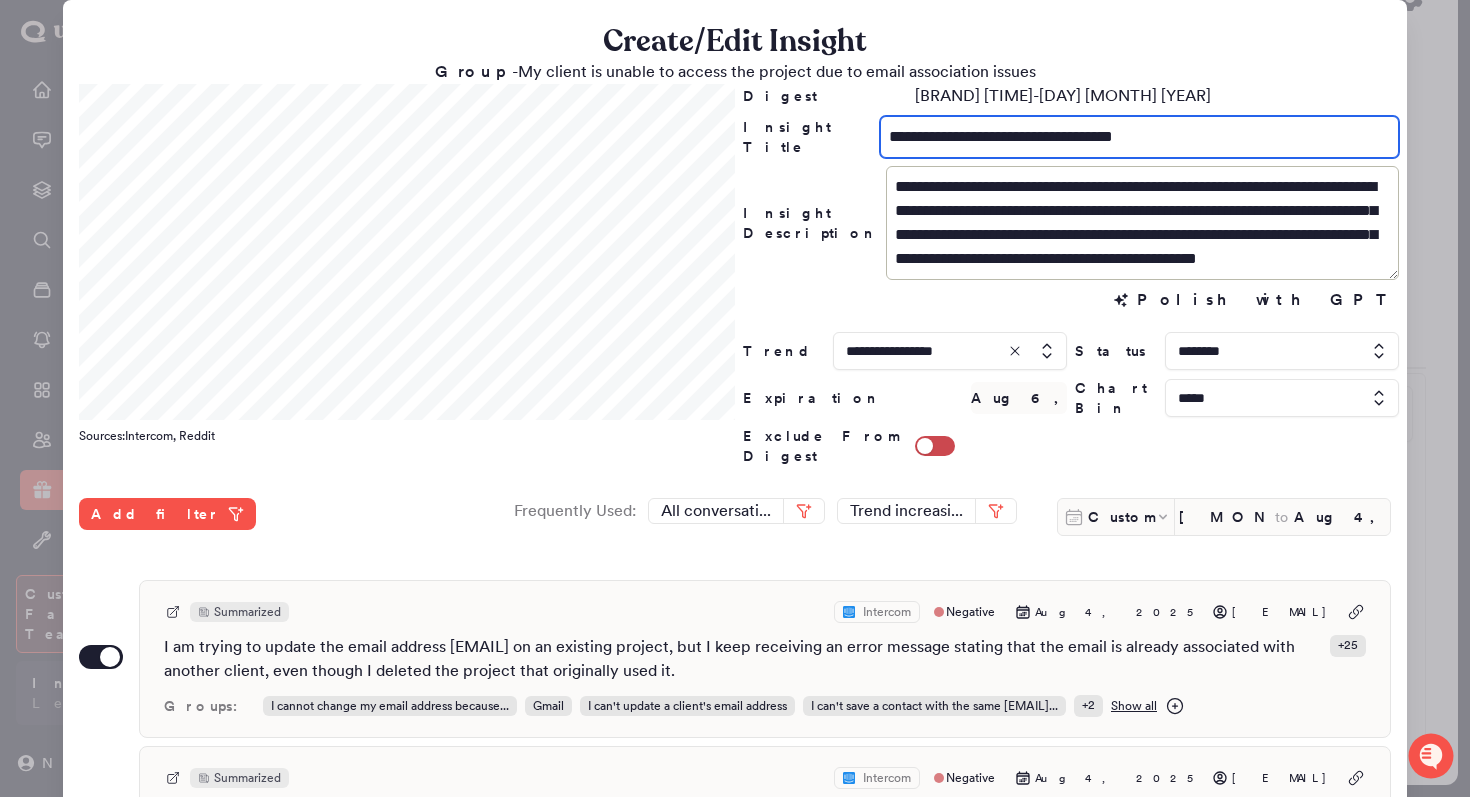 click on "**********" at bounding box center (1139, 137) 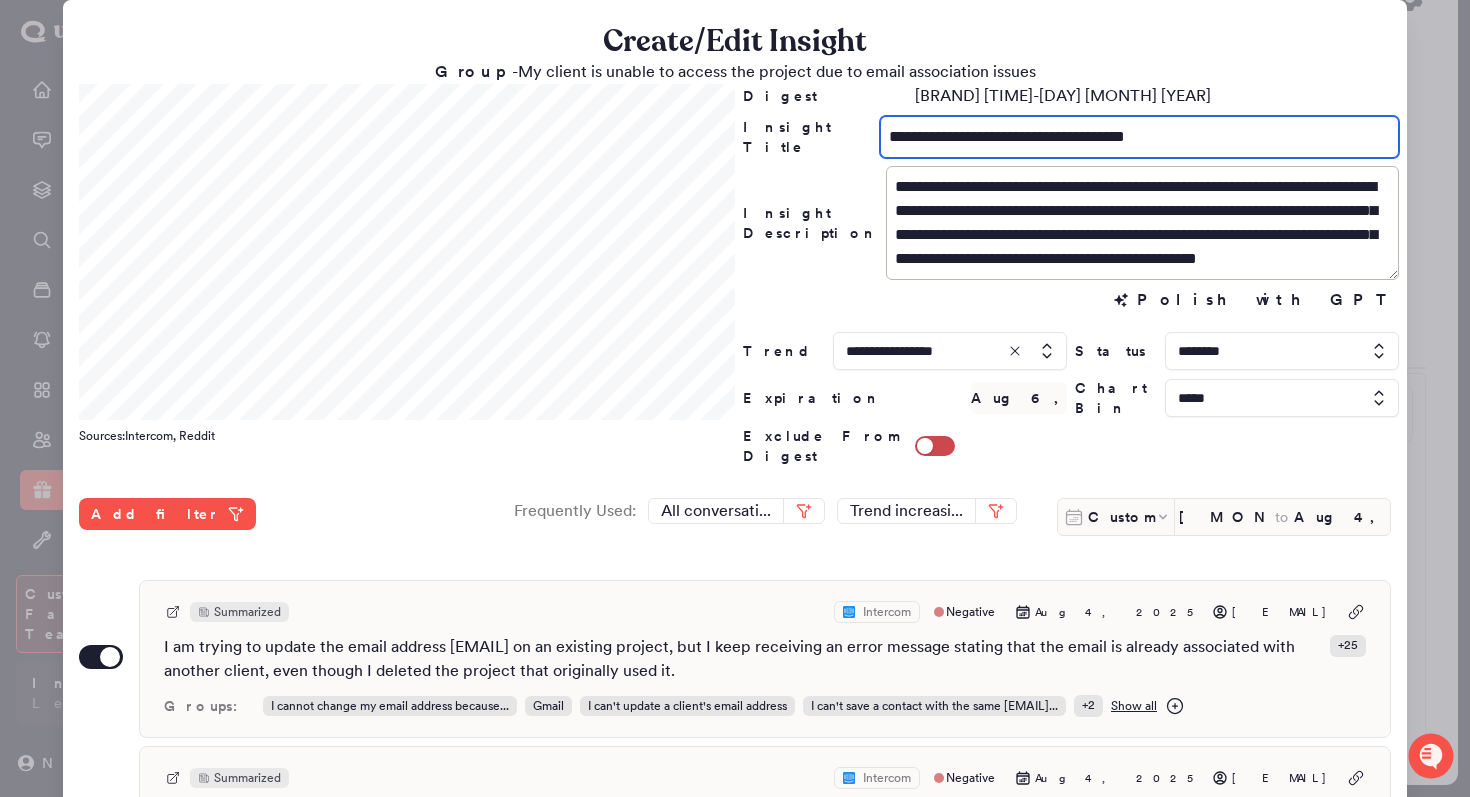 click on "**********" at bounding box center [1139, 137] 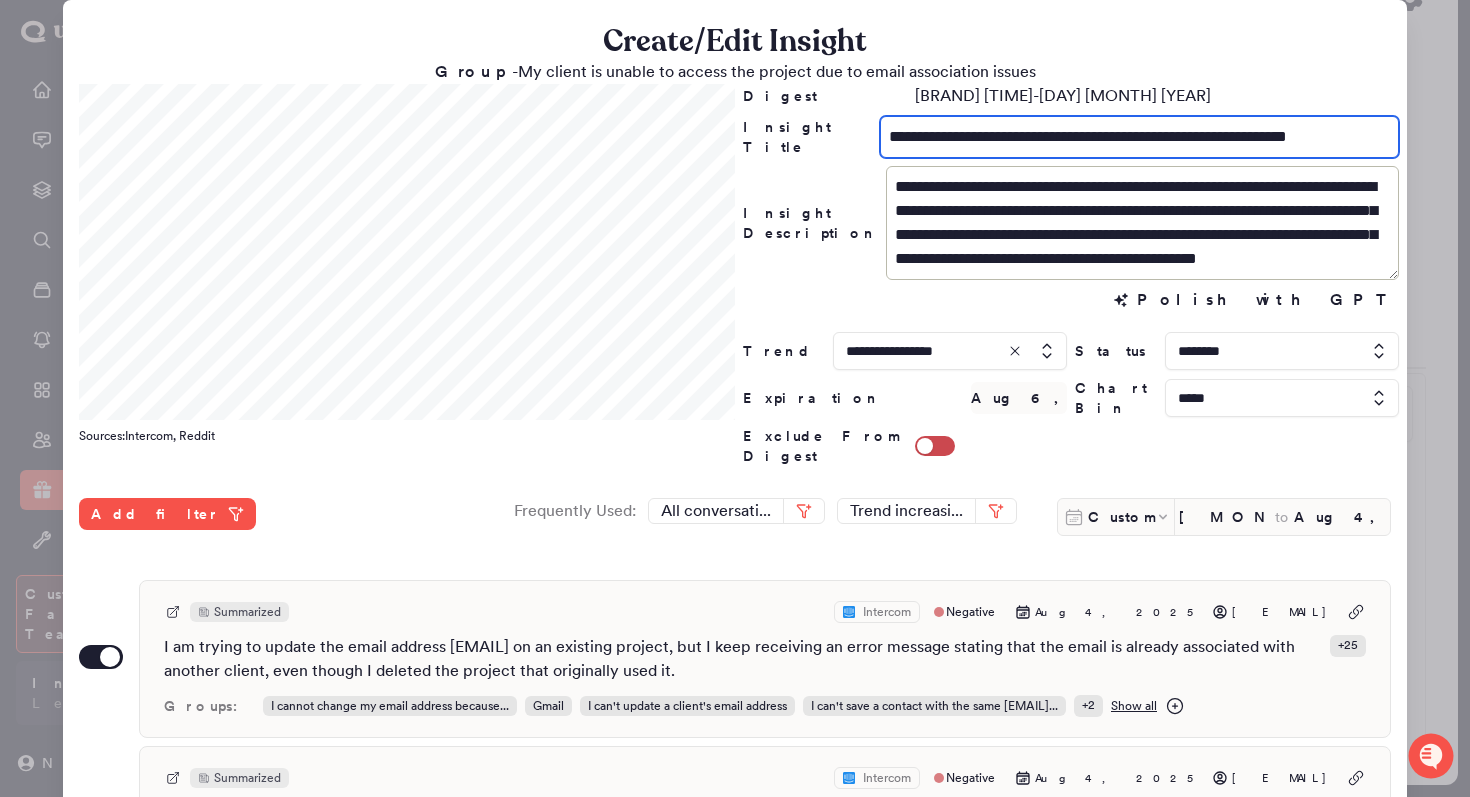 scroll, scrollTop: 24, scrollLeft: 0, axis: vertical 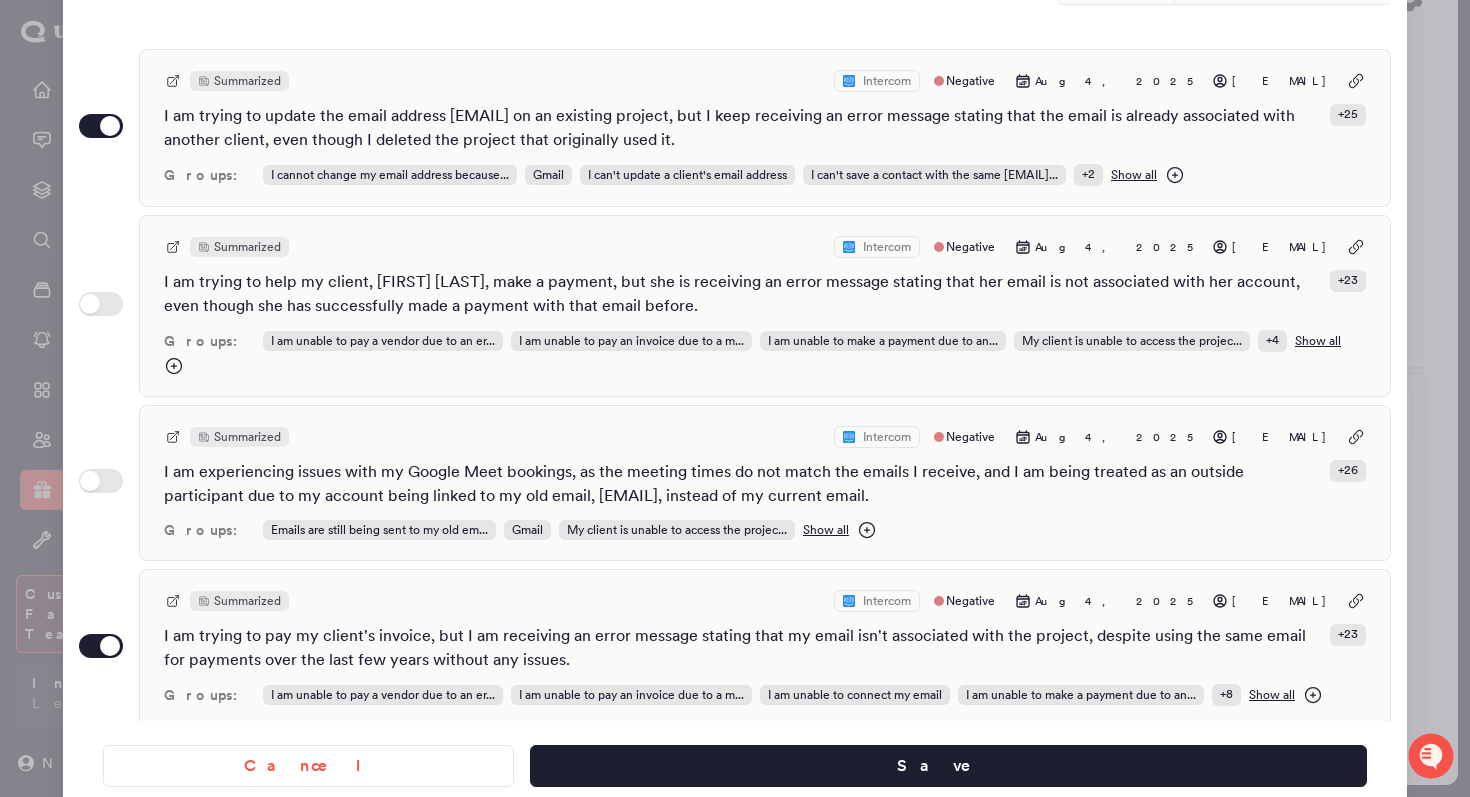 type on "**********" 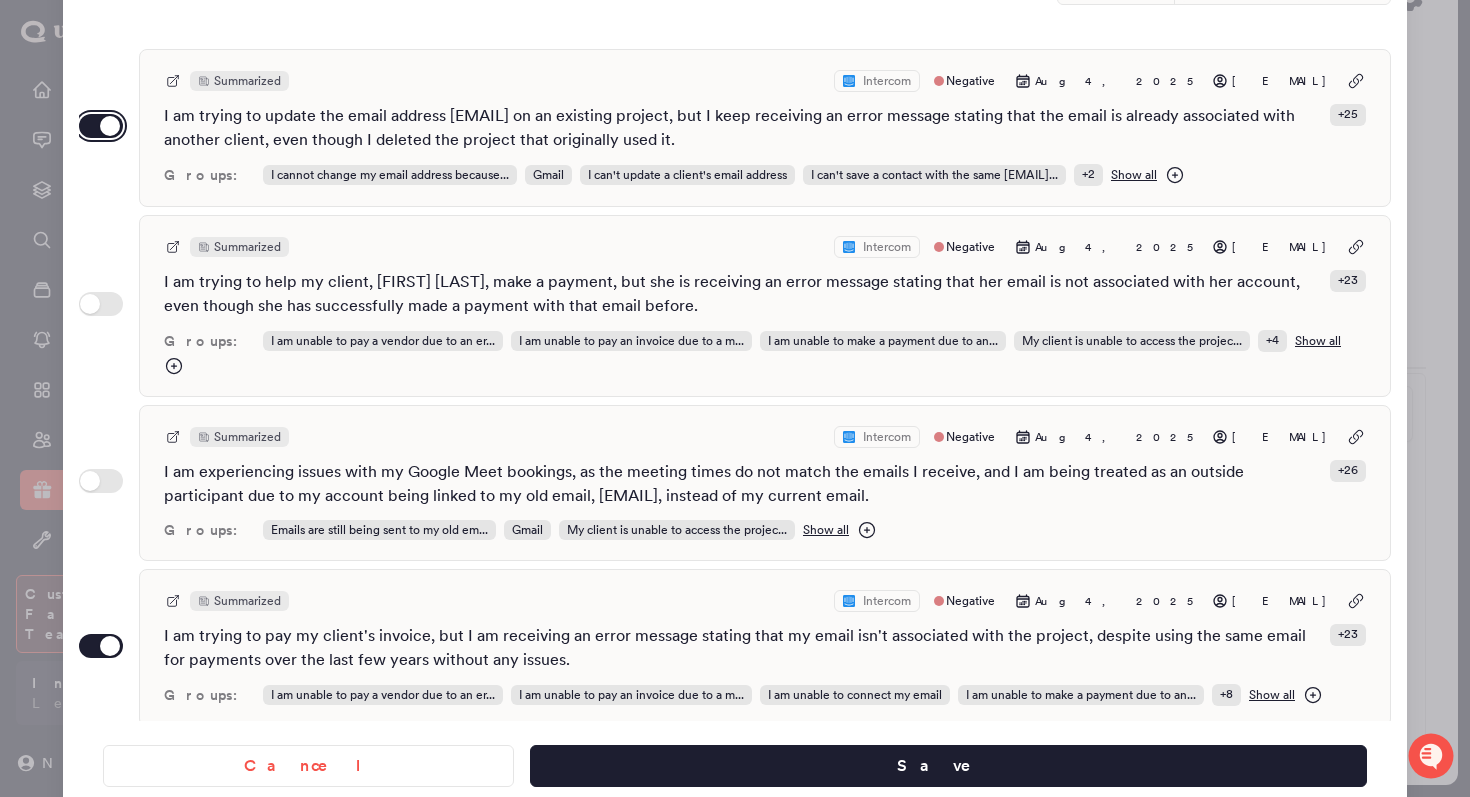 click on "Use setting" at bounding box center (101, 126) 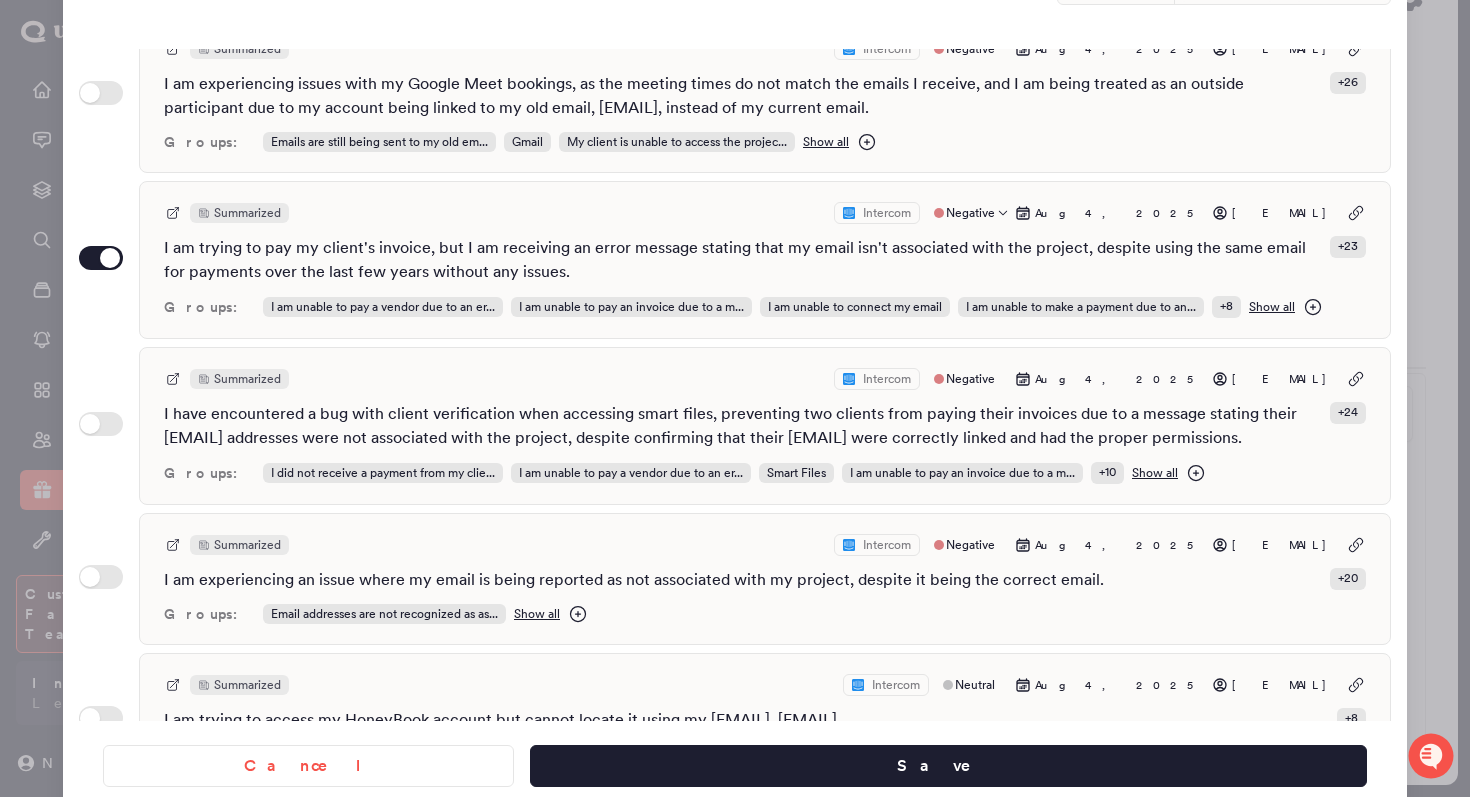 scroll, scrollTop: 395, scrollLeft: 0, axis: vertical 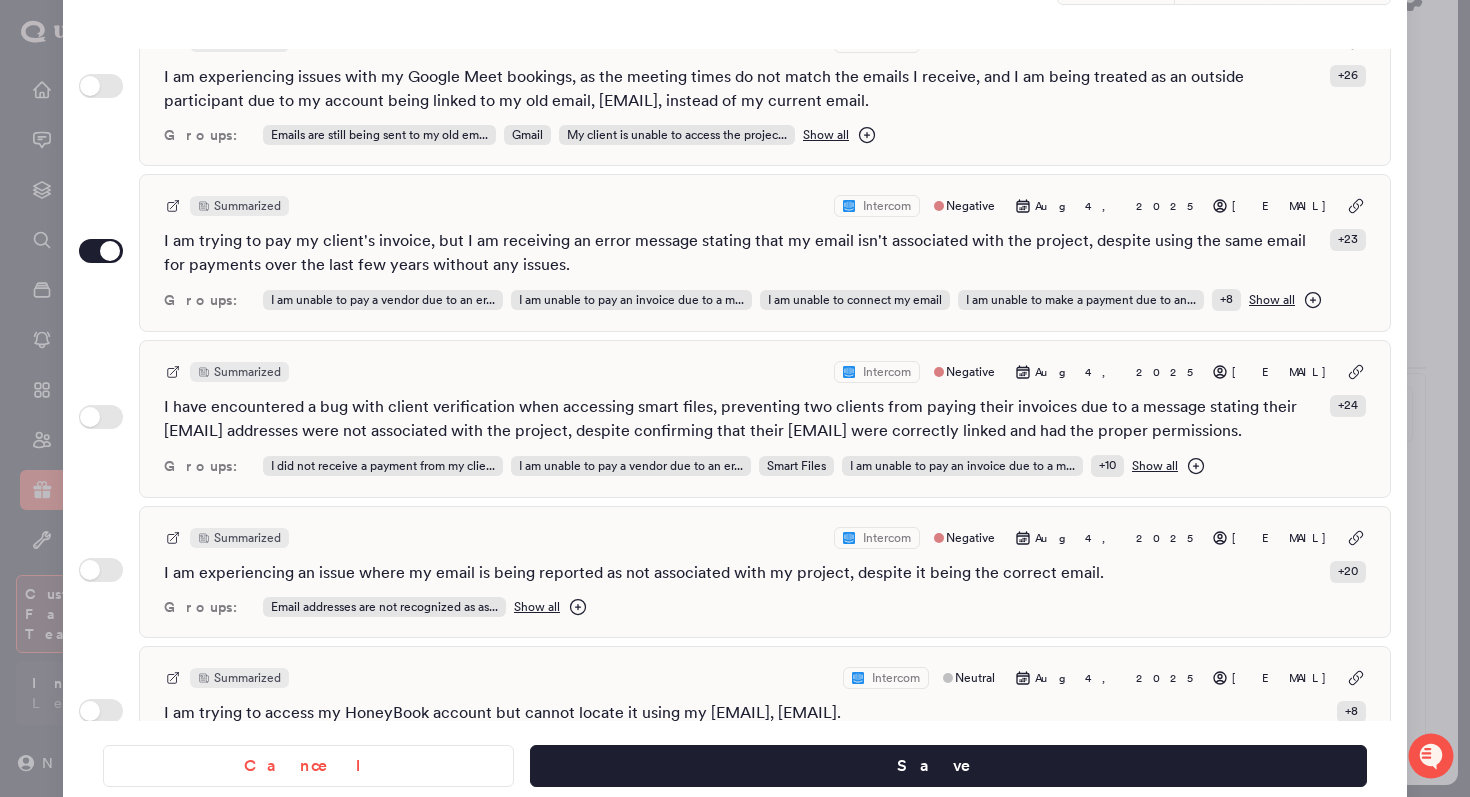 click at bounding box center (735, 398) 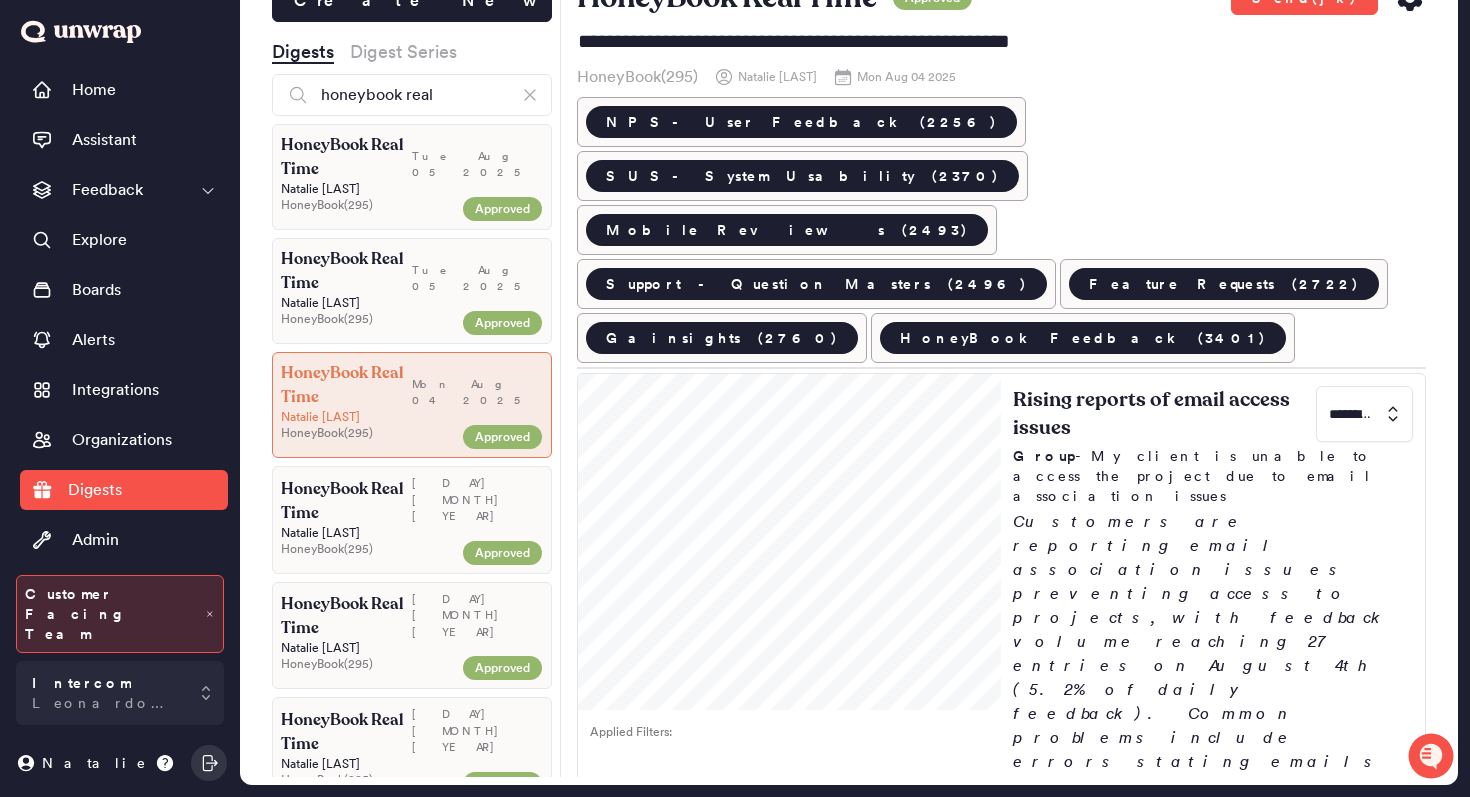 click on "HoneyBook Real Time" at bounding box center [346, 271] 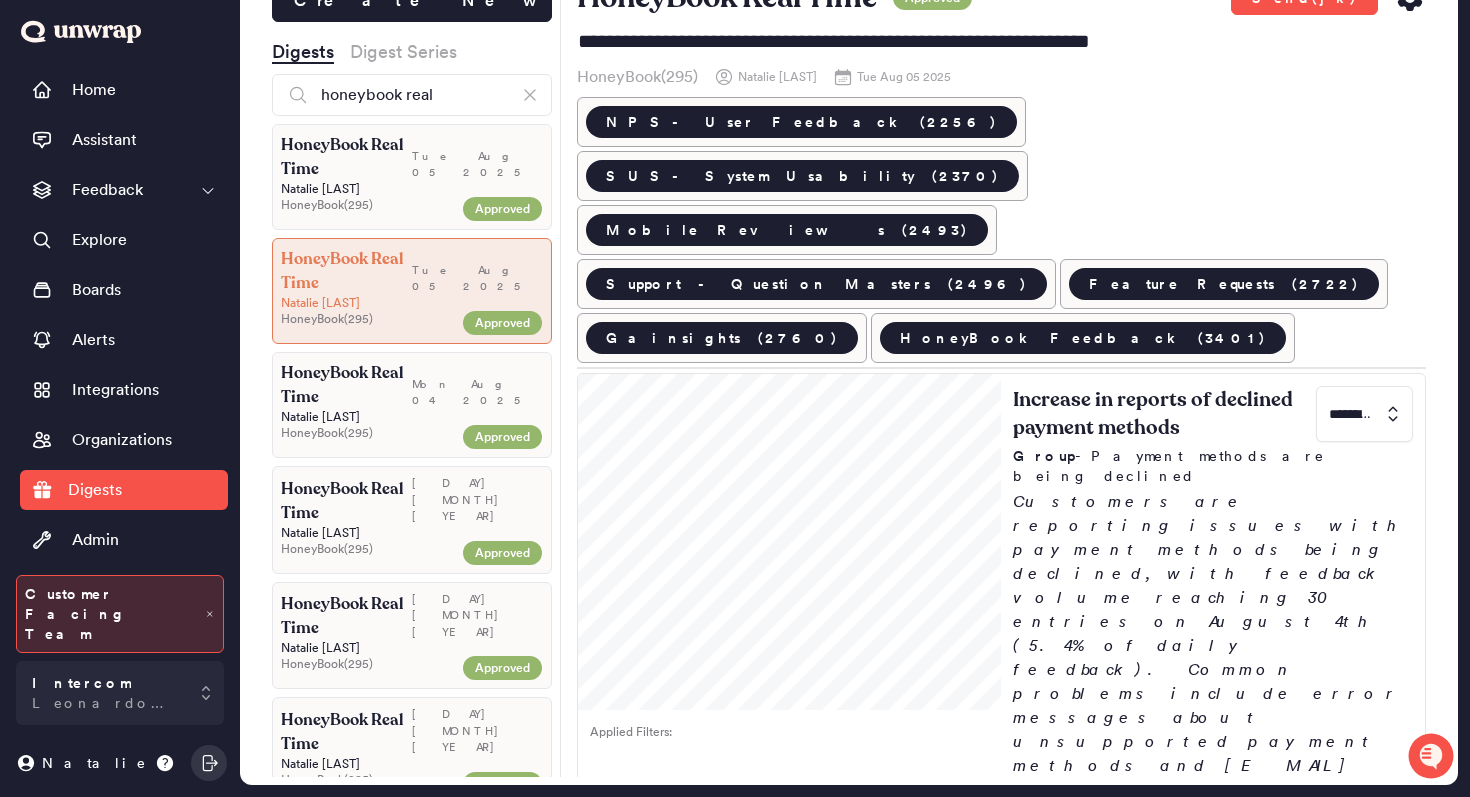 click on "Tue Aug 05 2025" at bounding box center [477, 157] 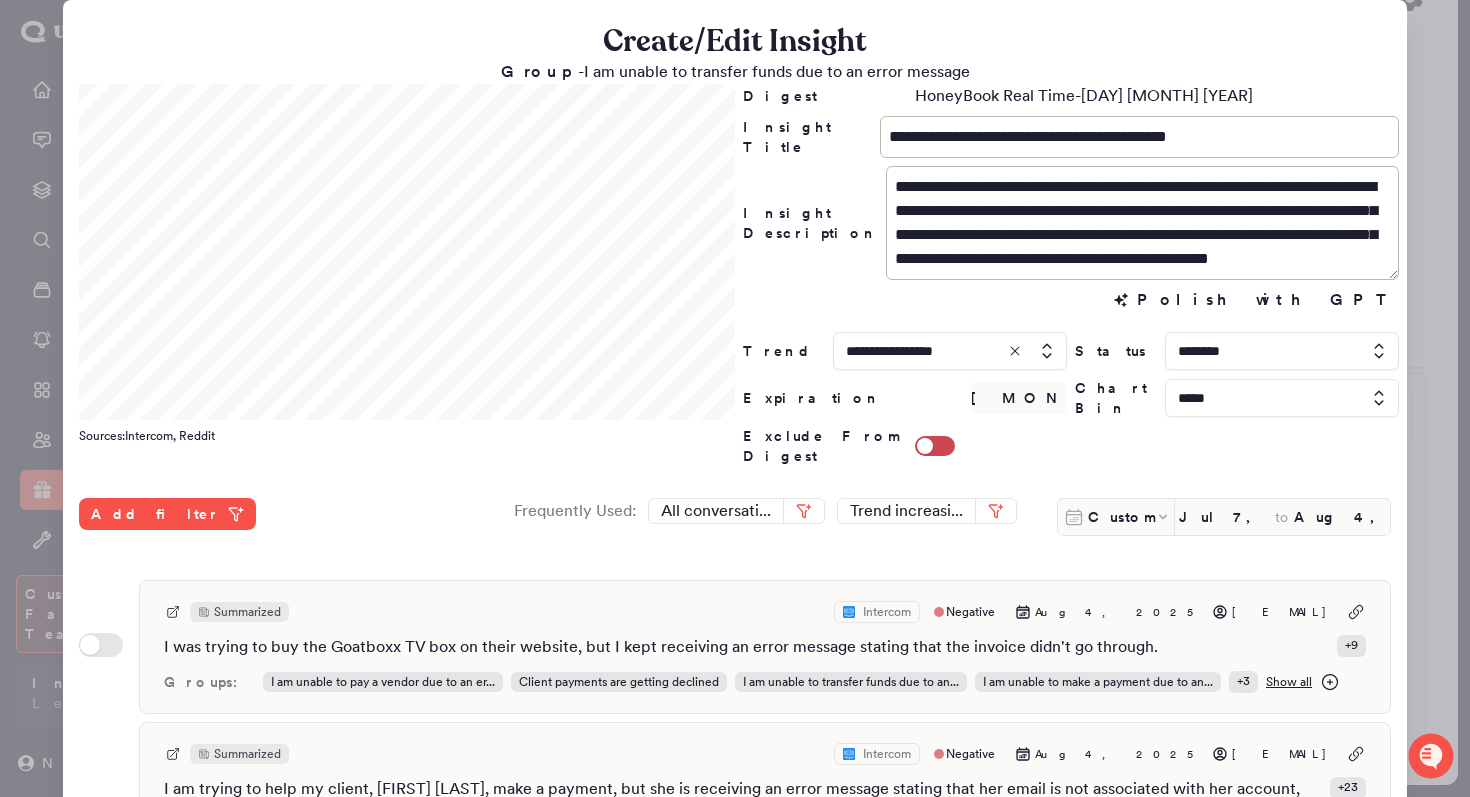 scroll, scrollTop: 24, scrollLeft: 0, axis: vertical 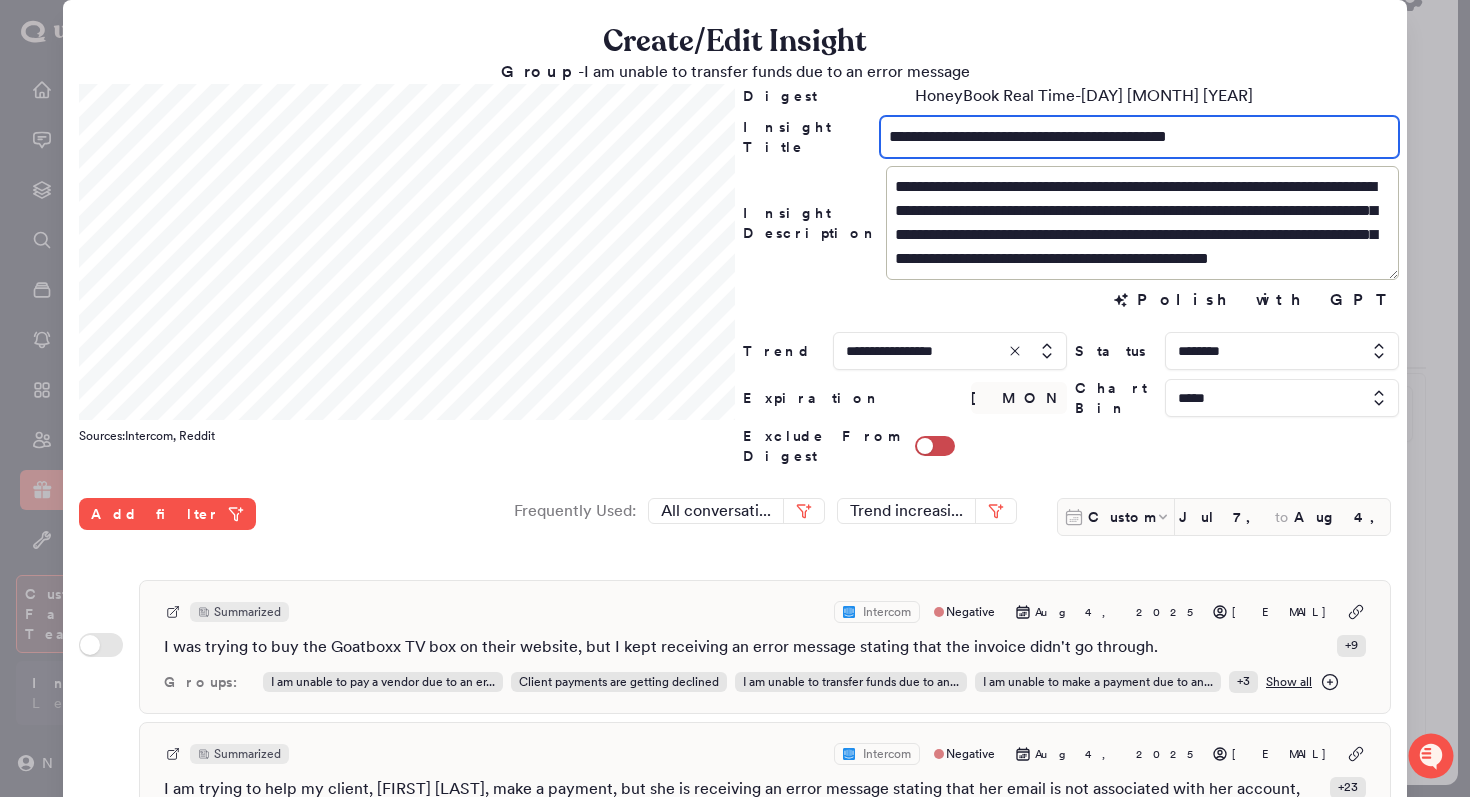 drag, startPoint x: 1168, startPoint y: 128, endPoint x: 1112, endPoint y: 128, distance: 56 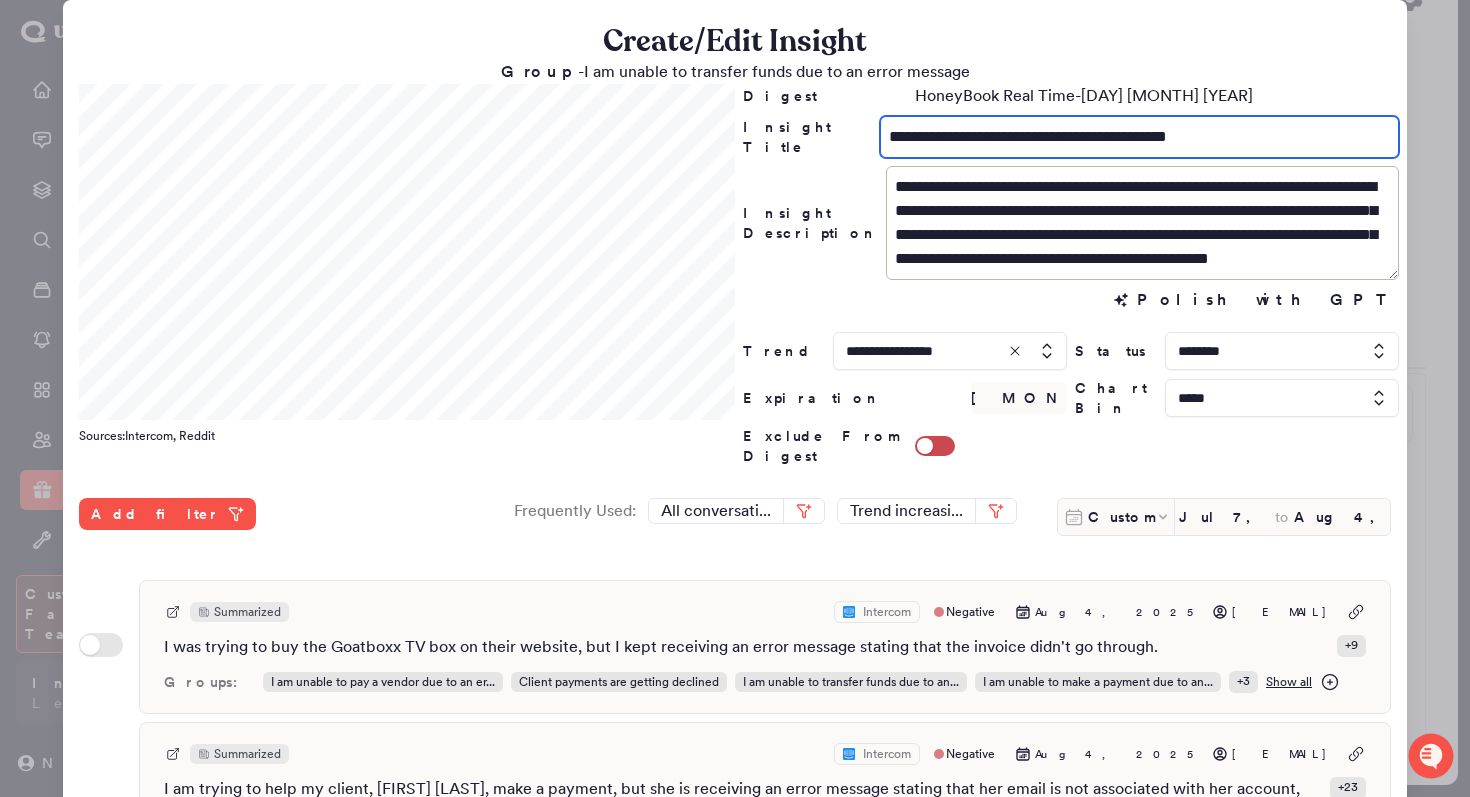 click on "**********" at bounding box center (1139, 137) 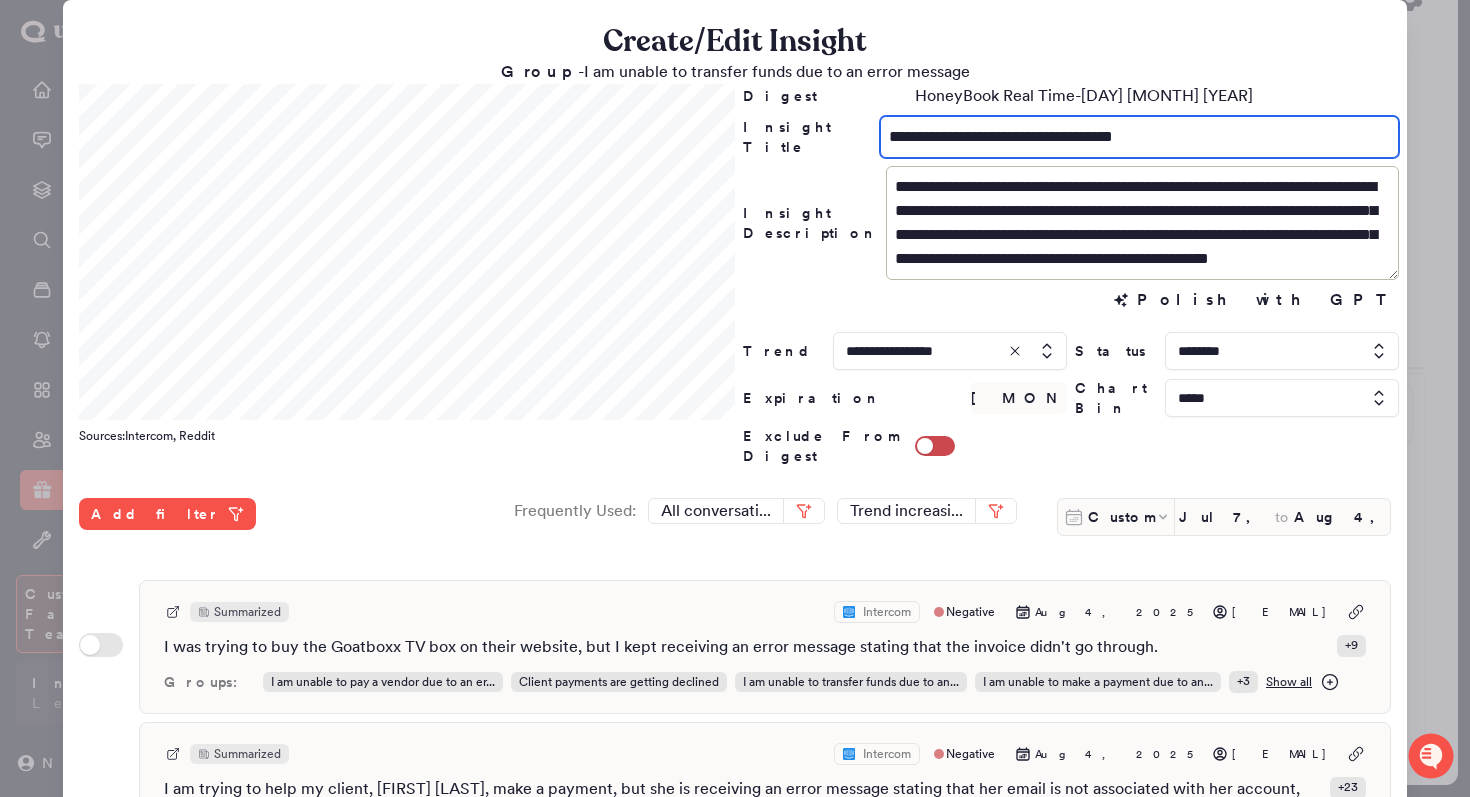 scroll, scrollTop: 0, scrollLeft: 0, axis: both 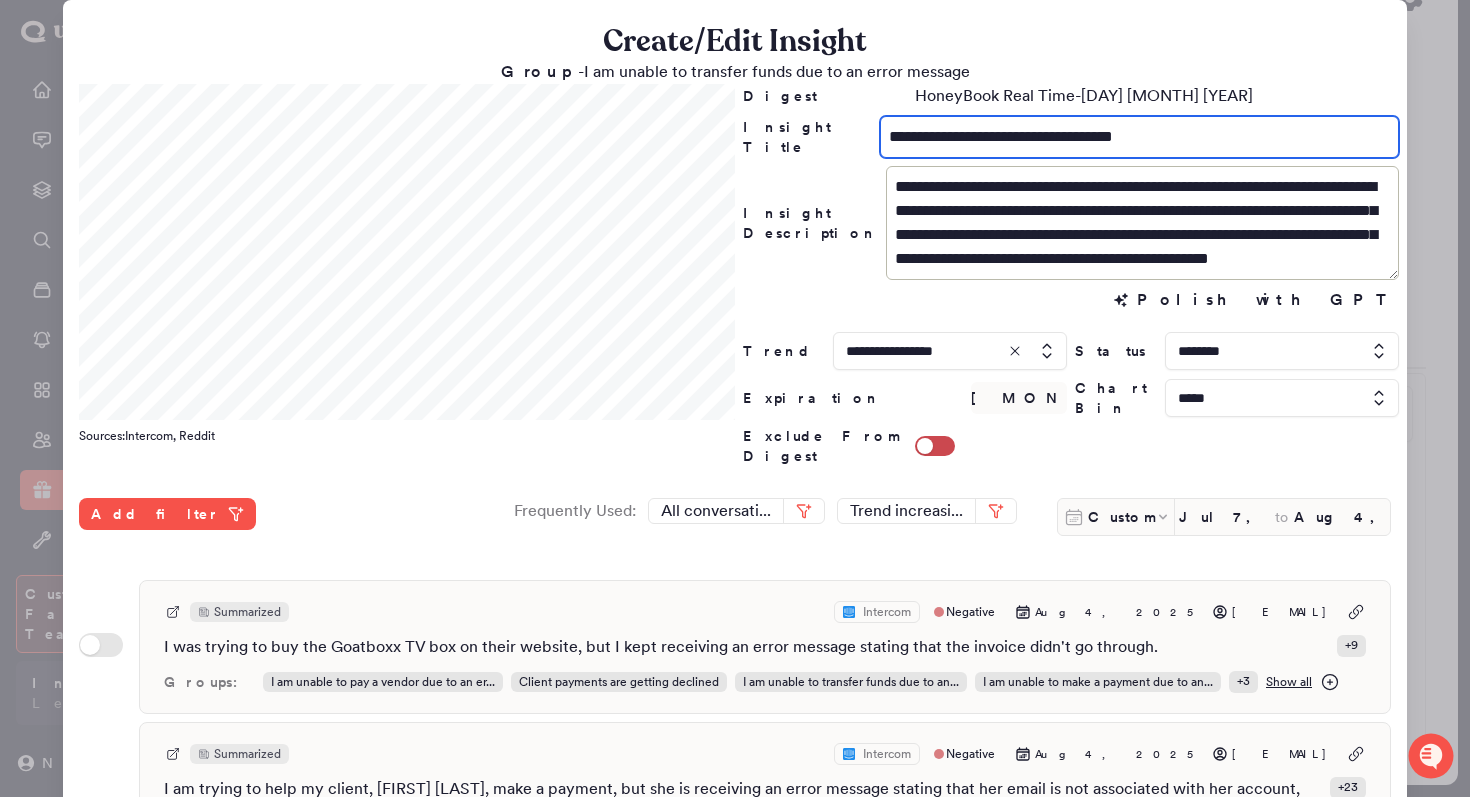type on "**********" 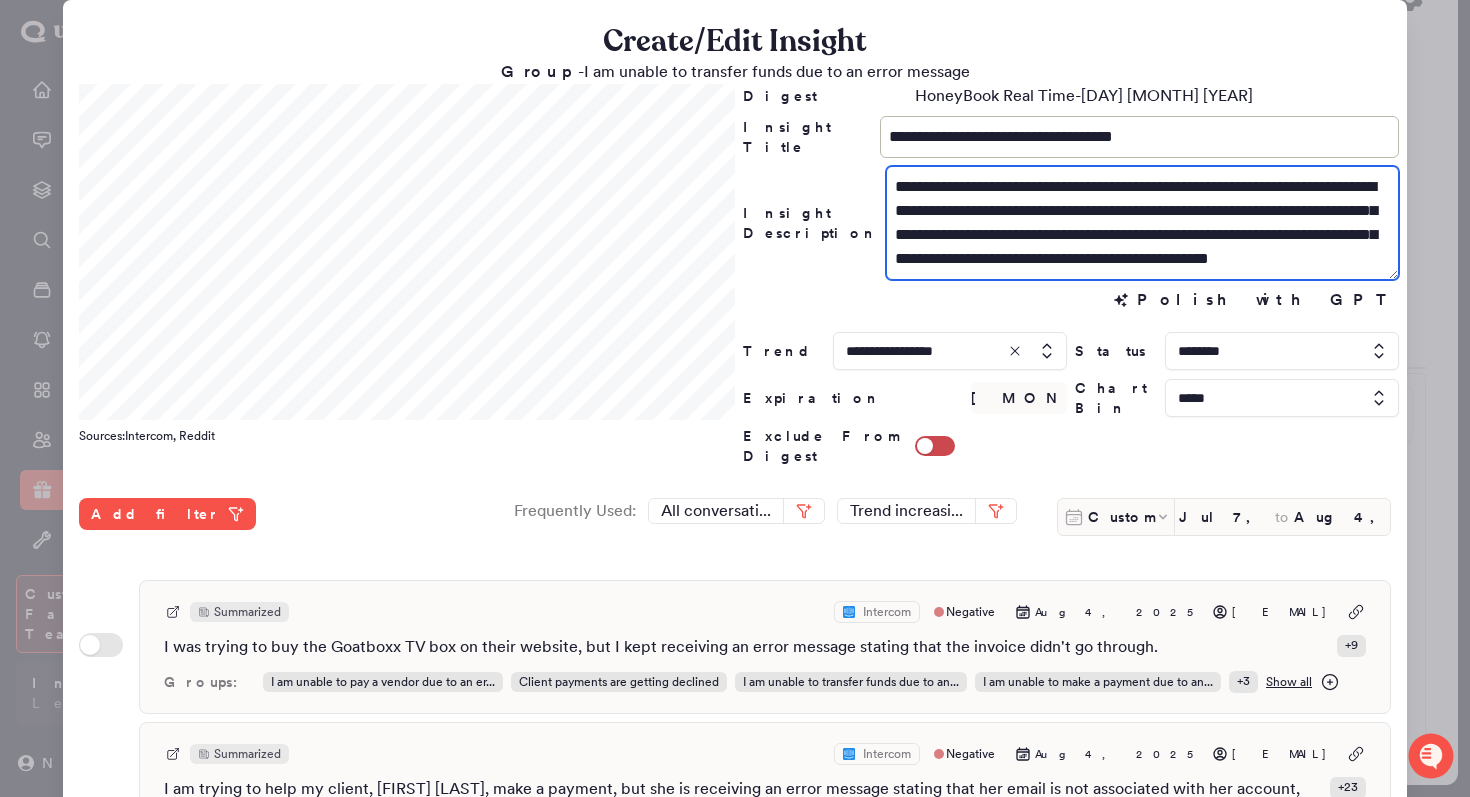 drag, startPoint x: 1362, startPoint y: 186, endPoint x: 1235, endPoint y: 188, distance: 127.01575 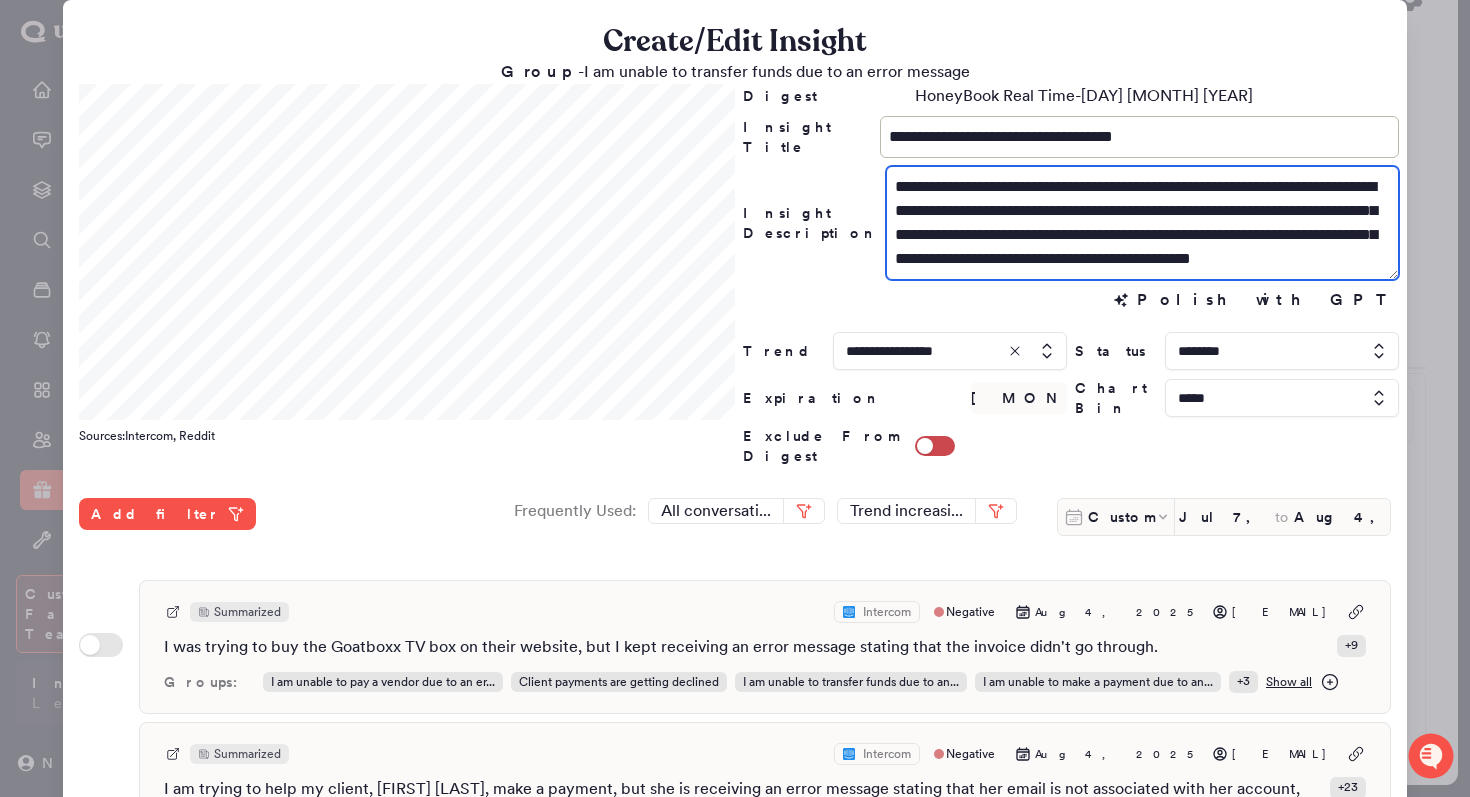 scroll, scrollTop: 24, scrollLeft: 0, axis: vertical 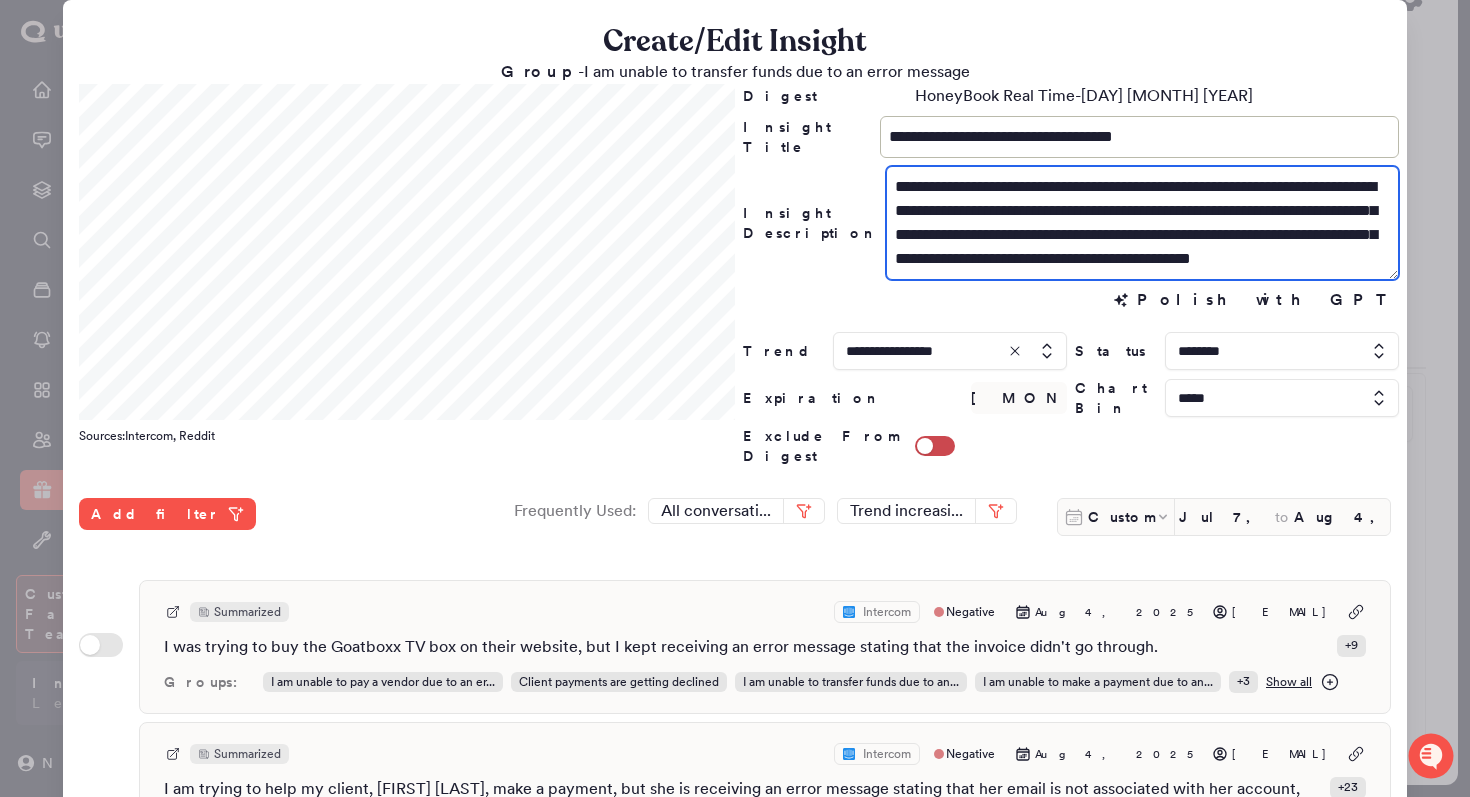 click on "**********" at bounding box center (1142, 223) 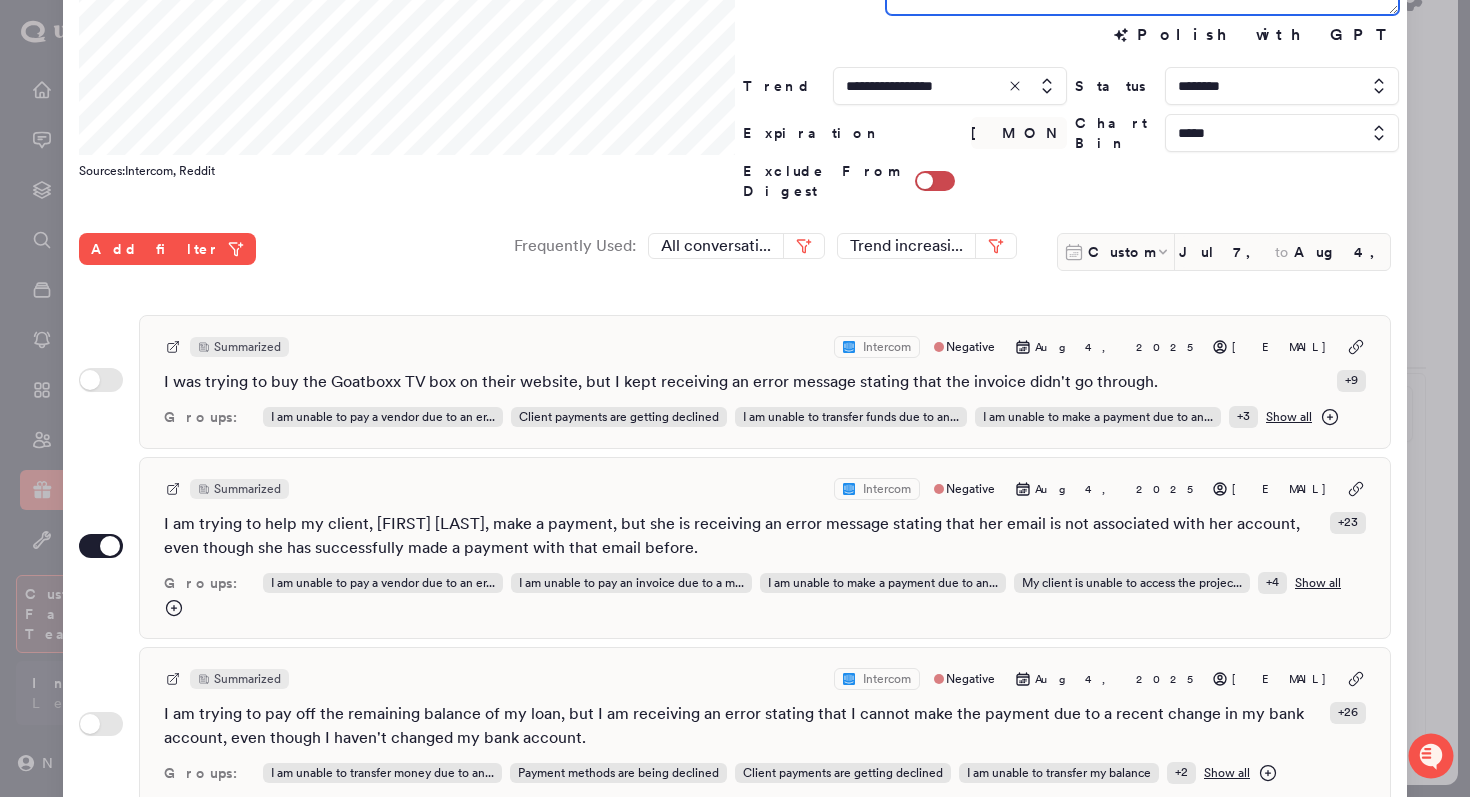 scroll, scrollTop: 273, scrollLeft: 0, axis: vertical 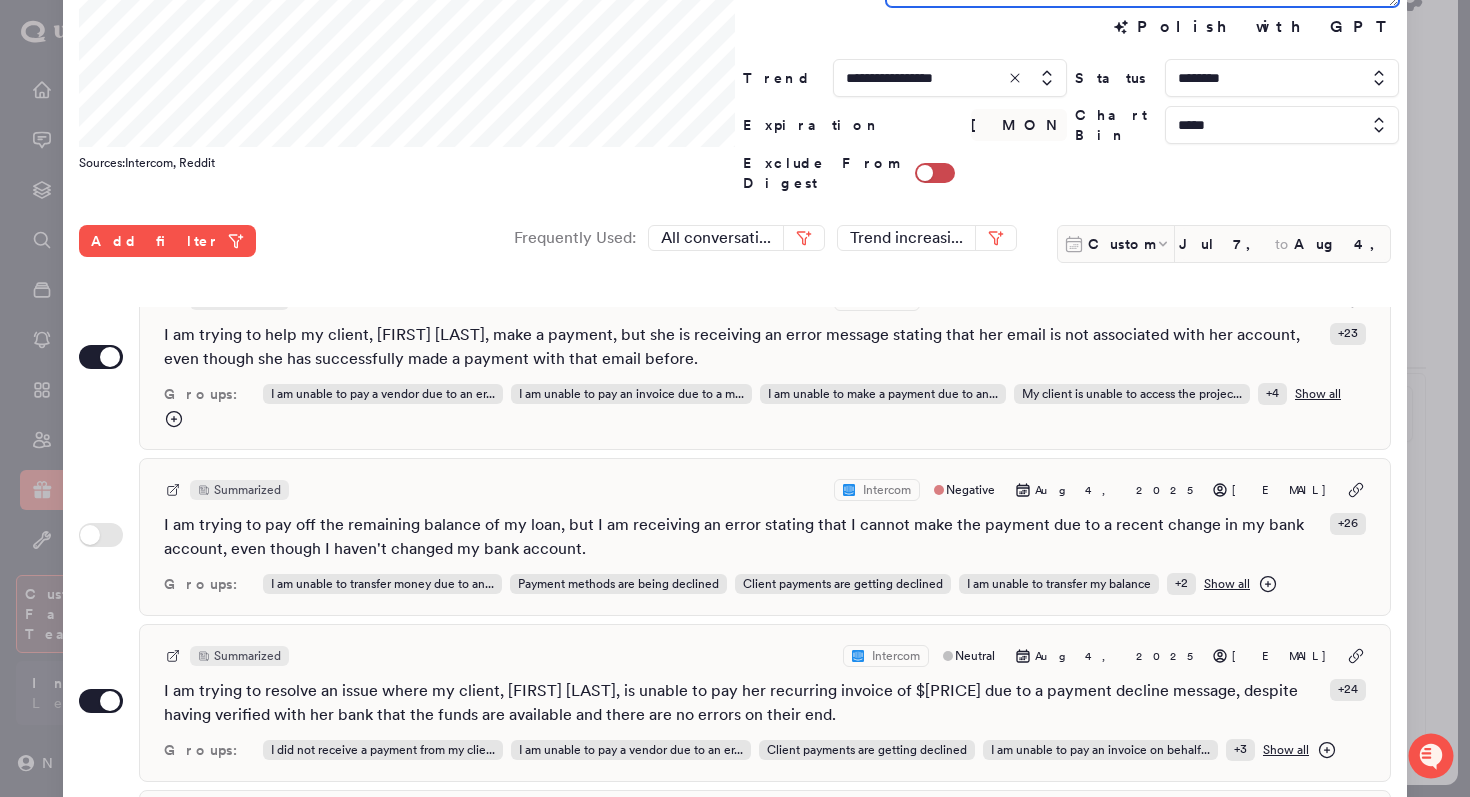 type on "**********" 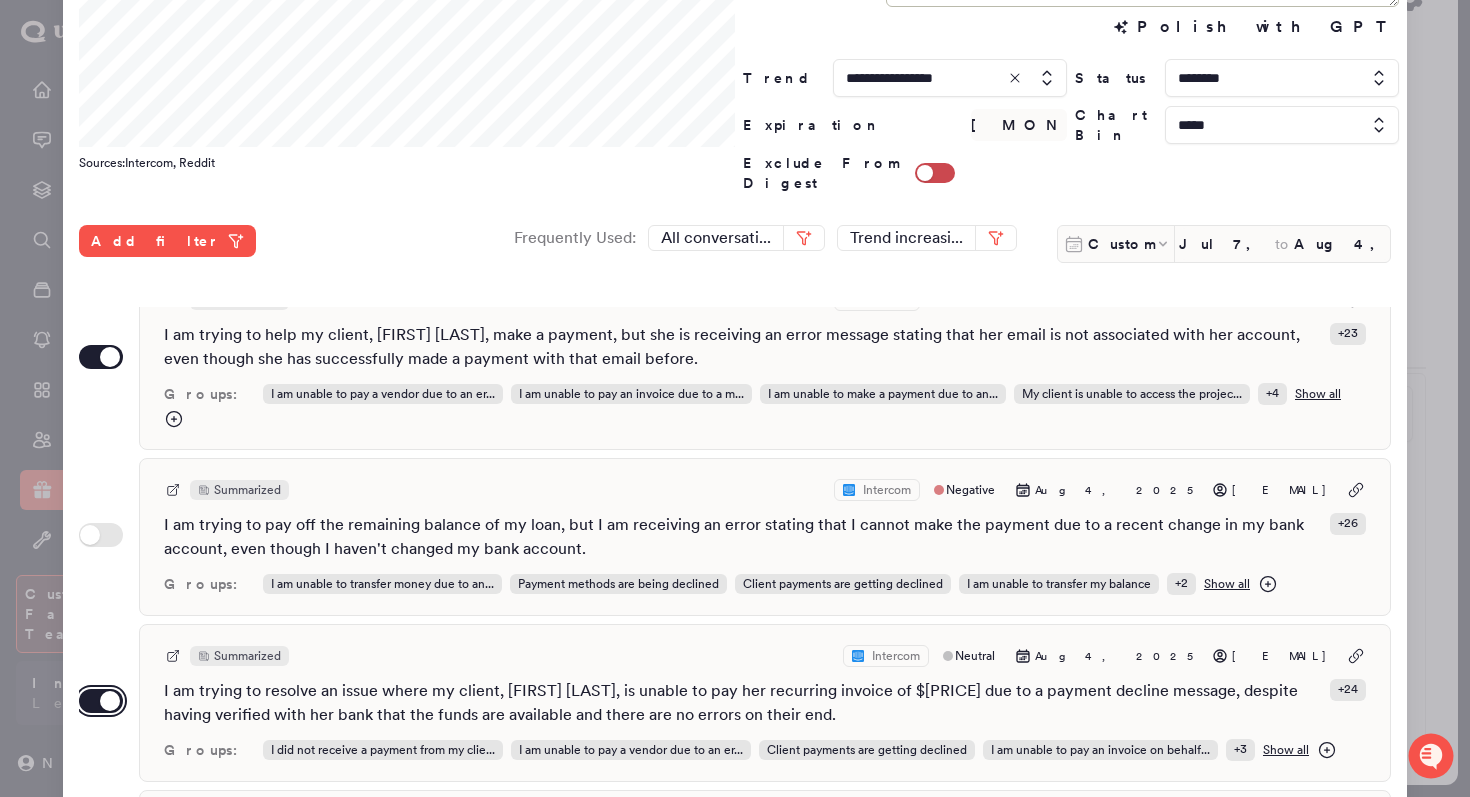 click on "Use setting" at bounding box center [101, 701] 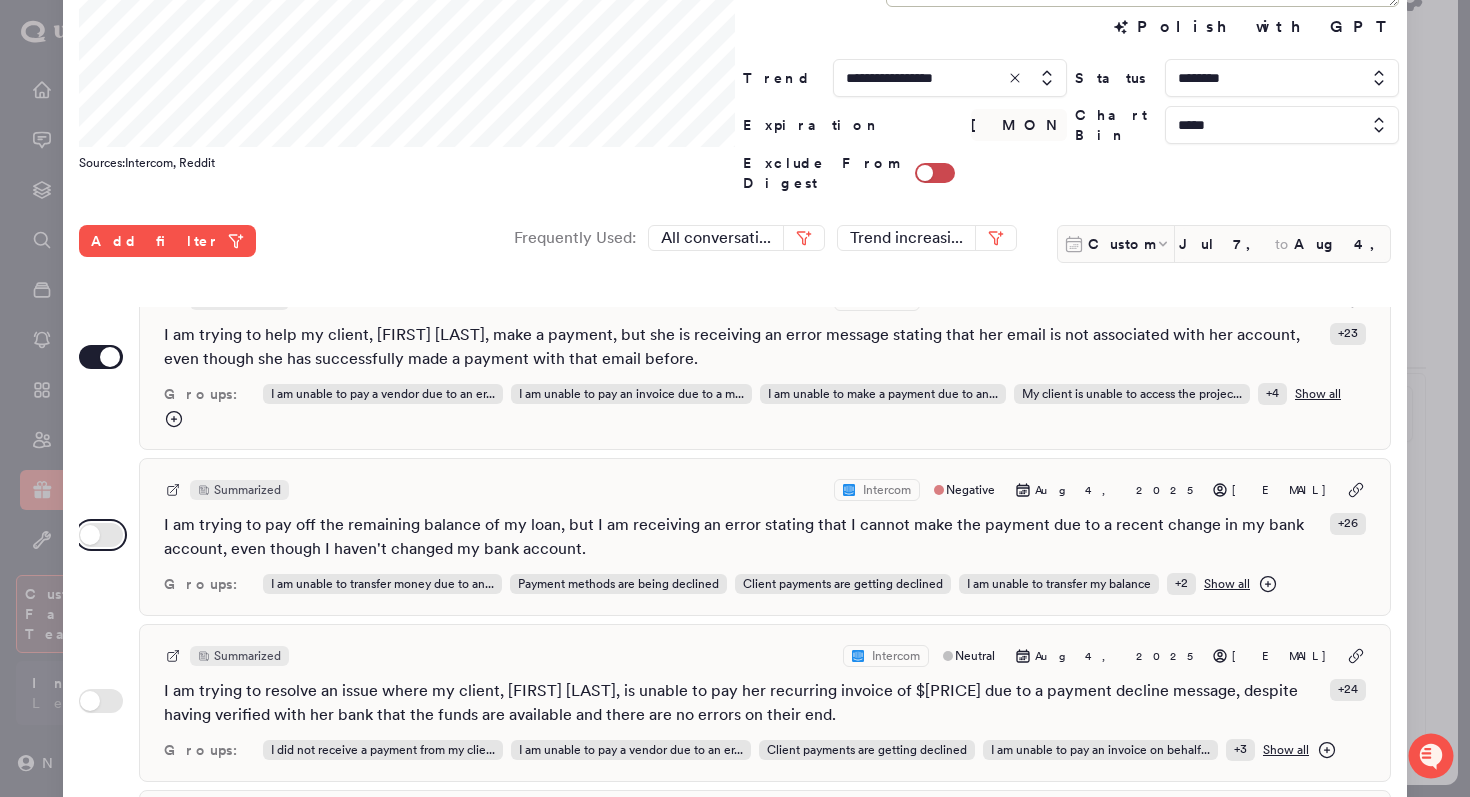 click on "Use setting" at bounding box center [101, 535] 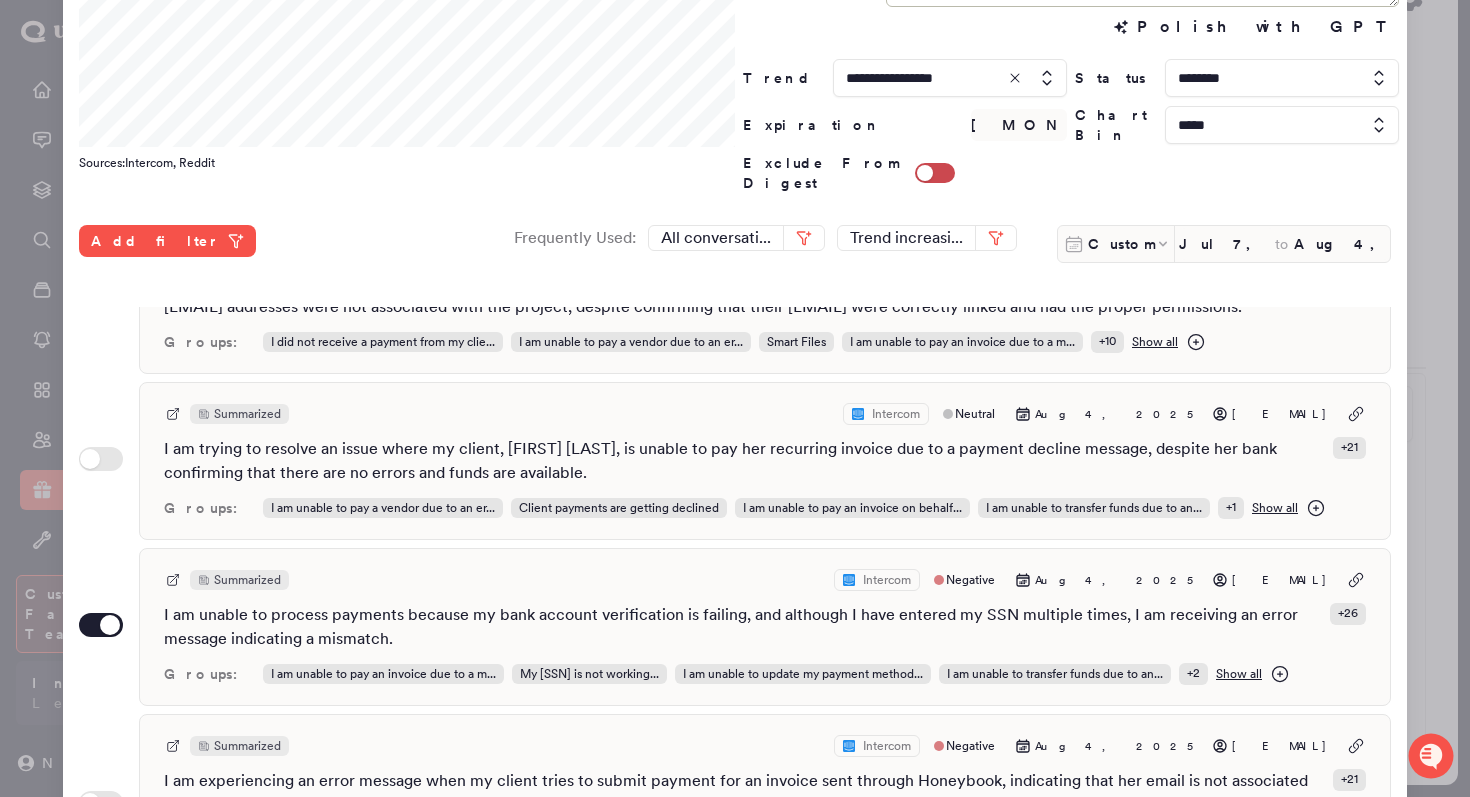 scroll, scrollTop: 934, scrollLeft: 0, axis: vertical 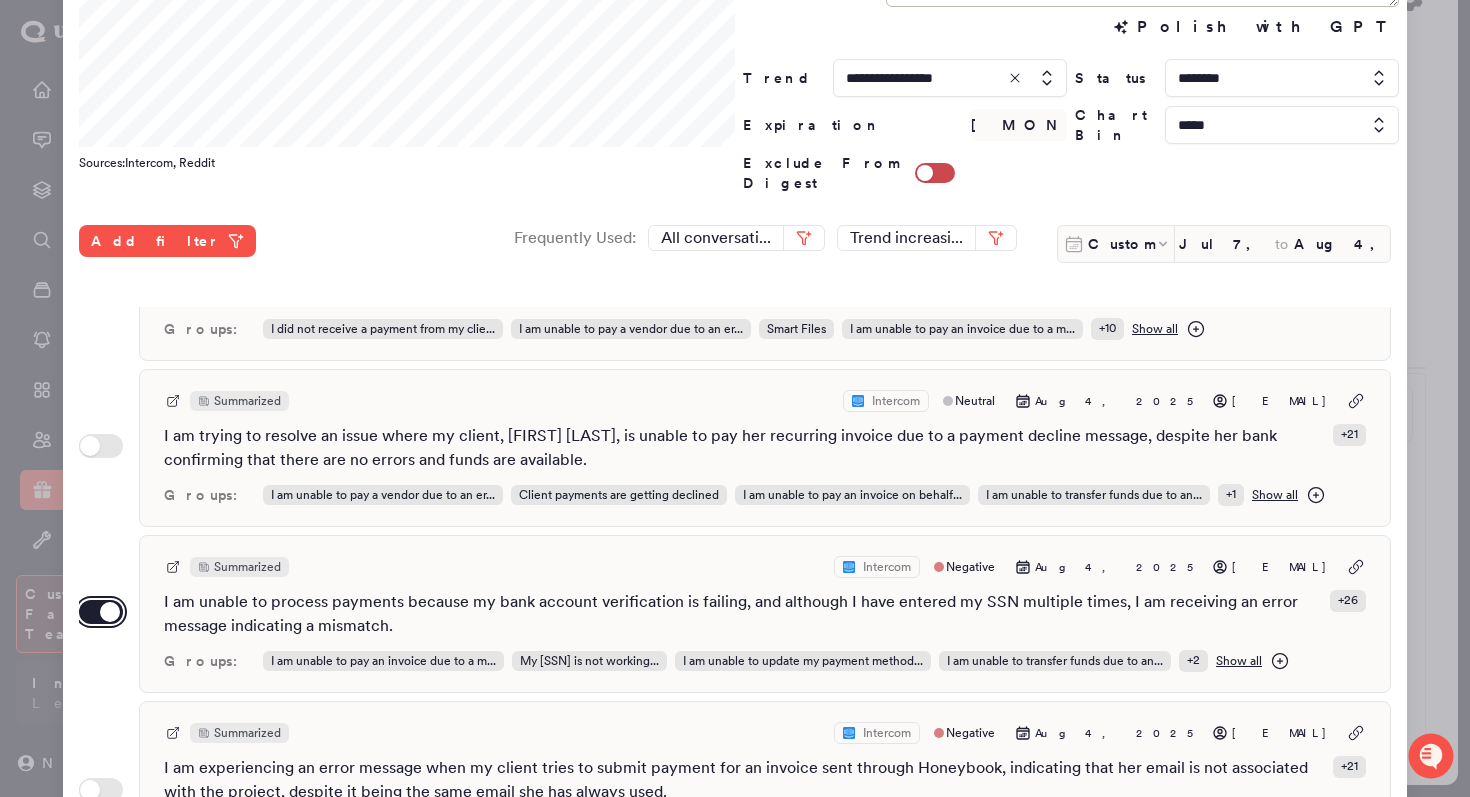 click on "Use setting" at bounding box center [101, 612] 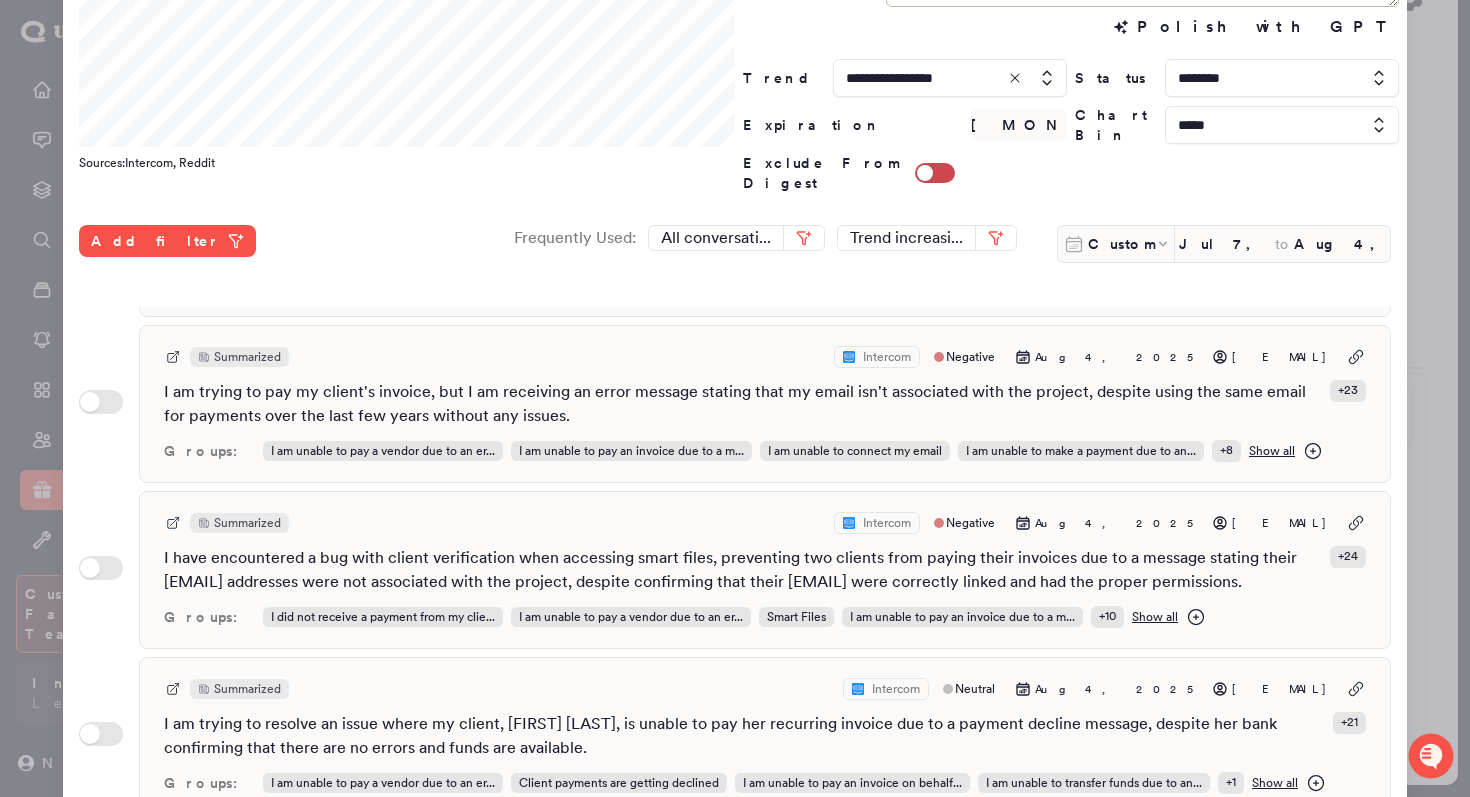 scroll, scrollTop: 646, scrollLeft: 0, axis: vertical 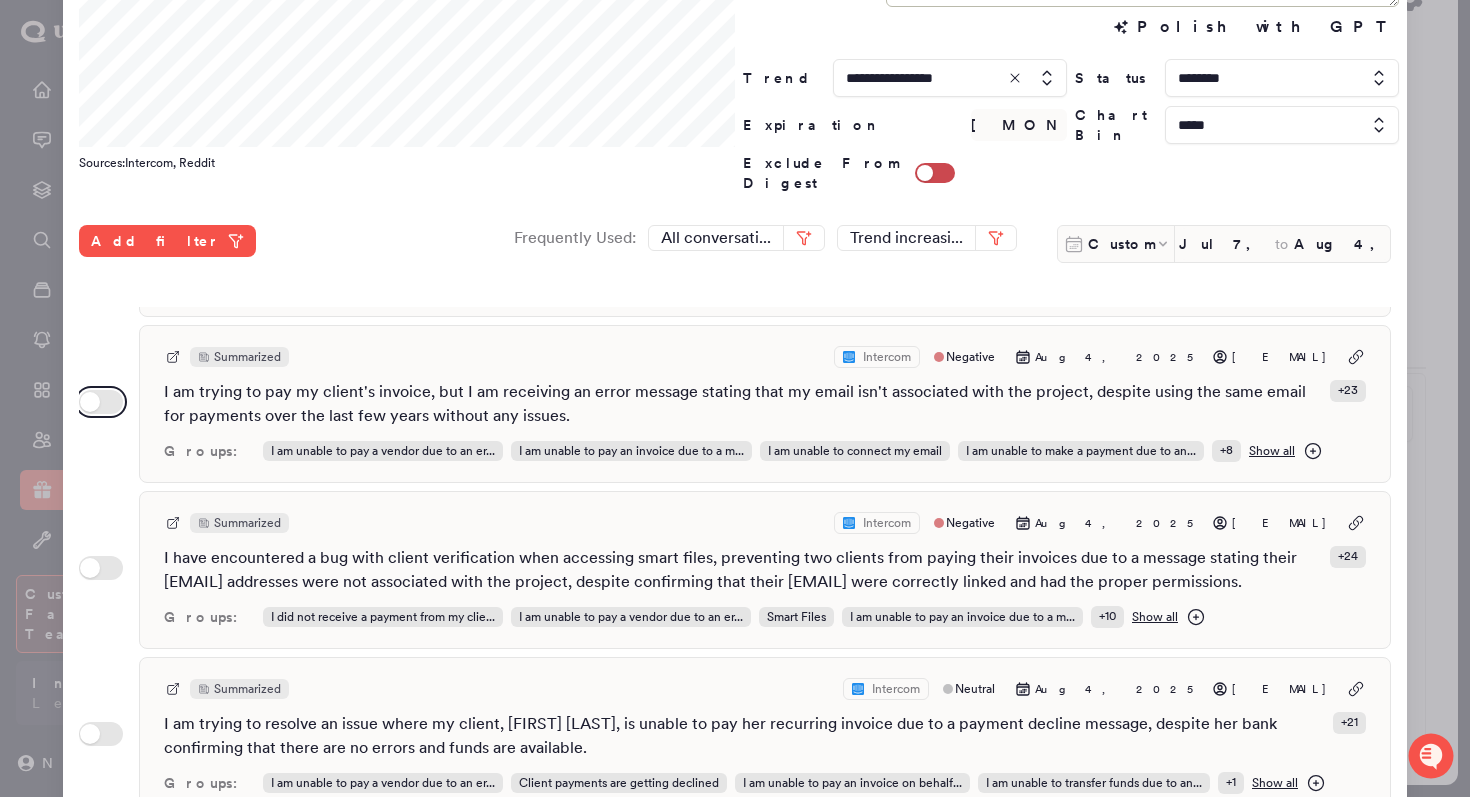 click on "Use setting" at bounding box center [101, 402] 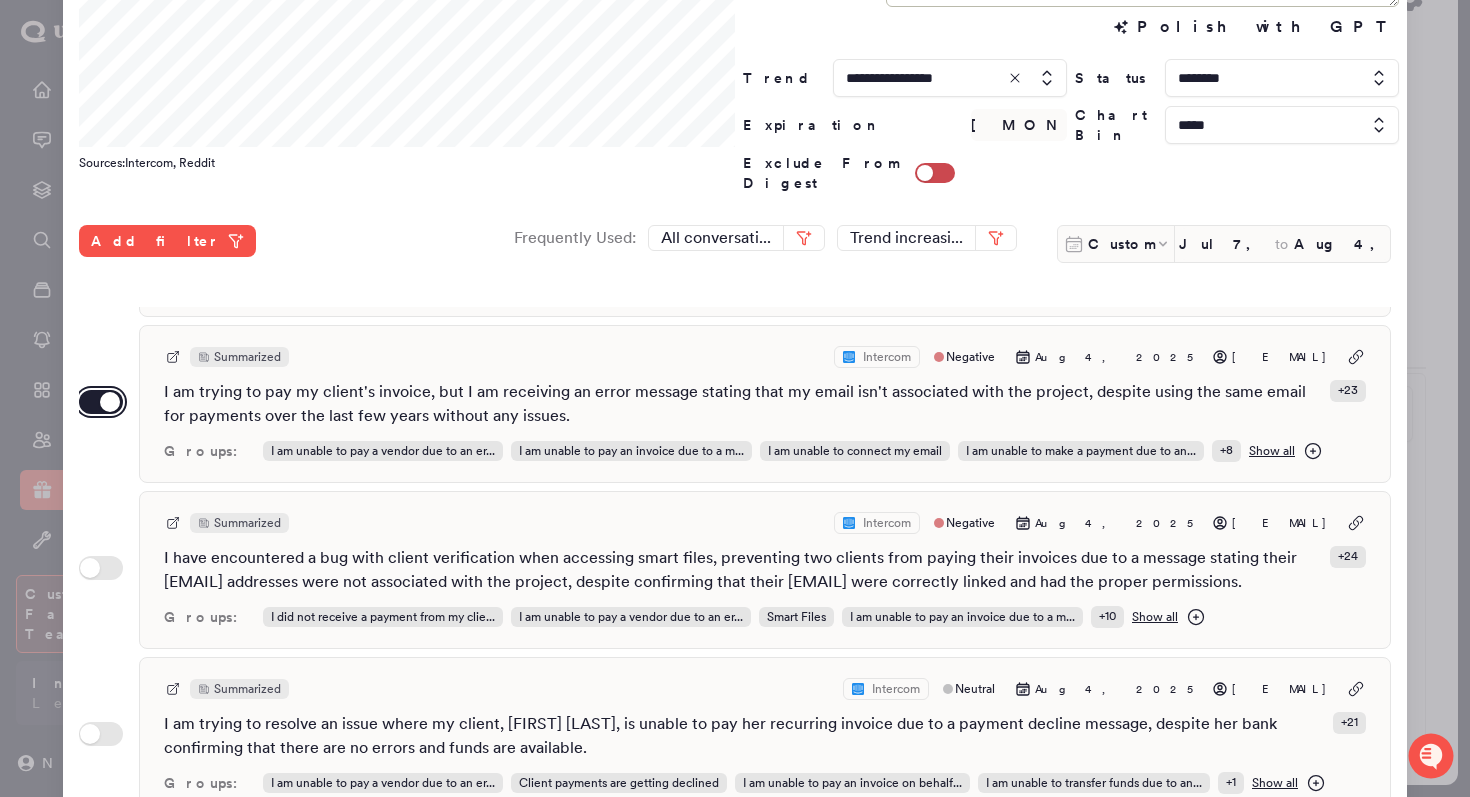 click on "Use setting" at bounding box center [101, 402] 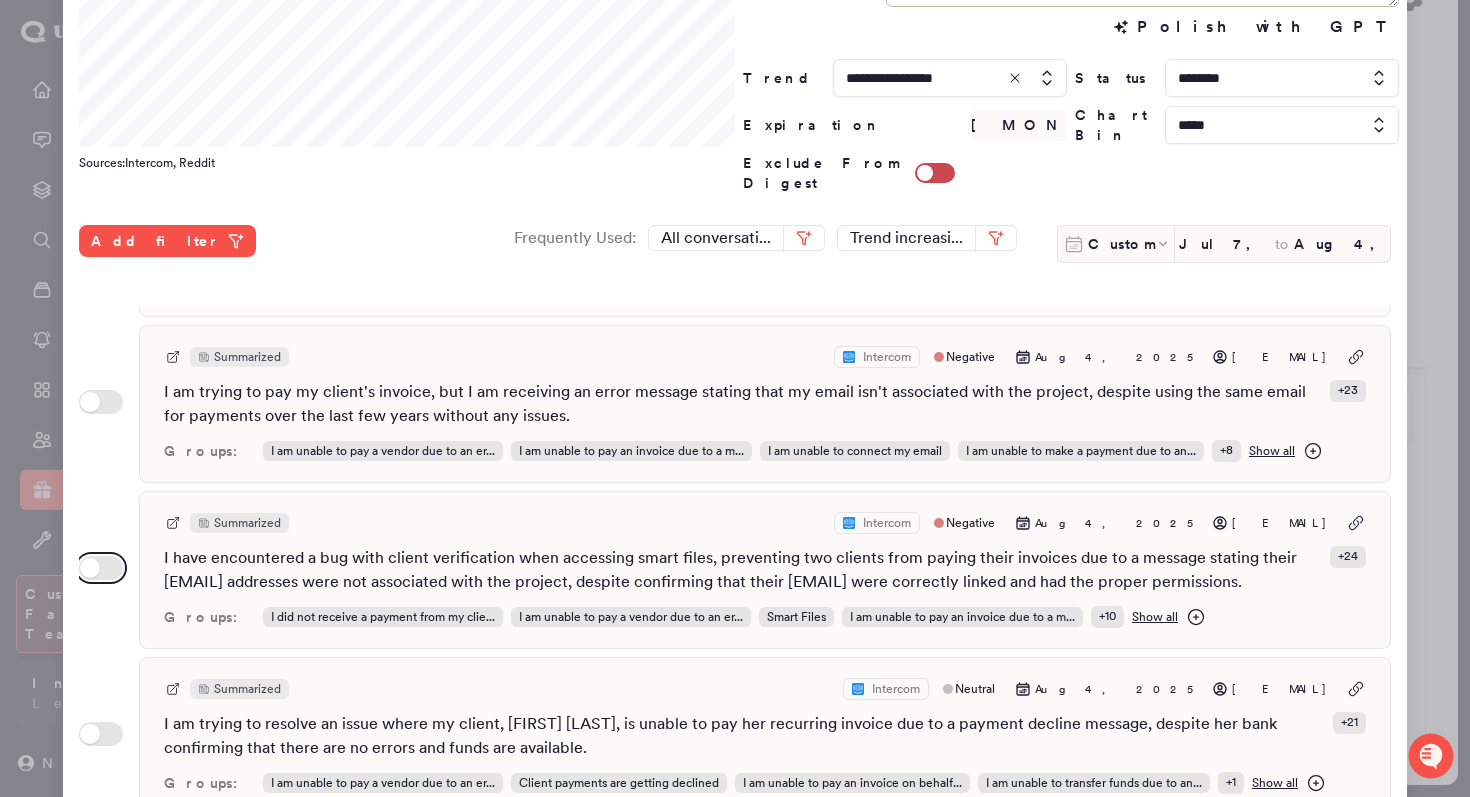 click on "Use setting" at bounding box center [101, 568] 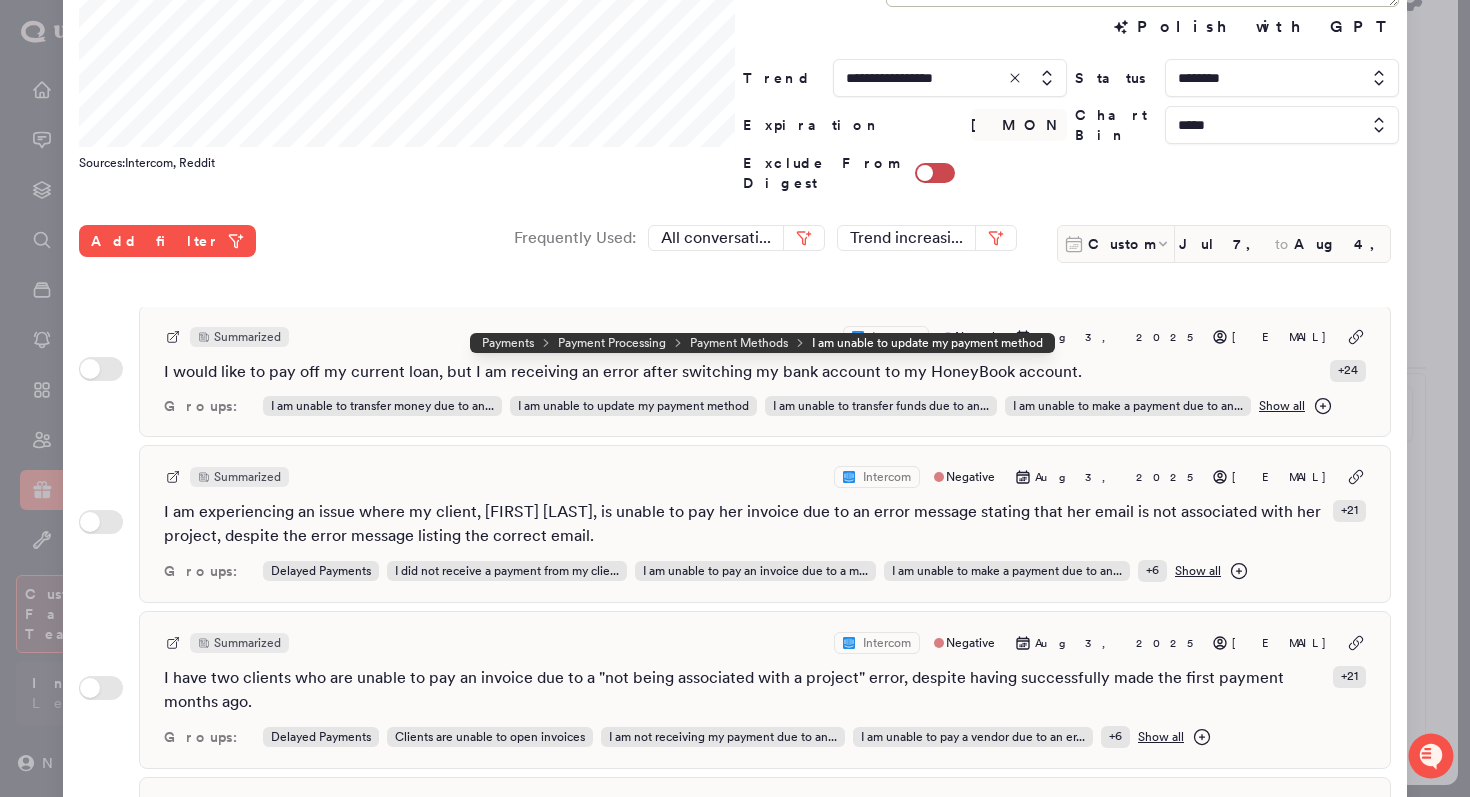 scroll, scrollTop: 2516, scrollLeft: 0, axis: vertical 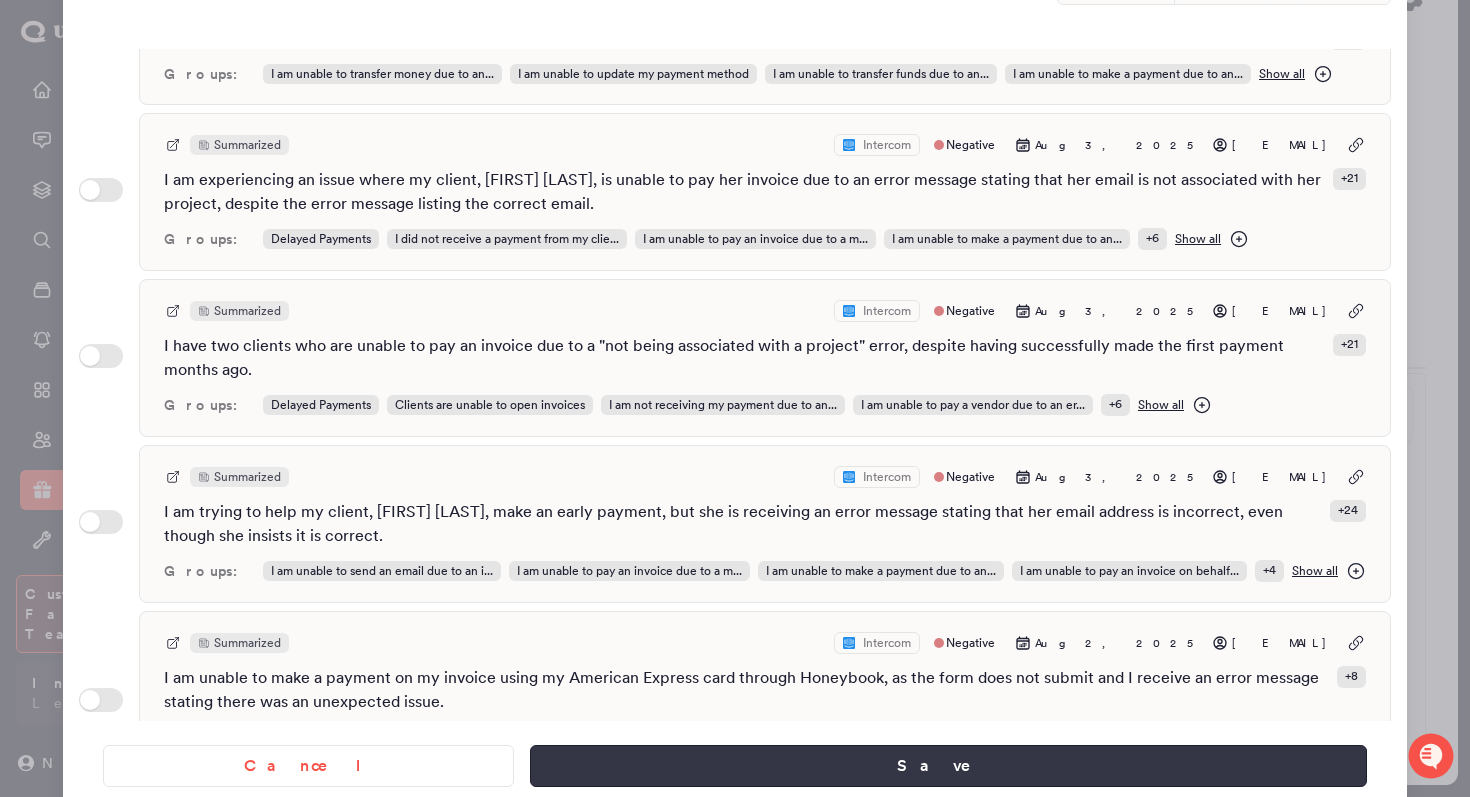 click on "Save" at bounding box center (948, 766) 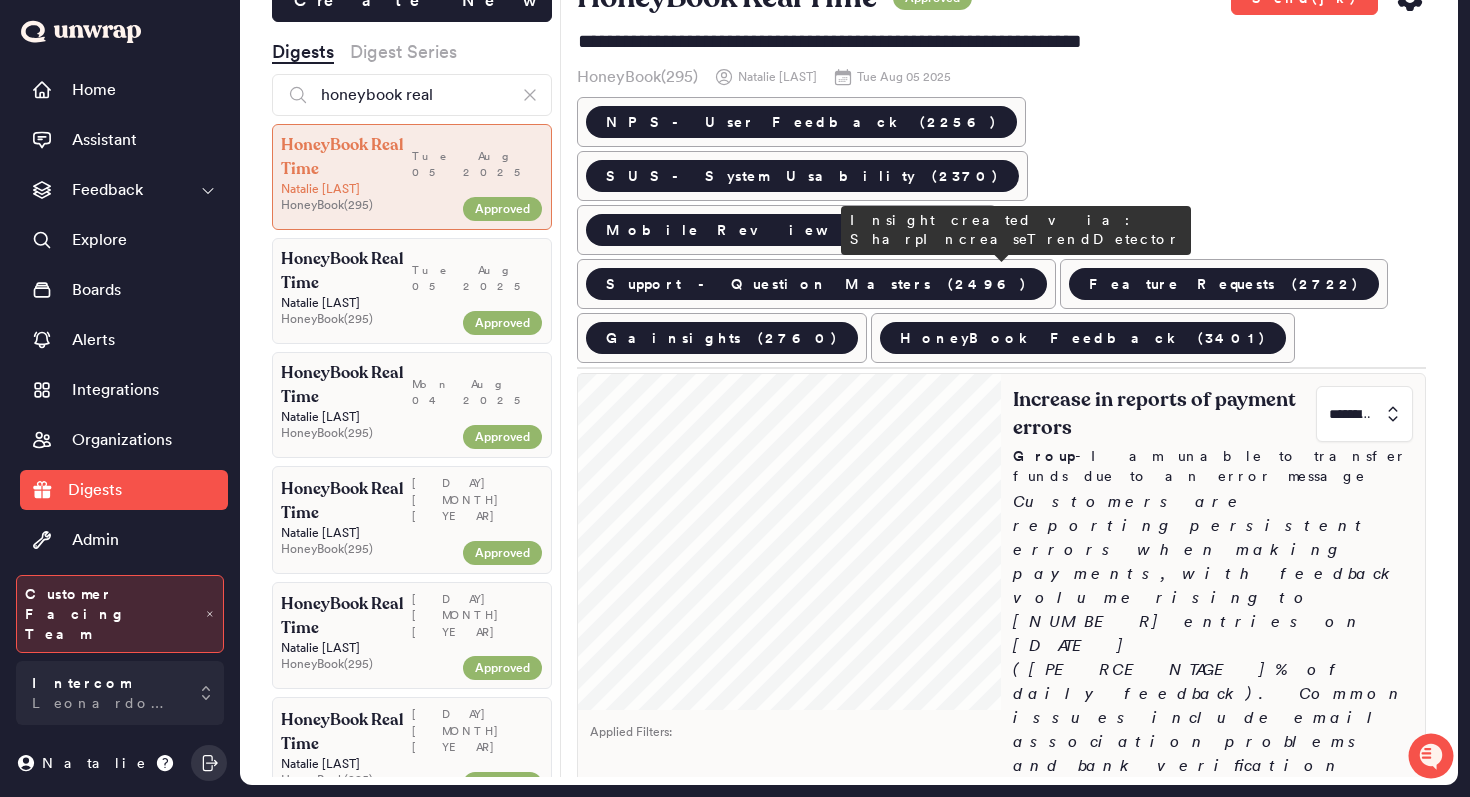 scroll, scrollTop: 0, scrollLeft: 0, axis: both 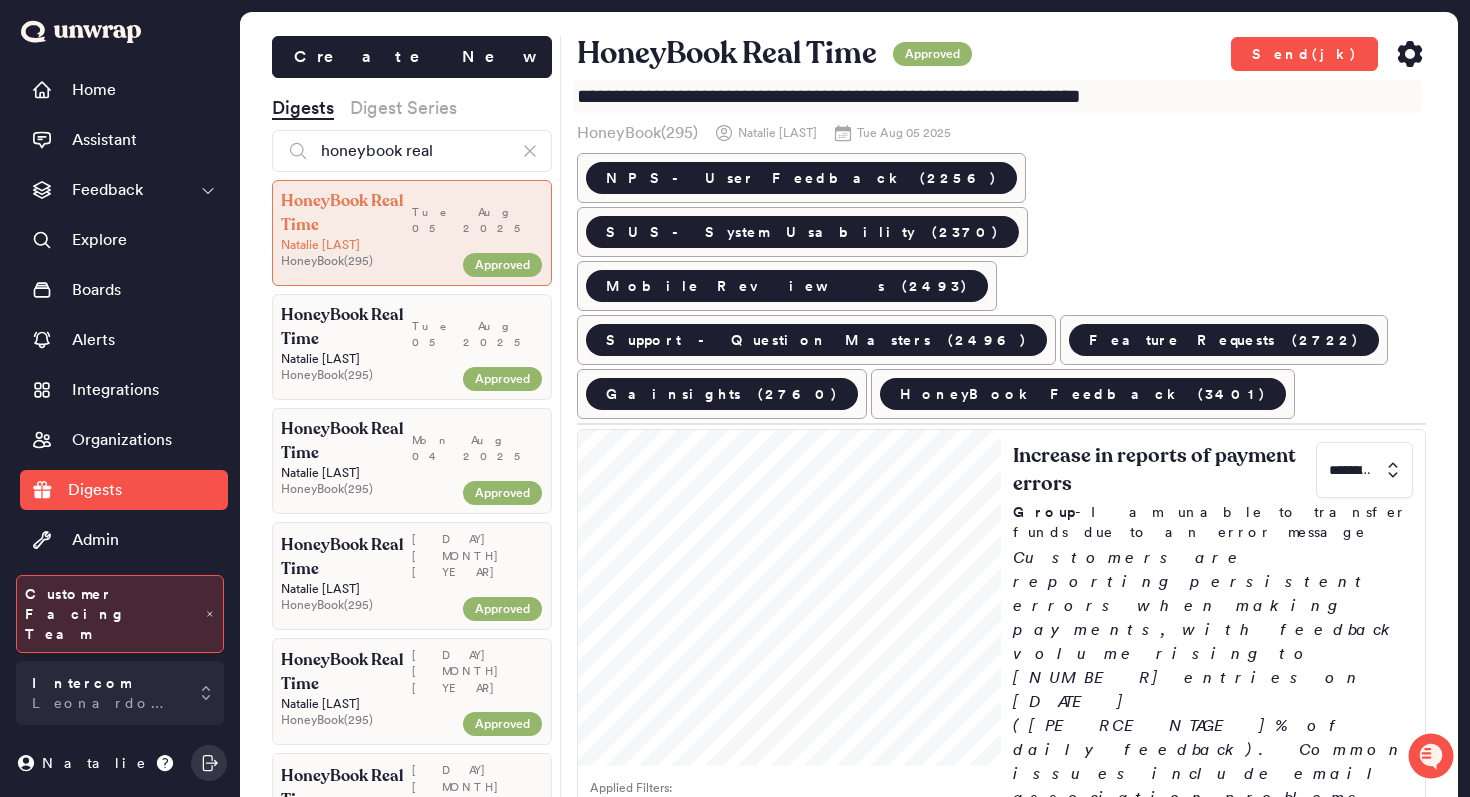 drag, startPoint x: 1075, startPoint y: 91, endPoint x: 1007, endPoint y: 92, distance: 68.007355 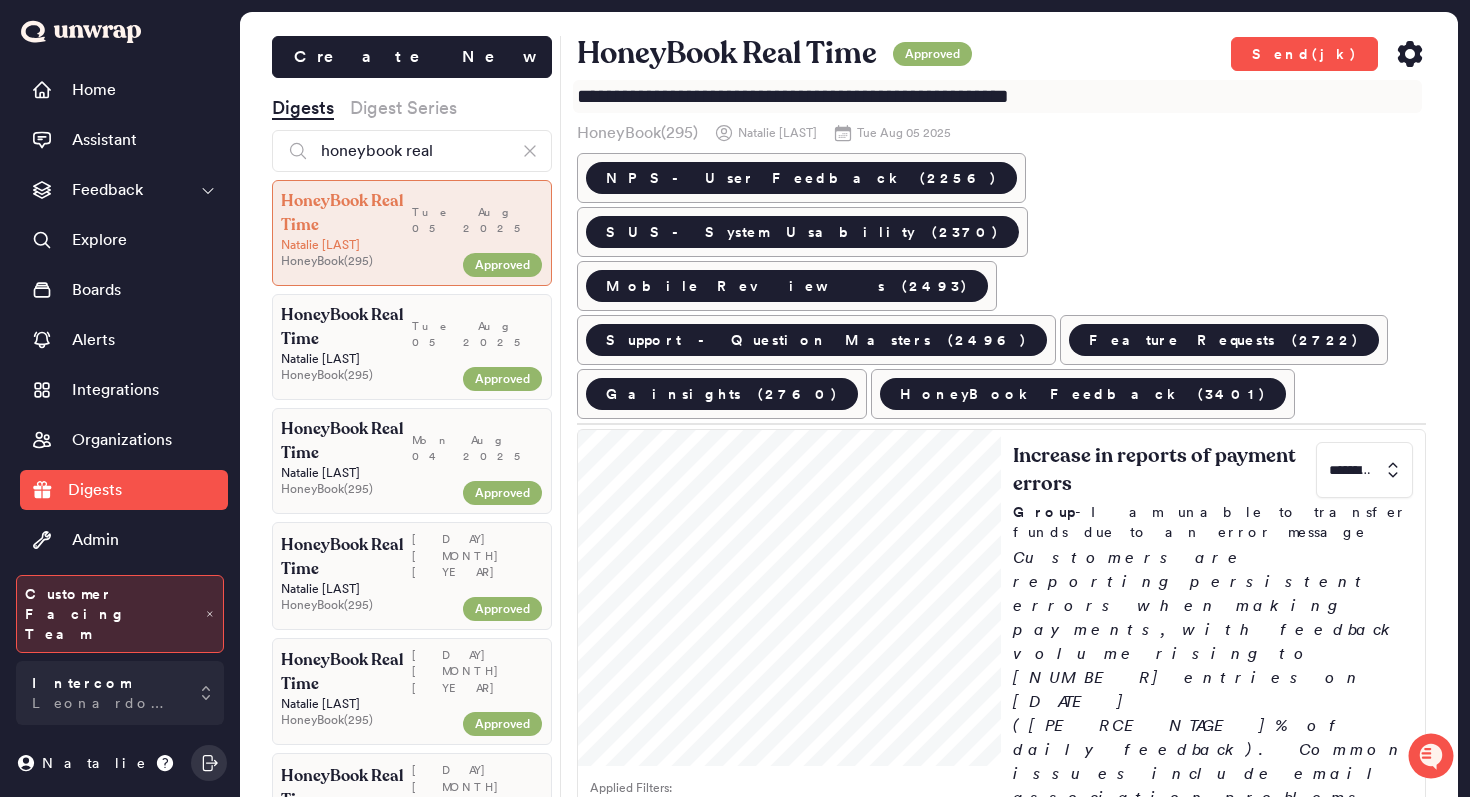 type on "**********" 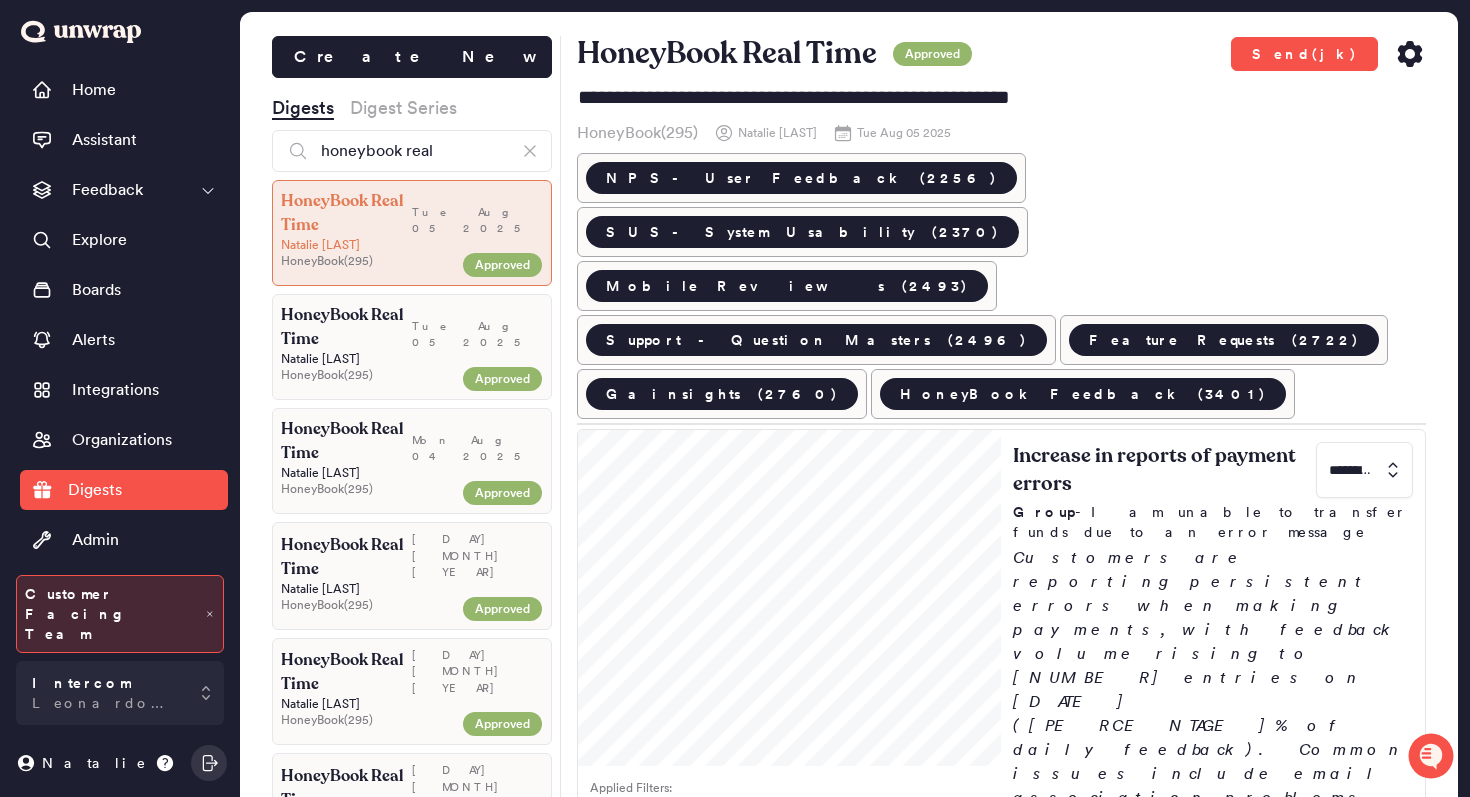click on "HoneyBook Real Time Approved Send(jk)" at bounding box center [1002, 54] 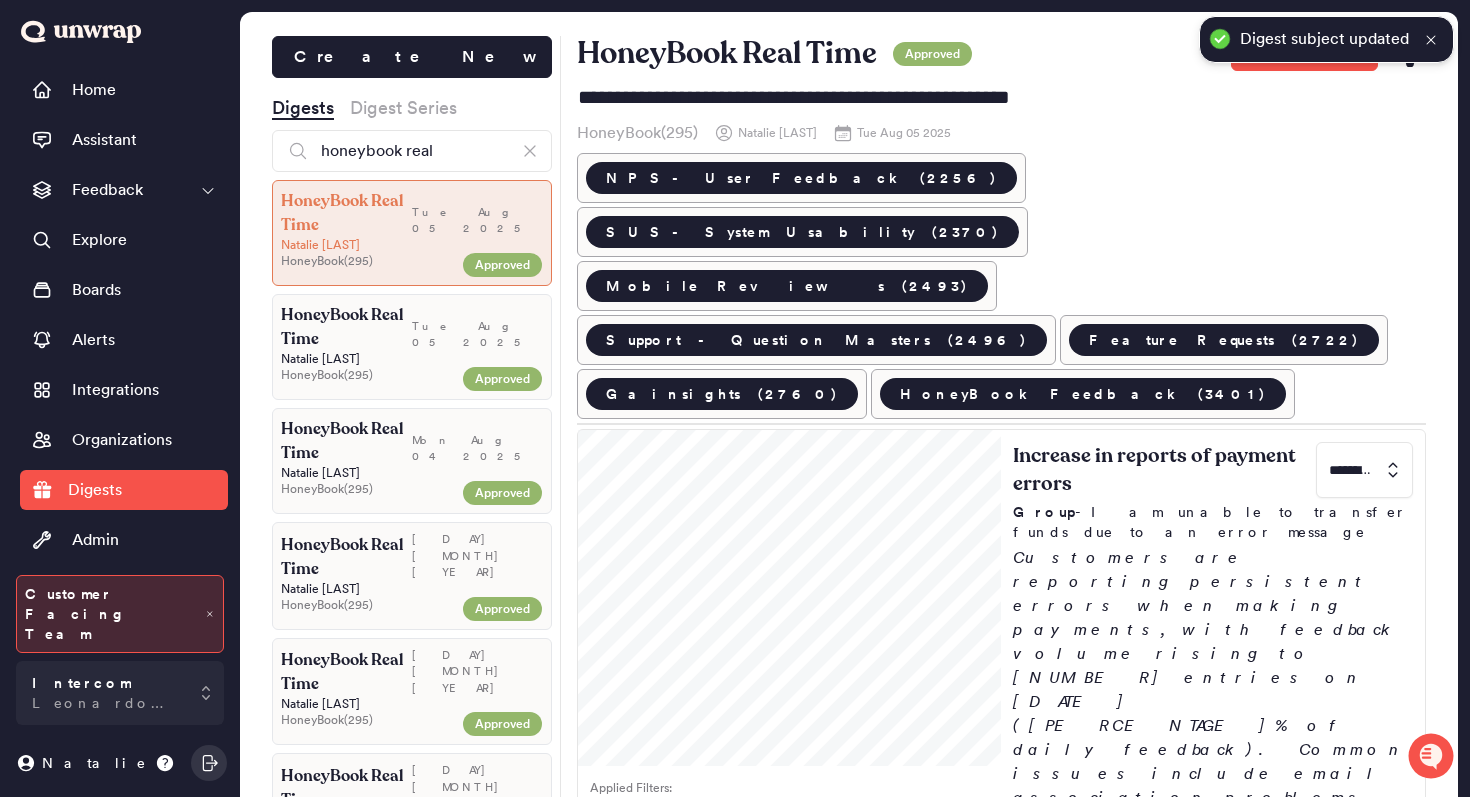 click 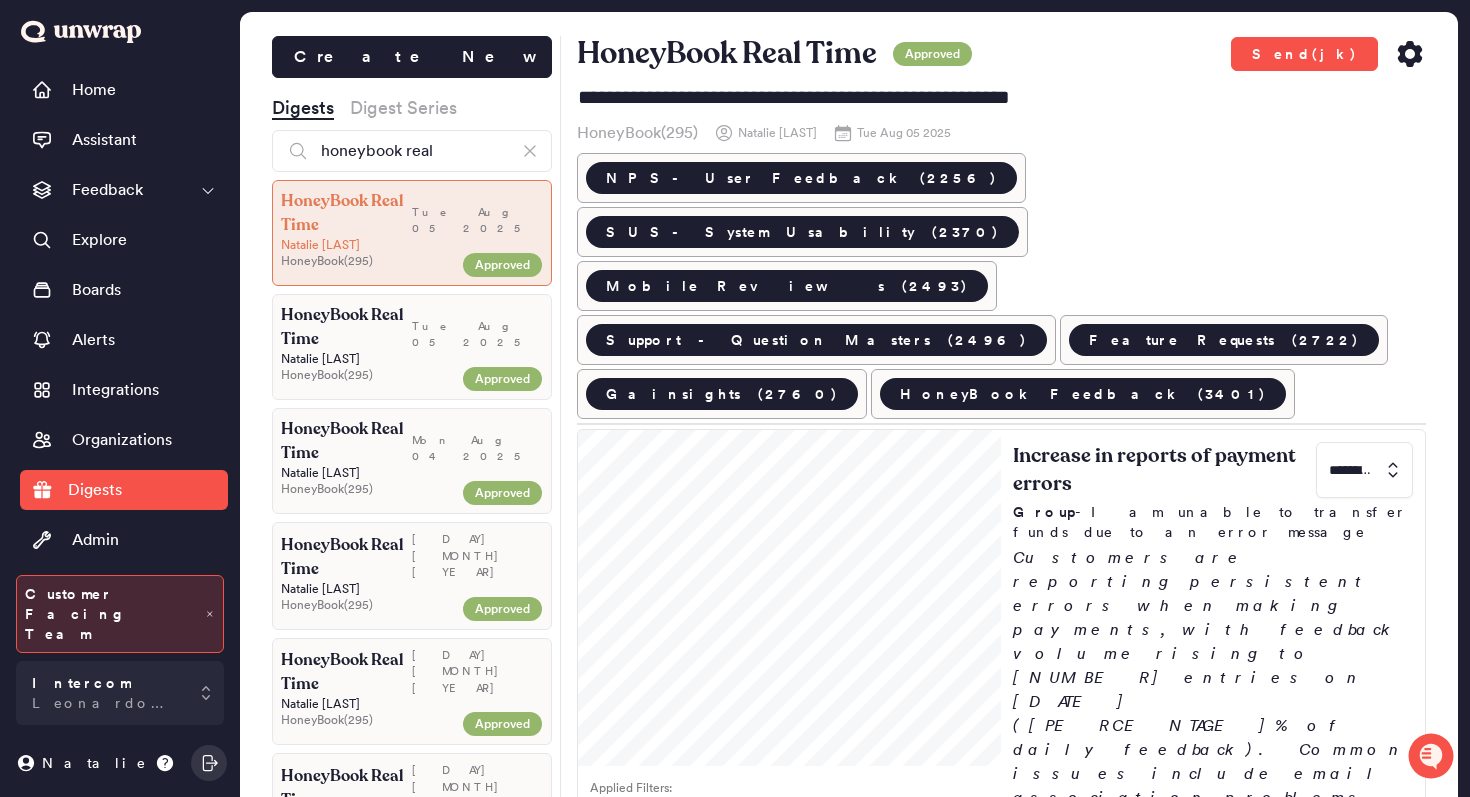 click 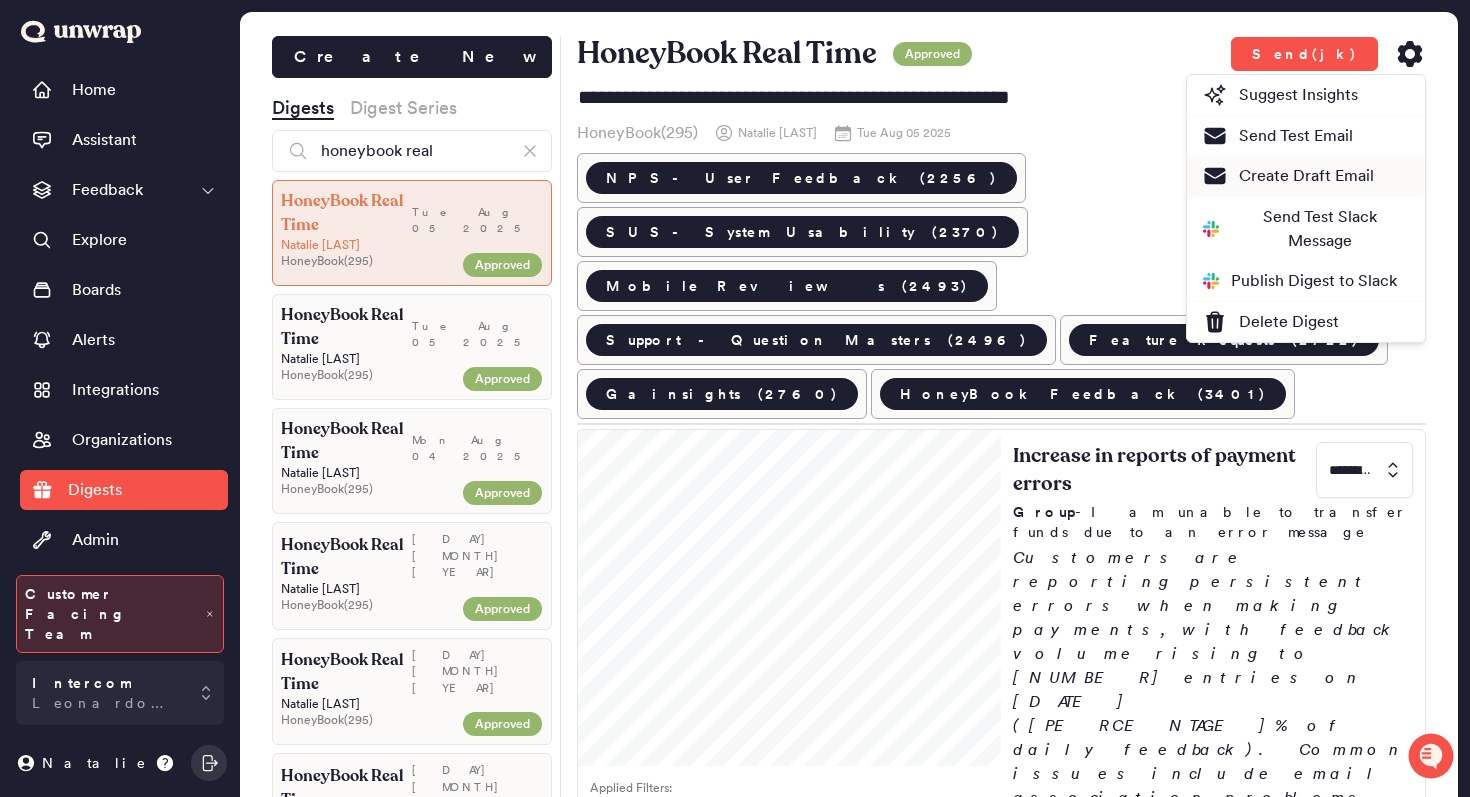 click on "Create Draft Email" at bounding box center (1288, 176) 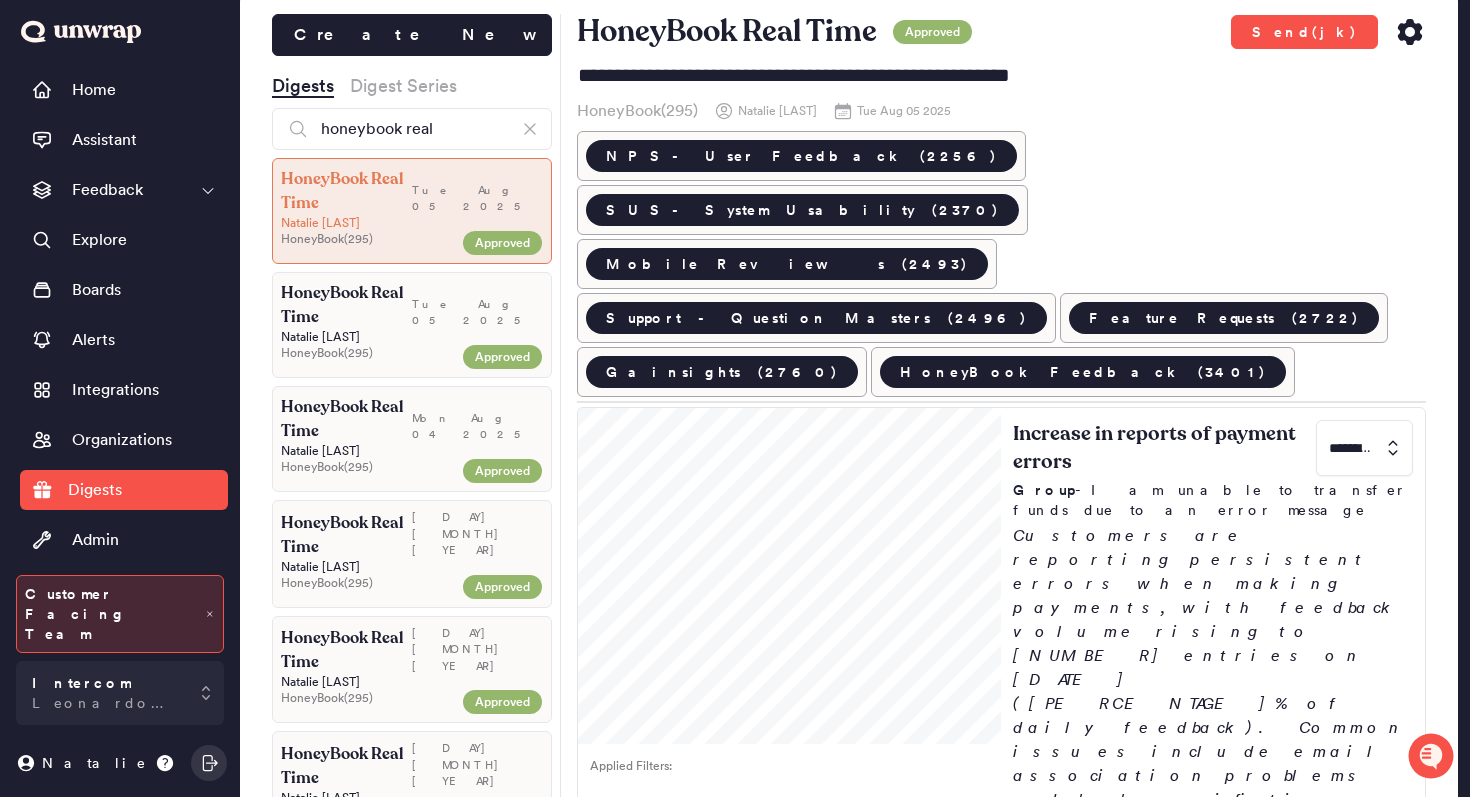 scroll, scrollTop: 15, scrollLeft: 0, axis: vertical 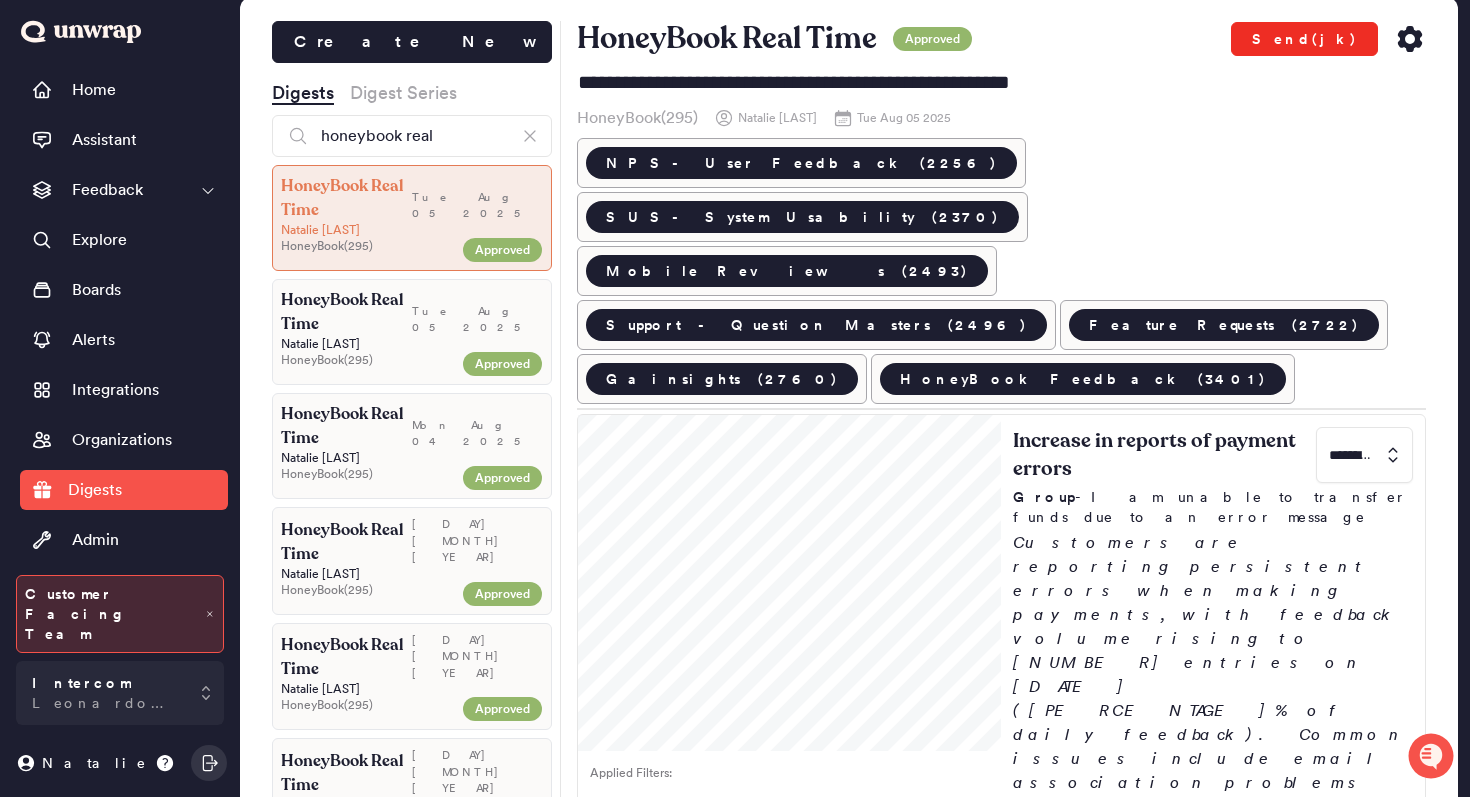 click on "Send(jk)" at bounding box center [1304, 39] 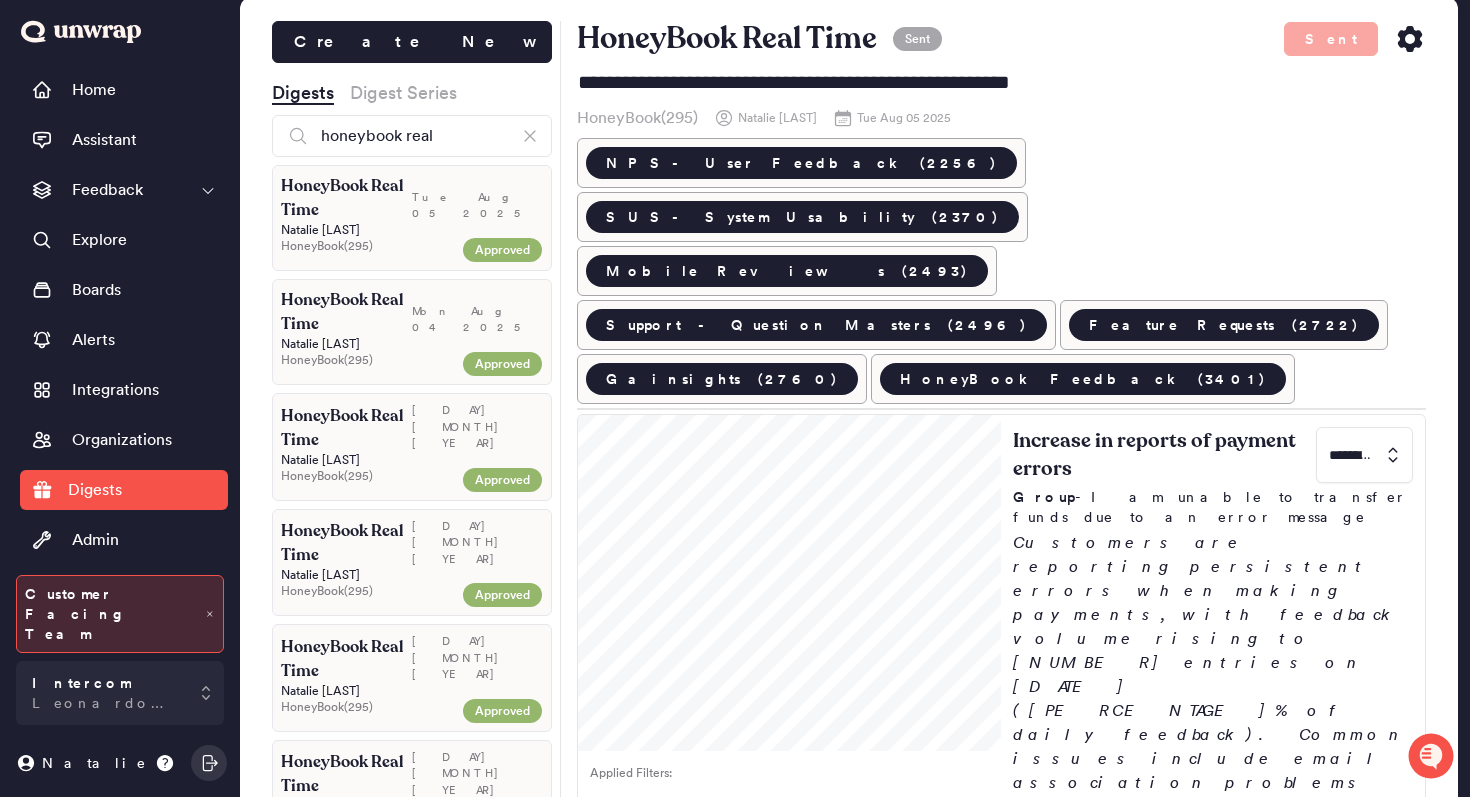 scroll, scrollTop: 0, scrollLeft: 0, axis: both 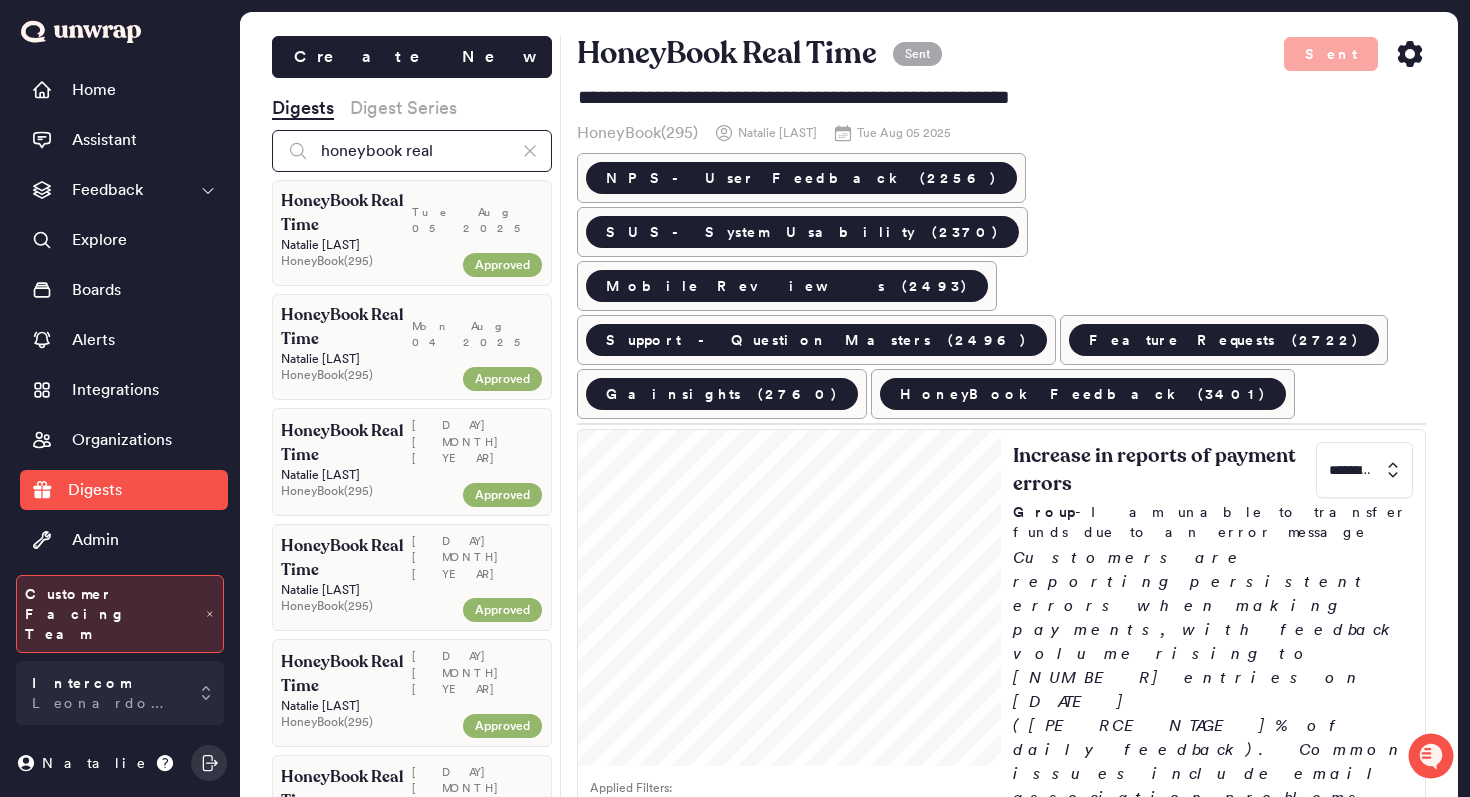drag, startPoint x: 406, startPoint y: 149, endPoint x: 239, endPoint y: 150, distance: 167.00299 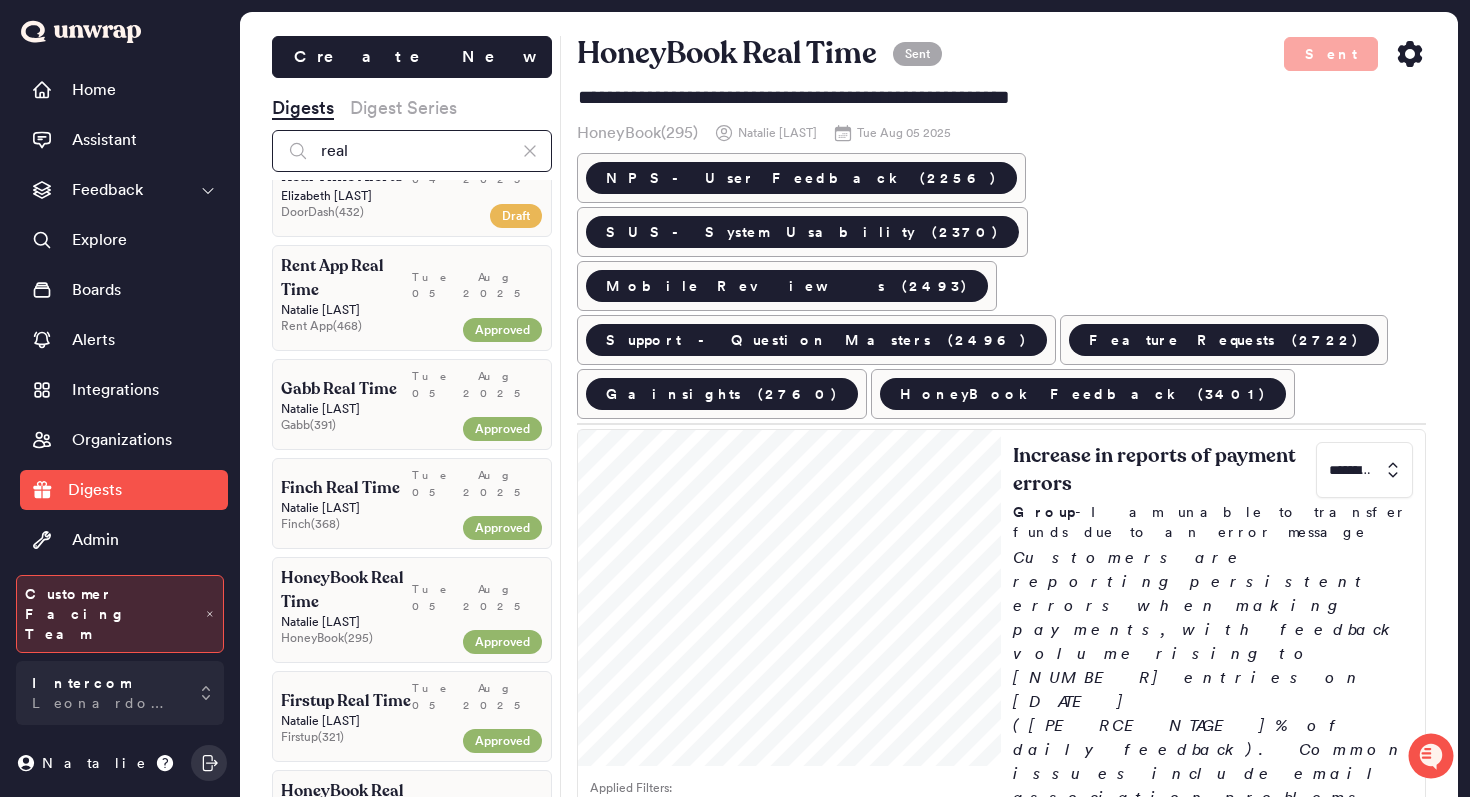 scroll, scrollTop: 115, scrollLeft: 0, axis: vertical 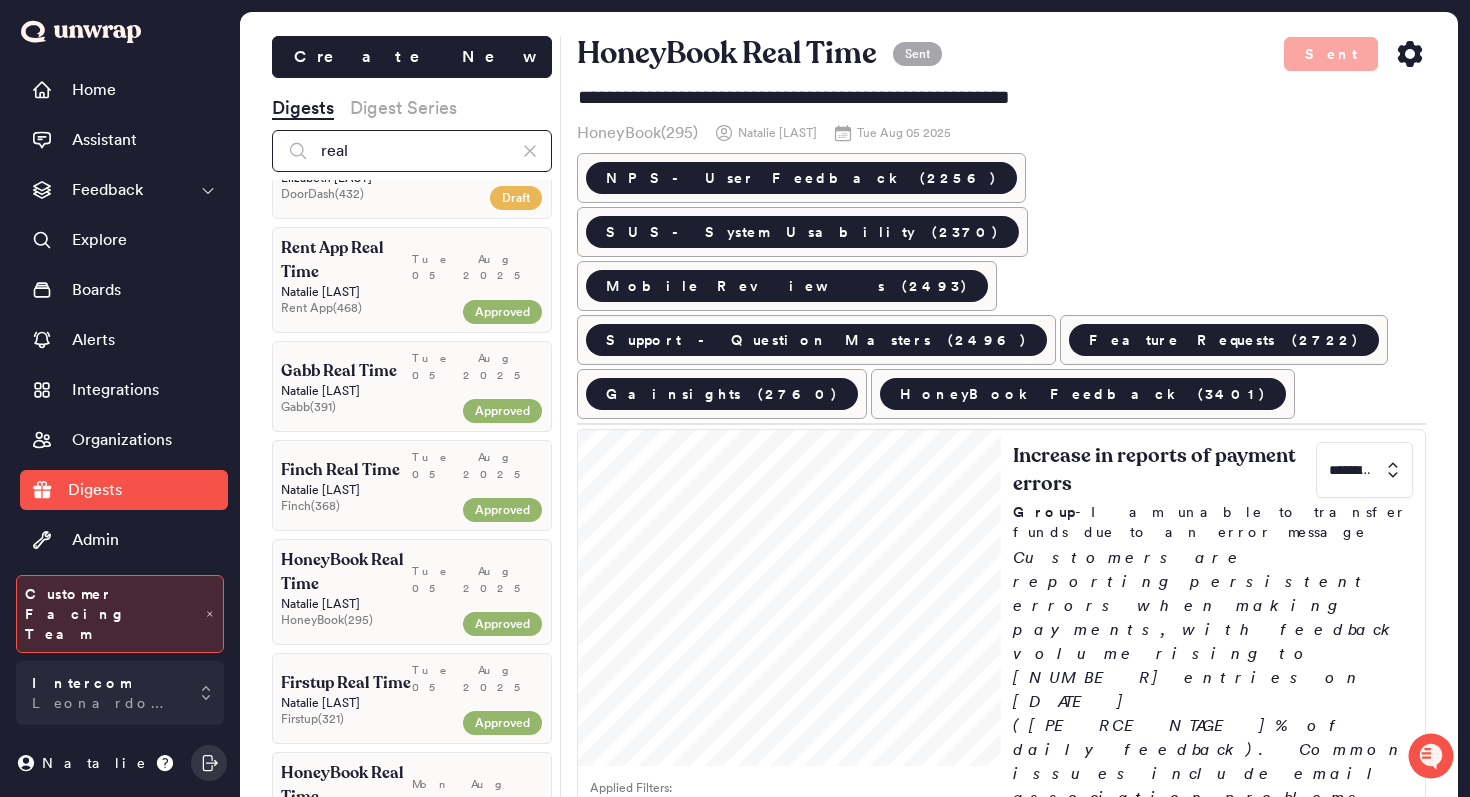type on "real" 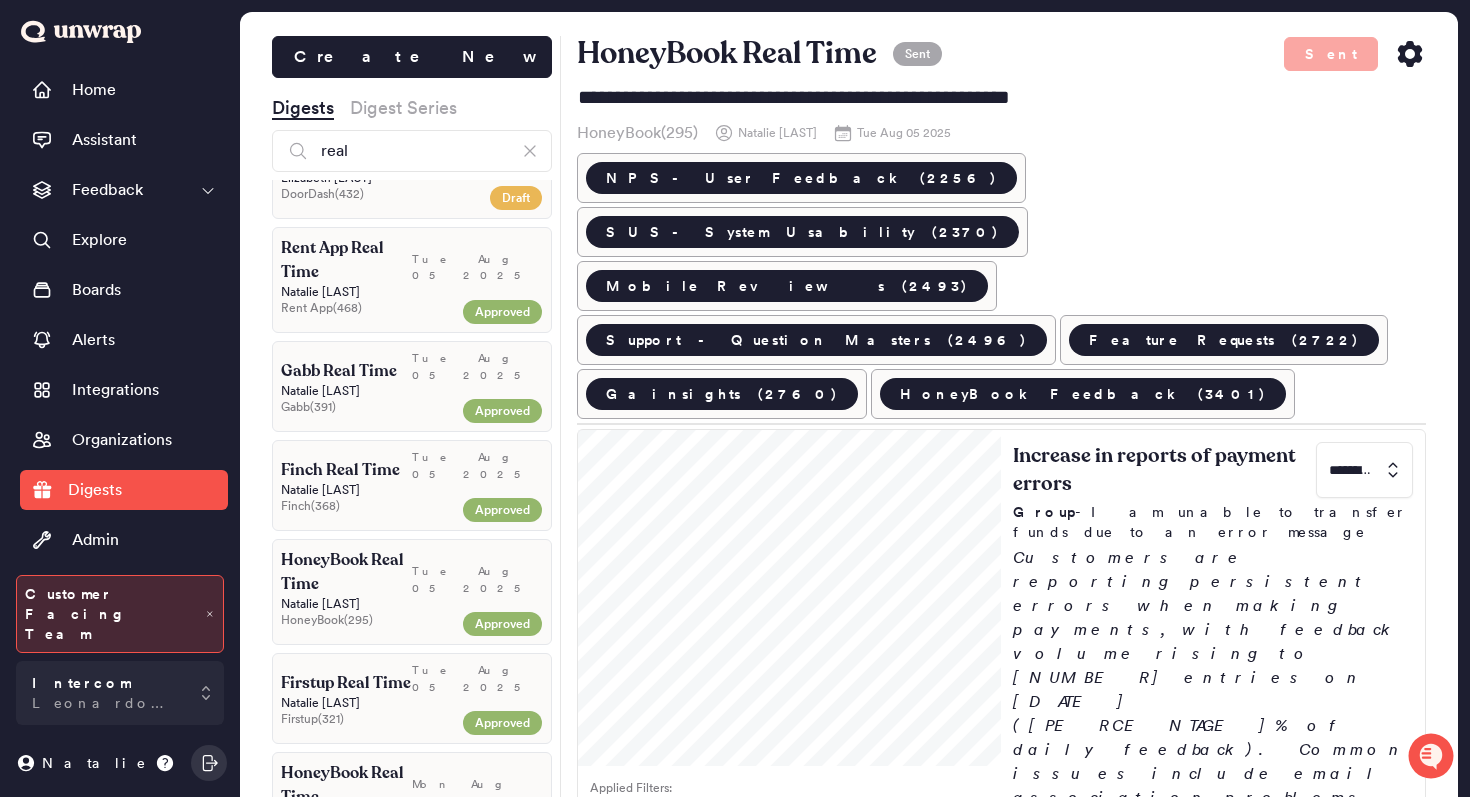 click on "[FIRST] [LAST]" at bounding box center (412, 490) 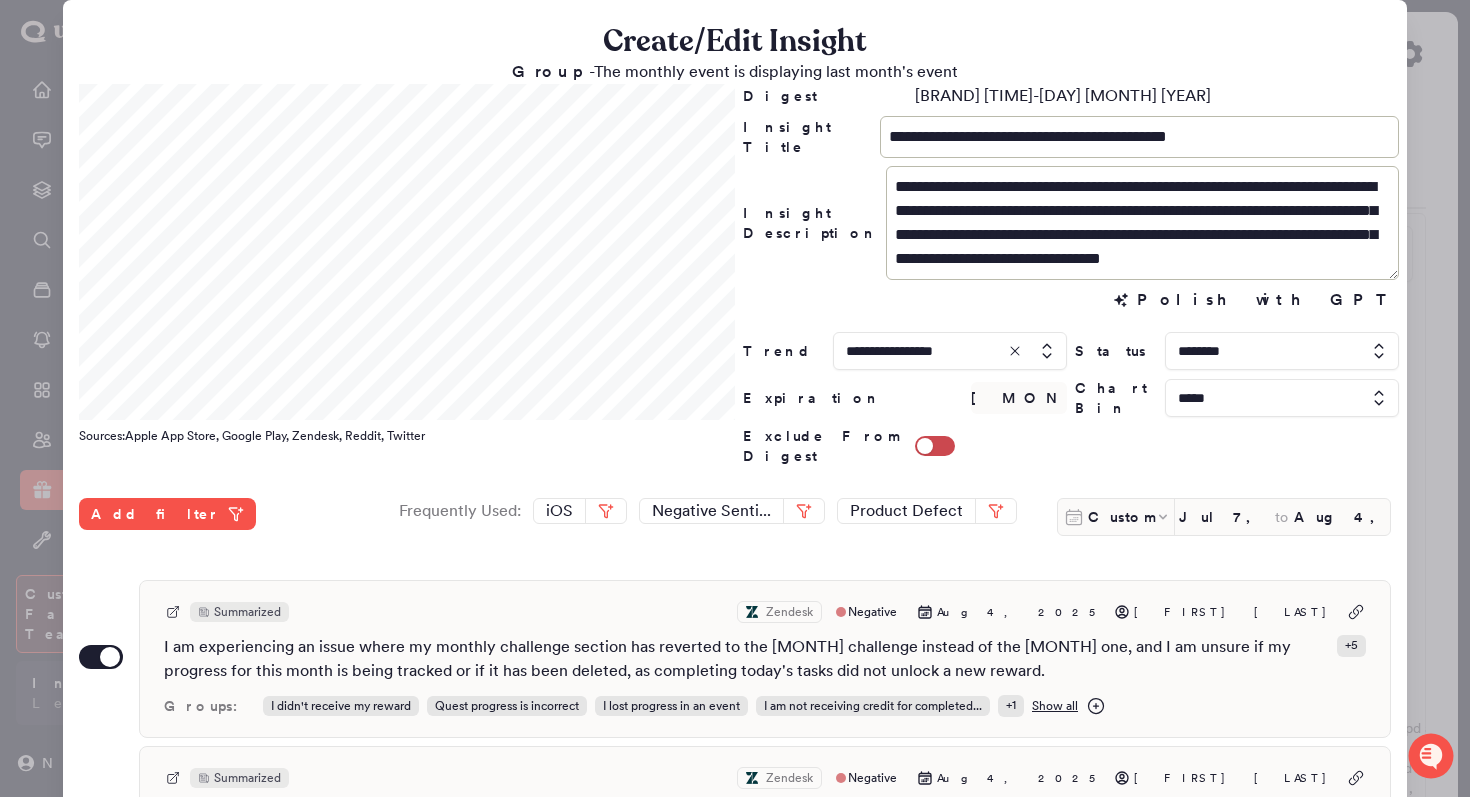 scroll, scrollTop: 24, scrollLeft: 0, axis: vertical 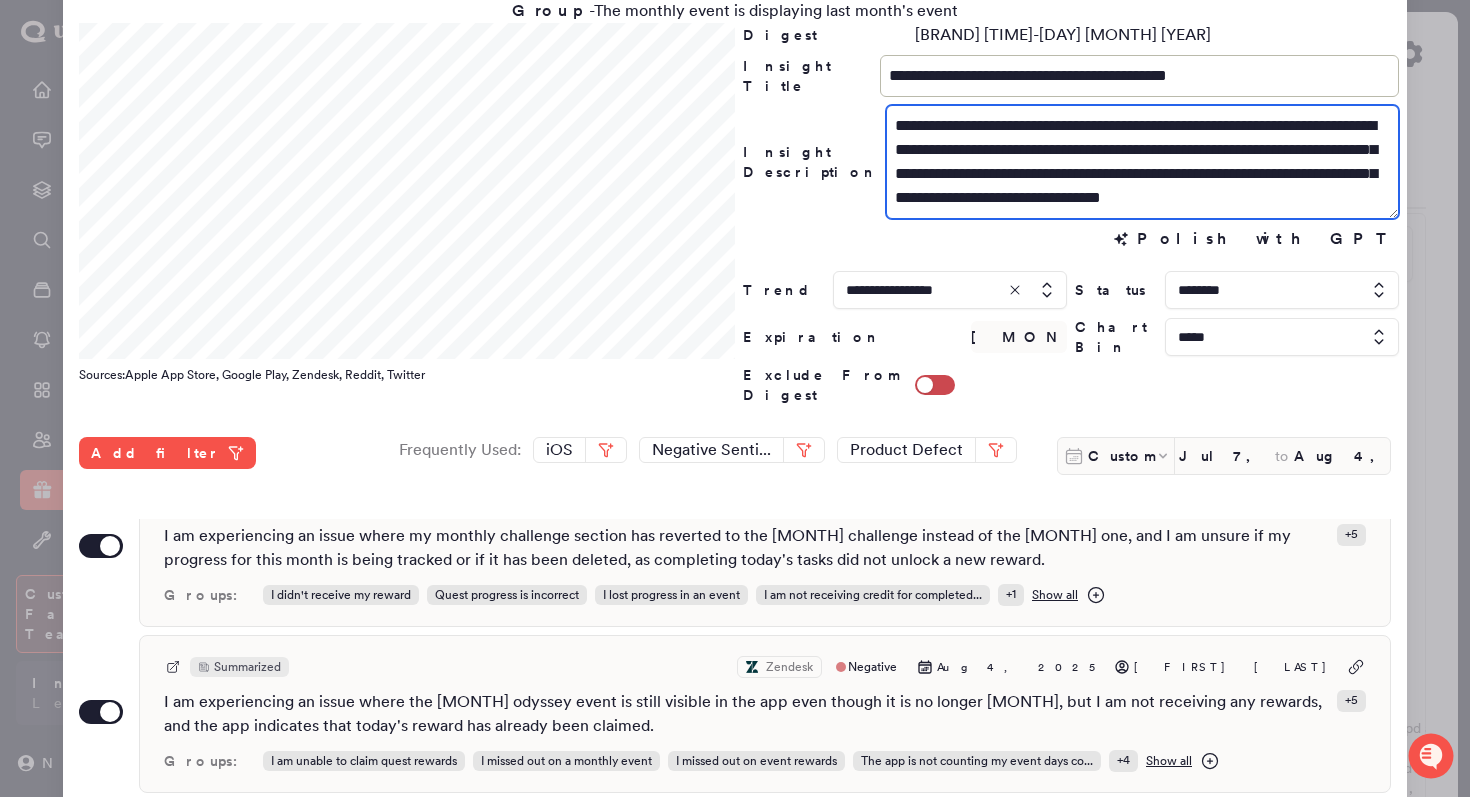 drag, startPoint x: 1045, startPoint y: 205, endPoint x: 1034, endPoint y: 193, distance: 16.27882 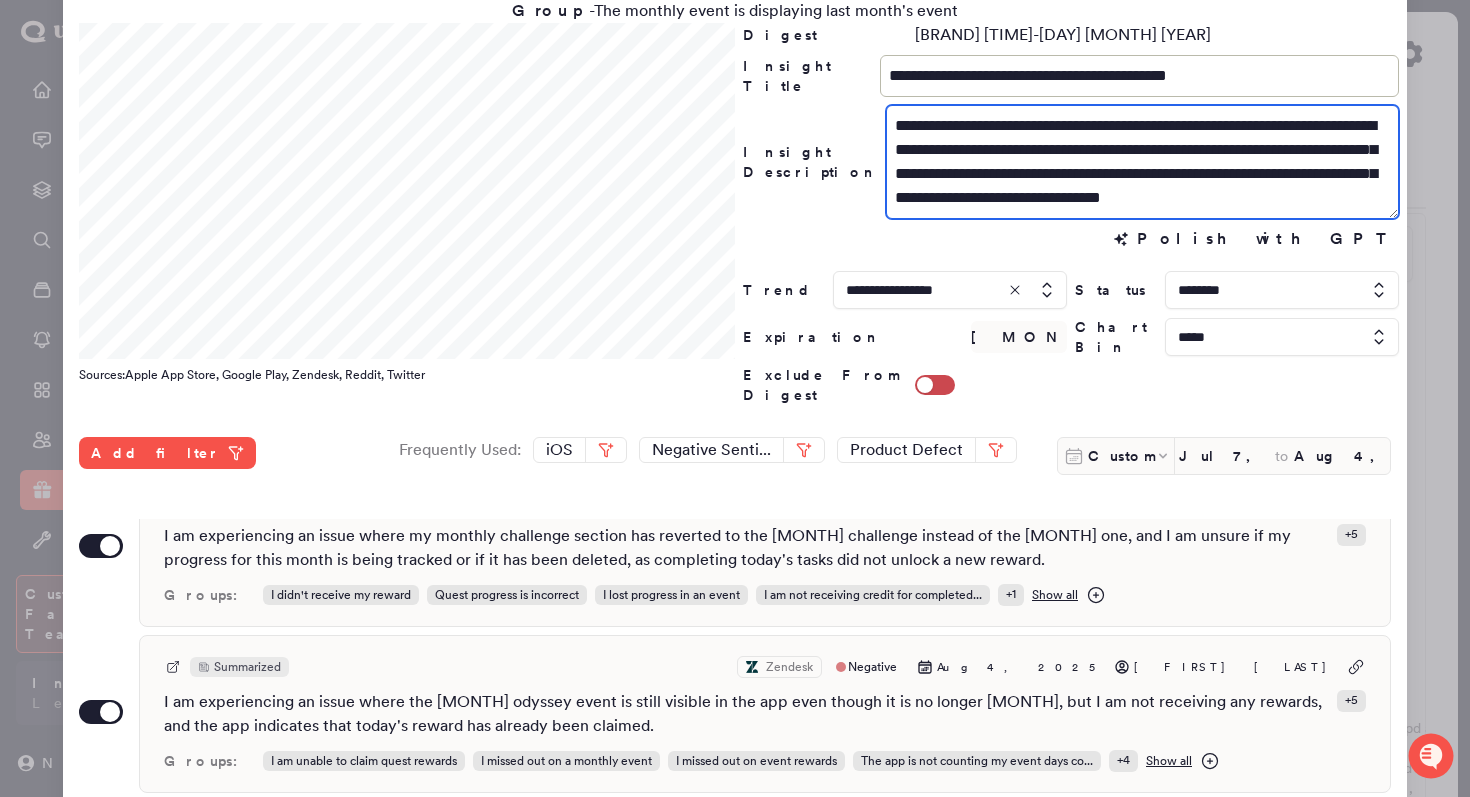 click on "**********" at bounding box center [1142, 162] 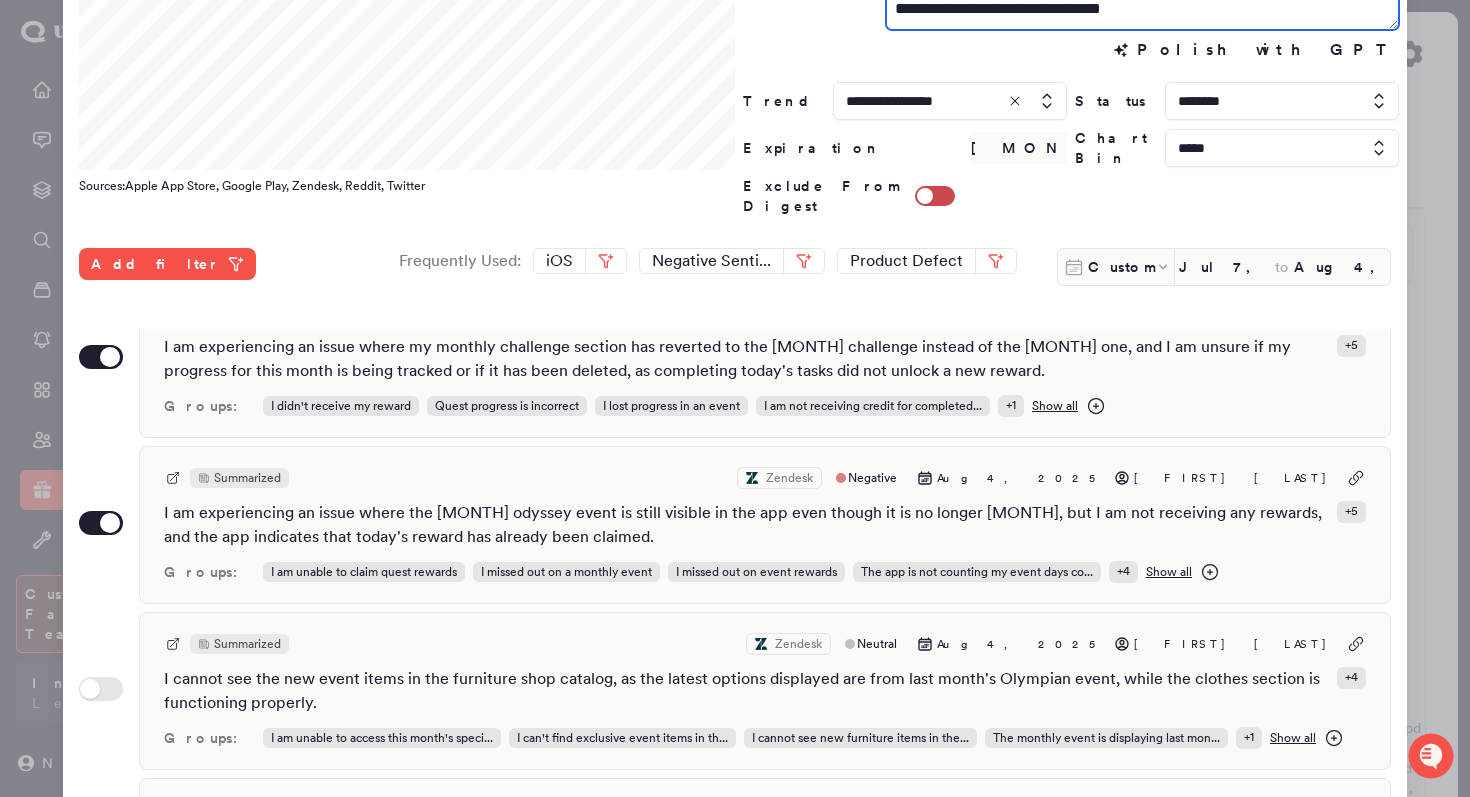 scroll, scrollTop: 270, scrollLeft: 0, axis: vertical 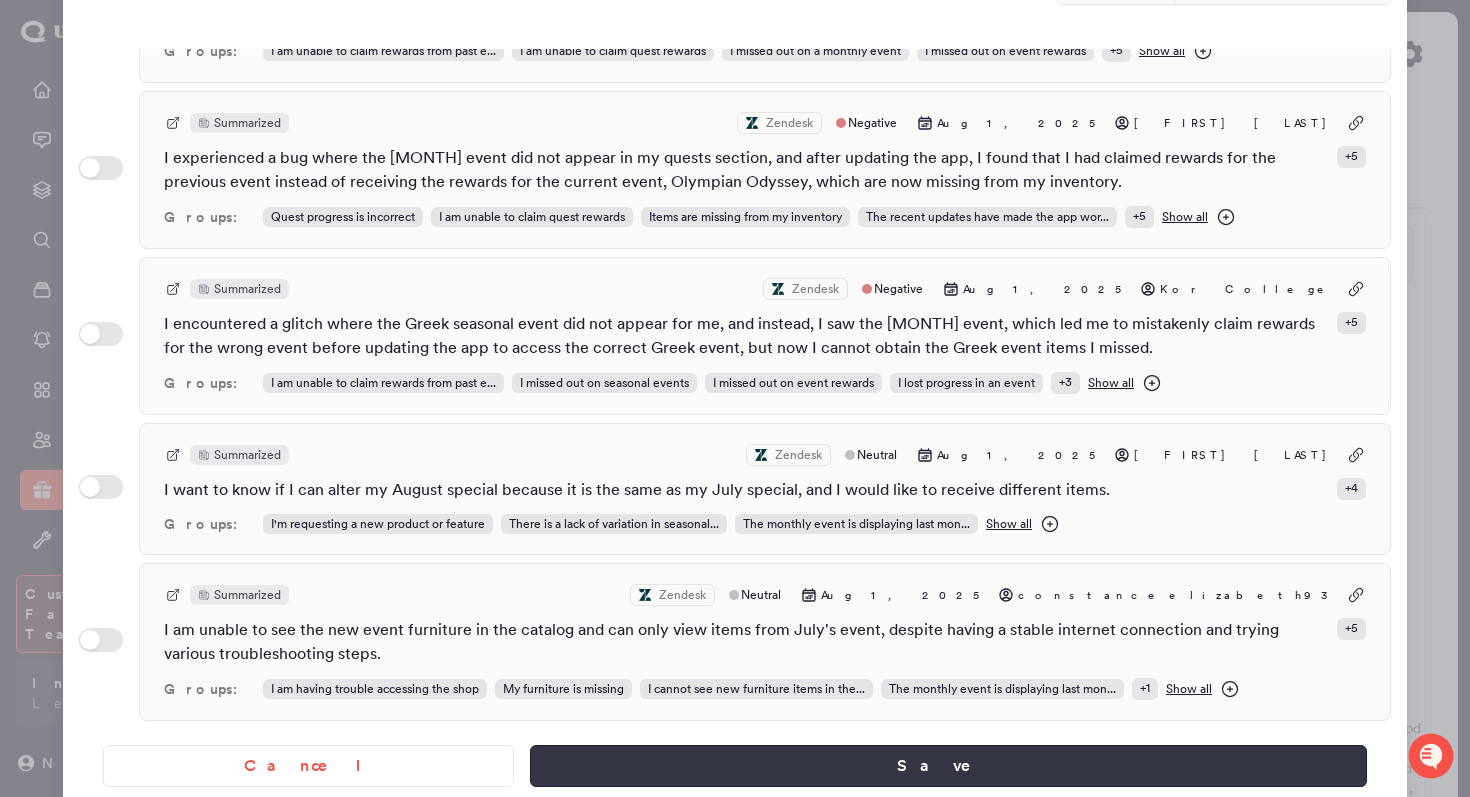 click on "Save" at bounding box center [948, 766] 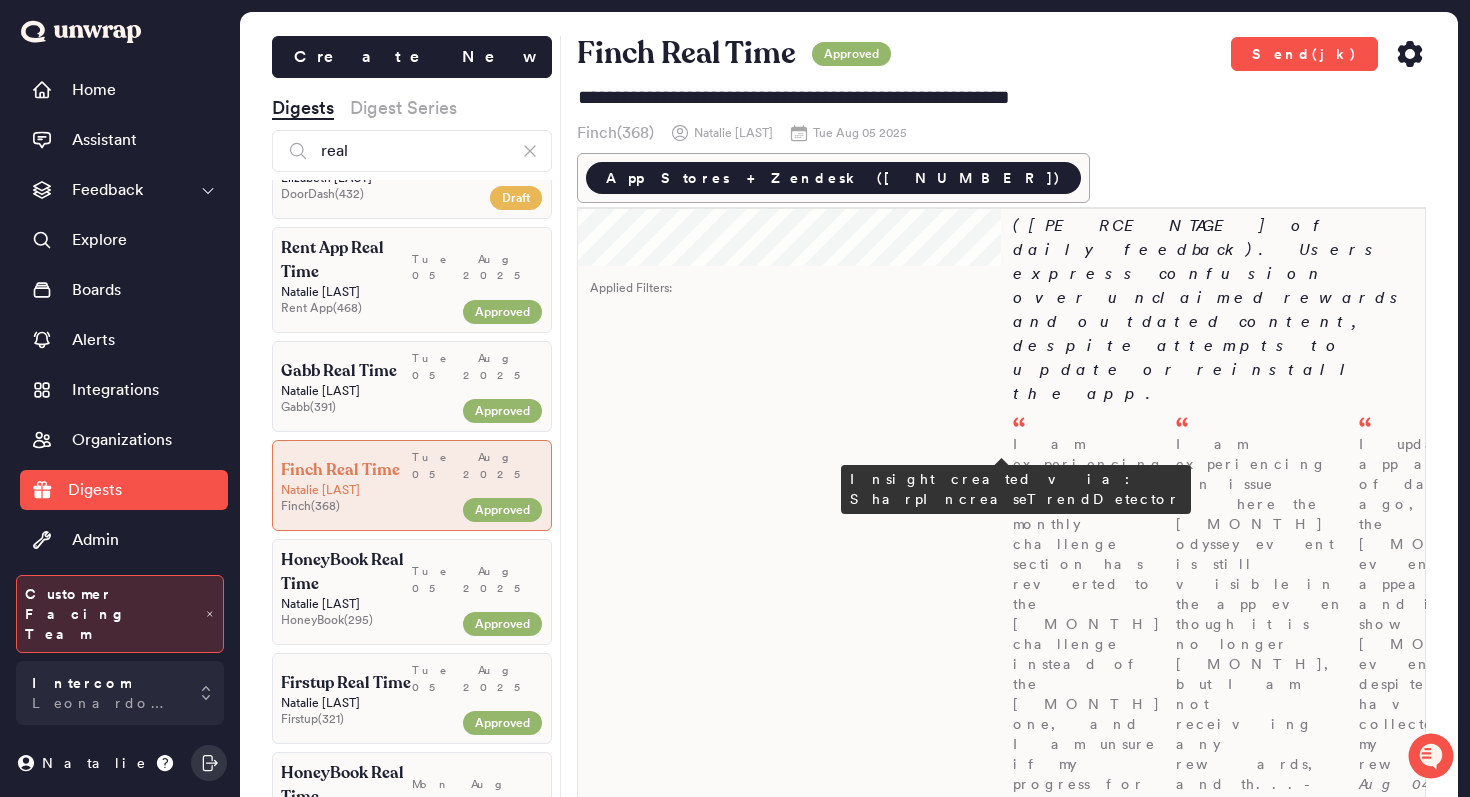 scroll, scrollTop: 311, scrollLeft: 0, axis: vertical 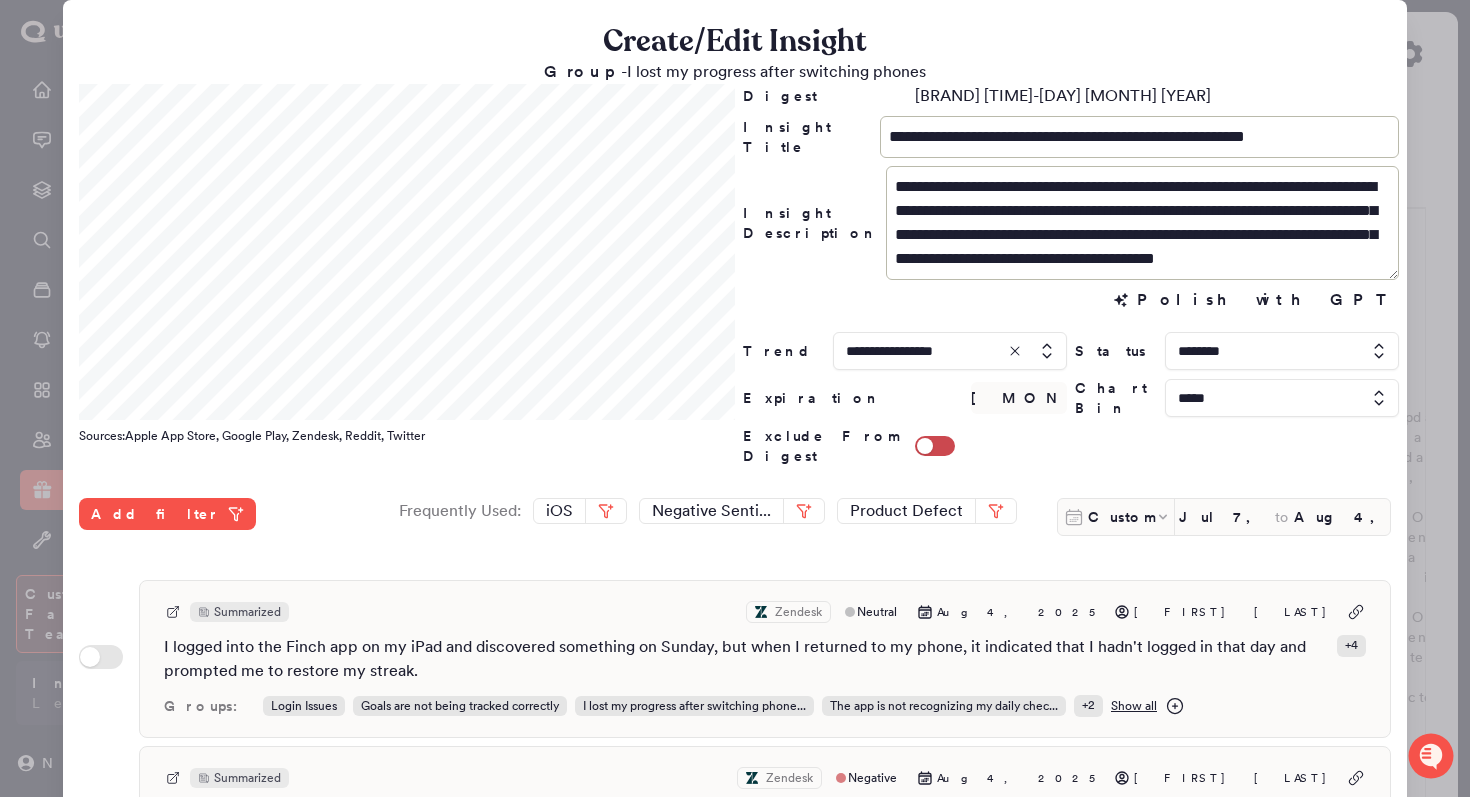 click at bounding box center (1282, 351) 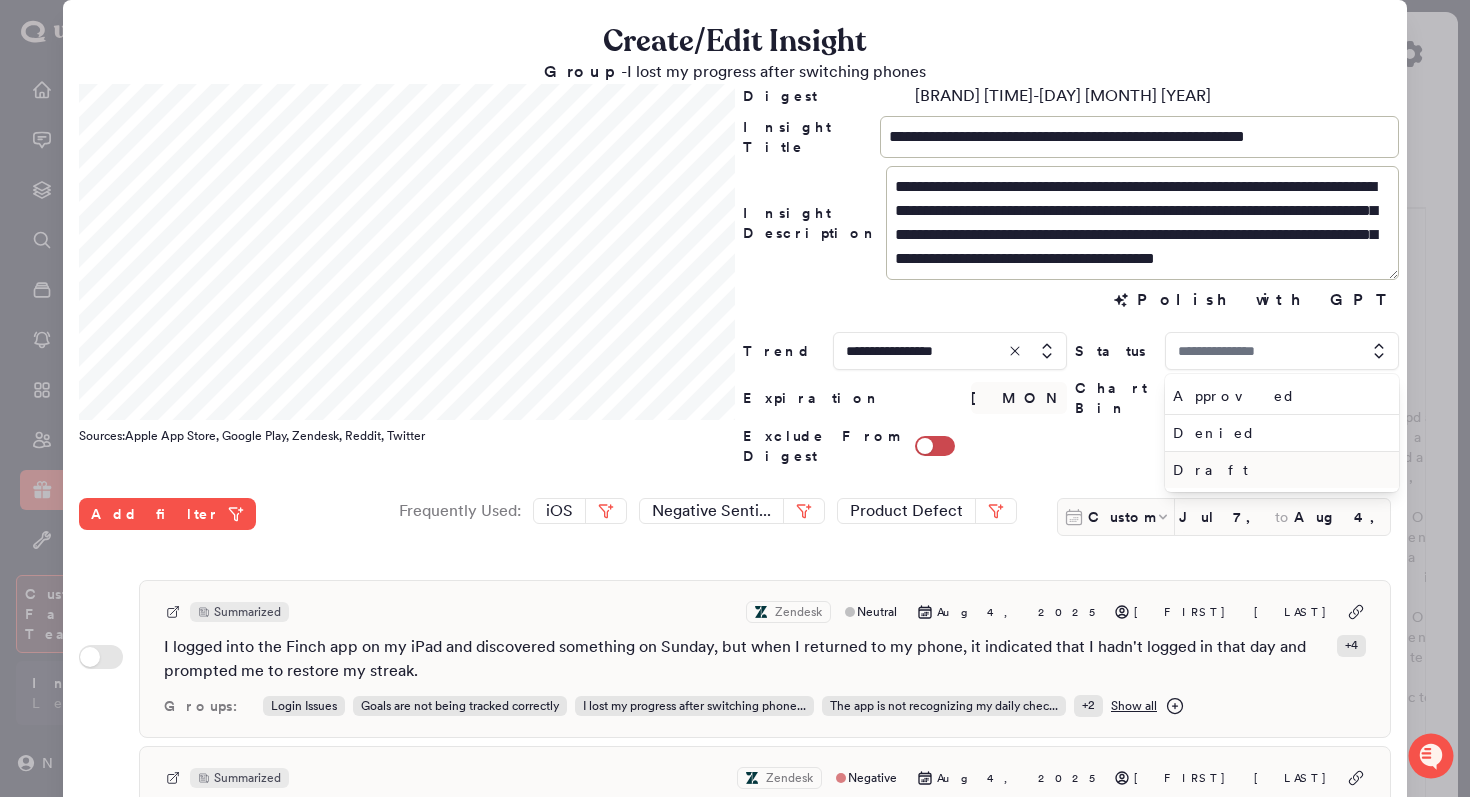 type on "********" 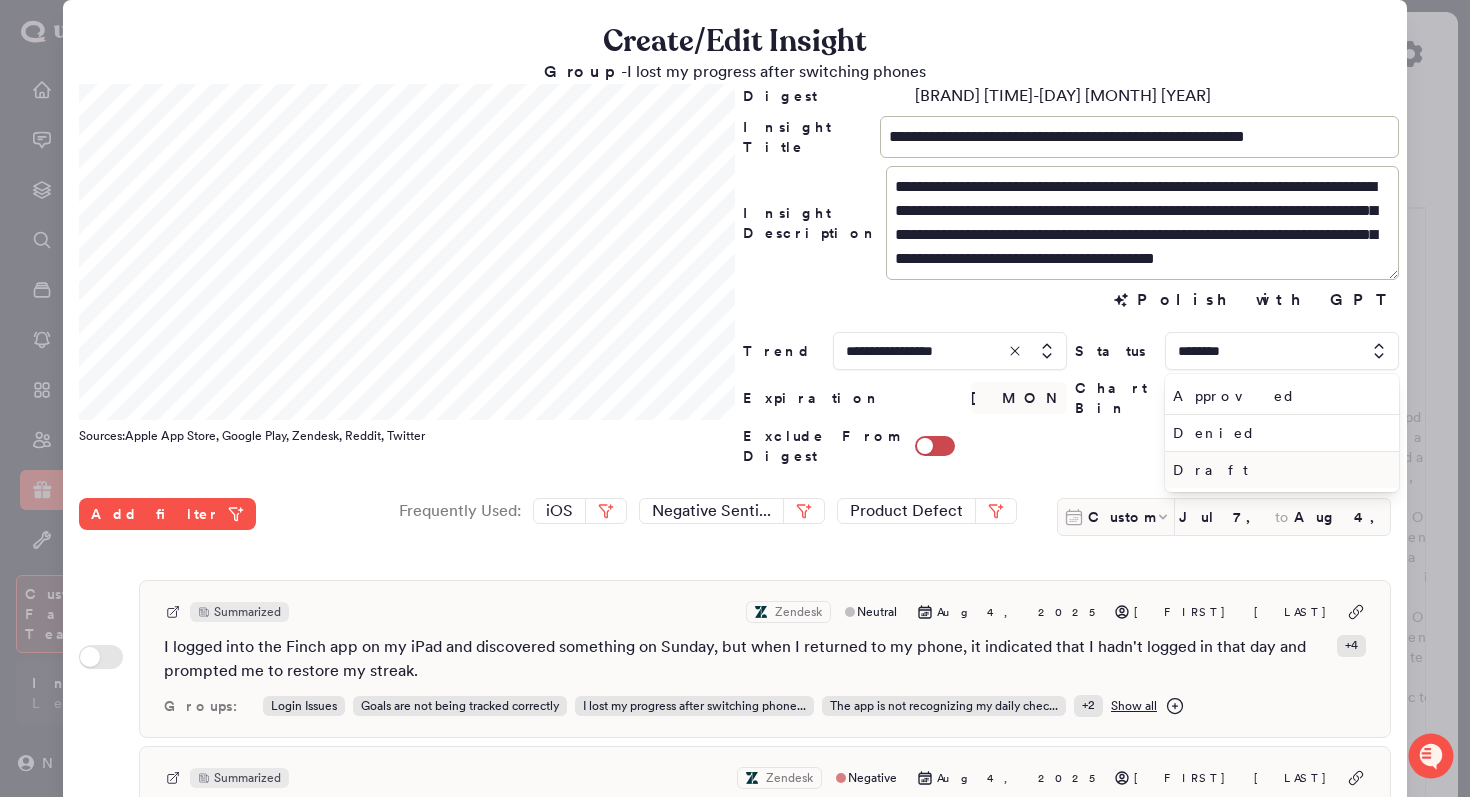 click on "Draft" at bounding box center (1278, 470) 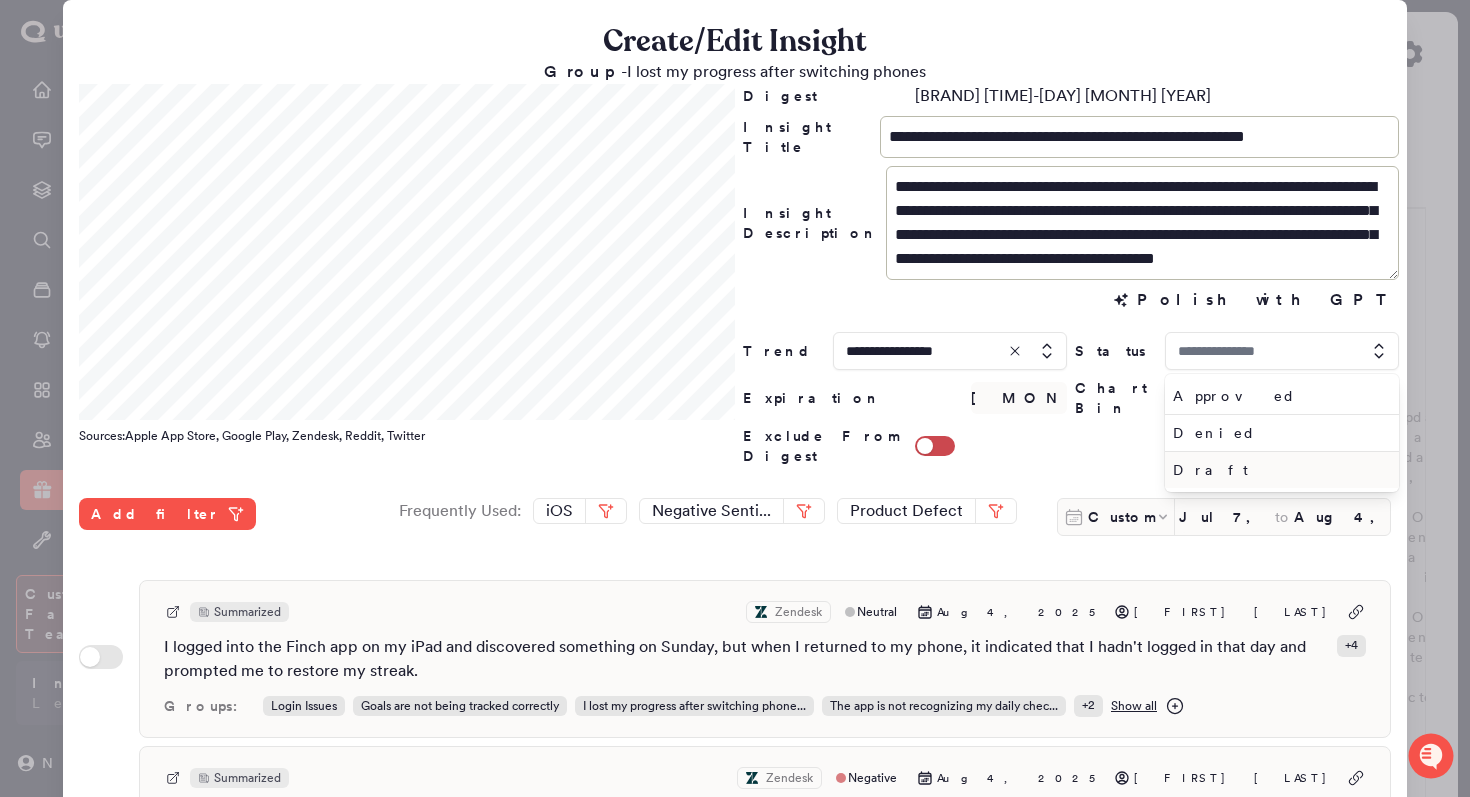 type on "*****" 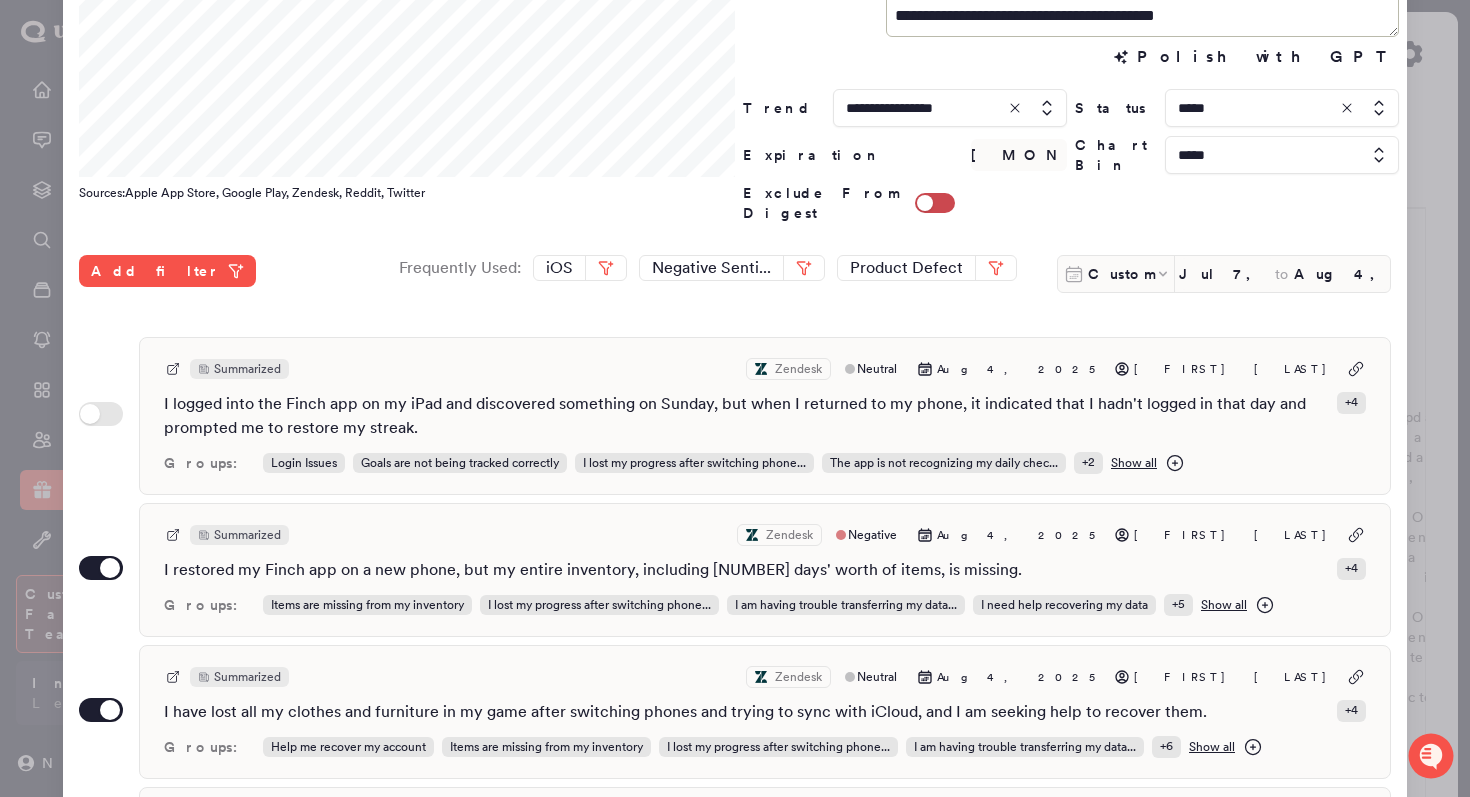 scroll, scrollTop: 531, scrollLeft: 0, axis: vertical 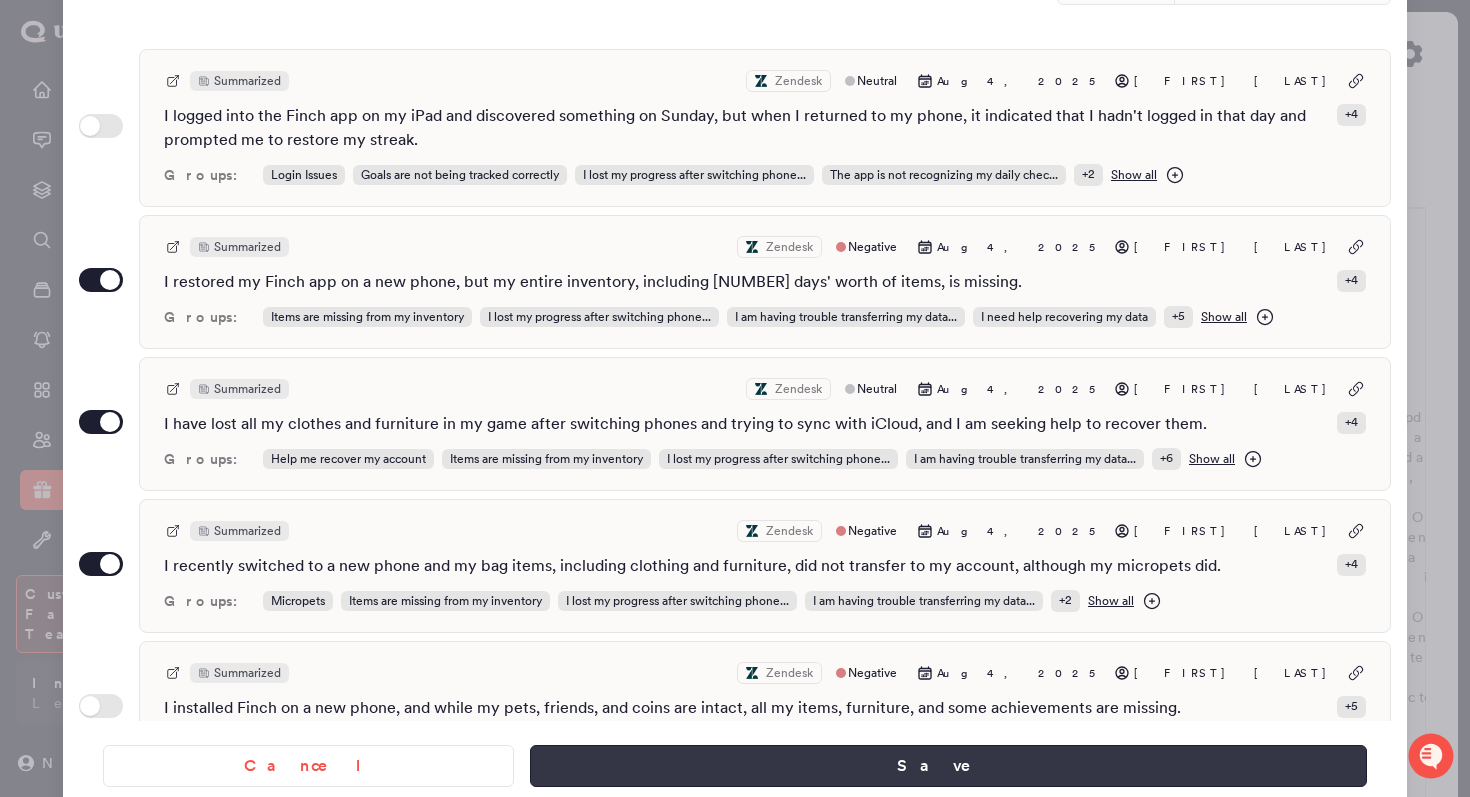 click on "Save" at bounding box center (948, 766) 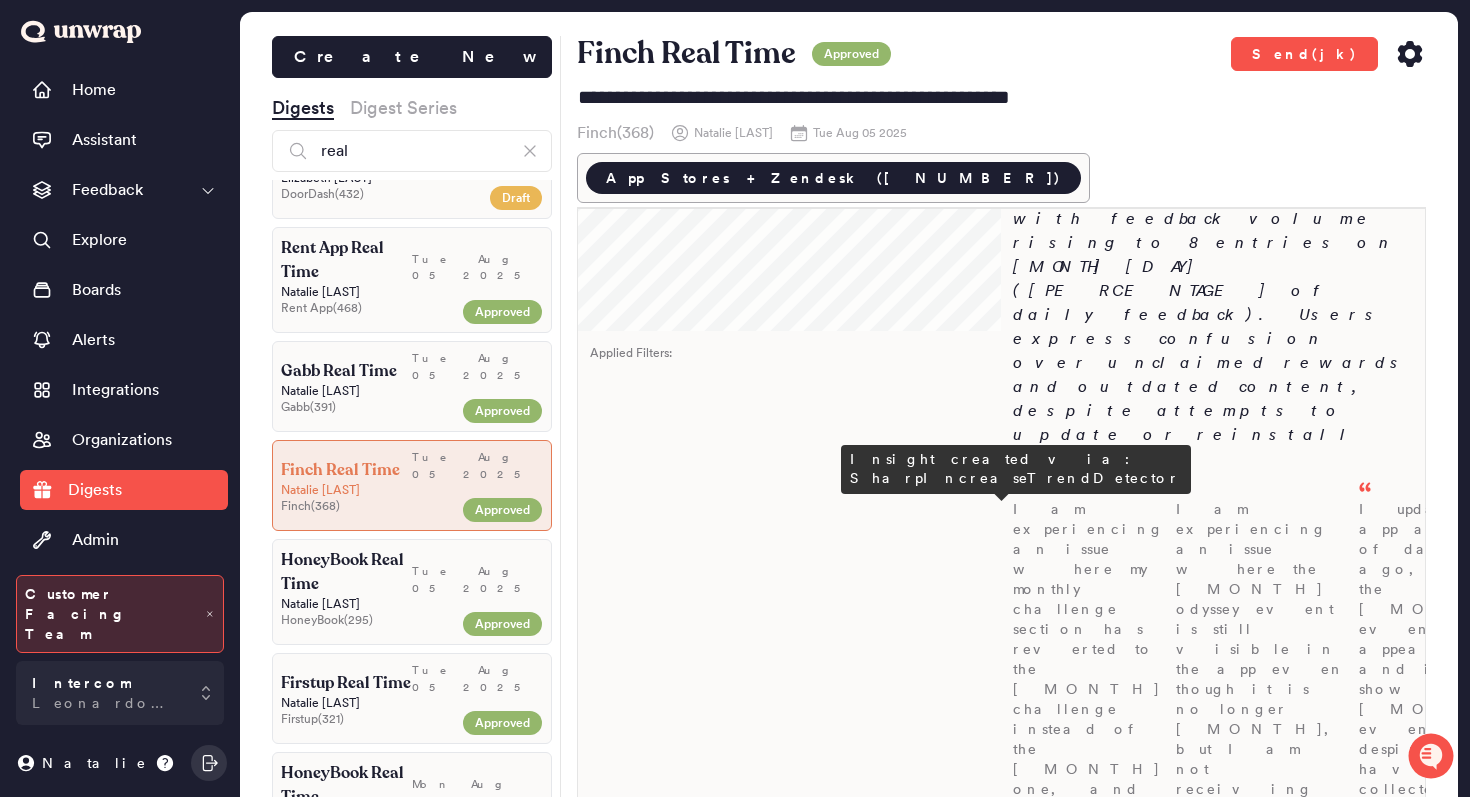 scroll, scrollTop: 0, scrollLeft: 0, axis: both 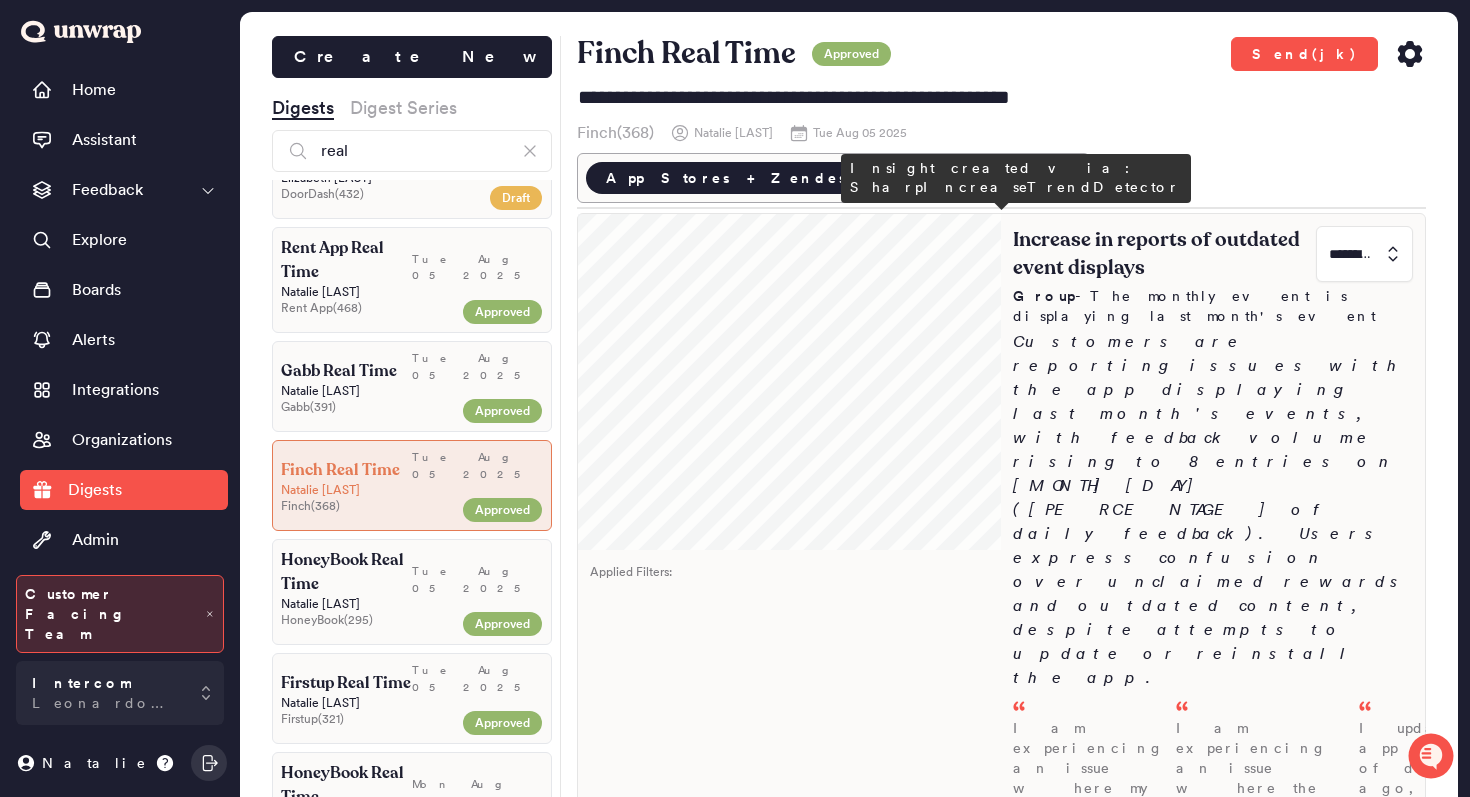 click on "Increase in reports of outdated event displays" at bounding box center (1162, 254) 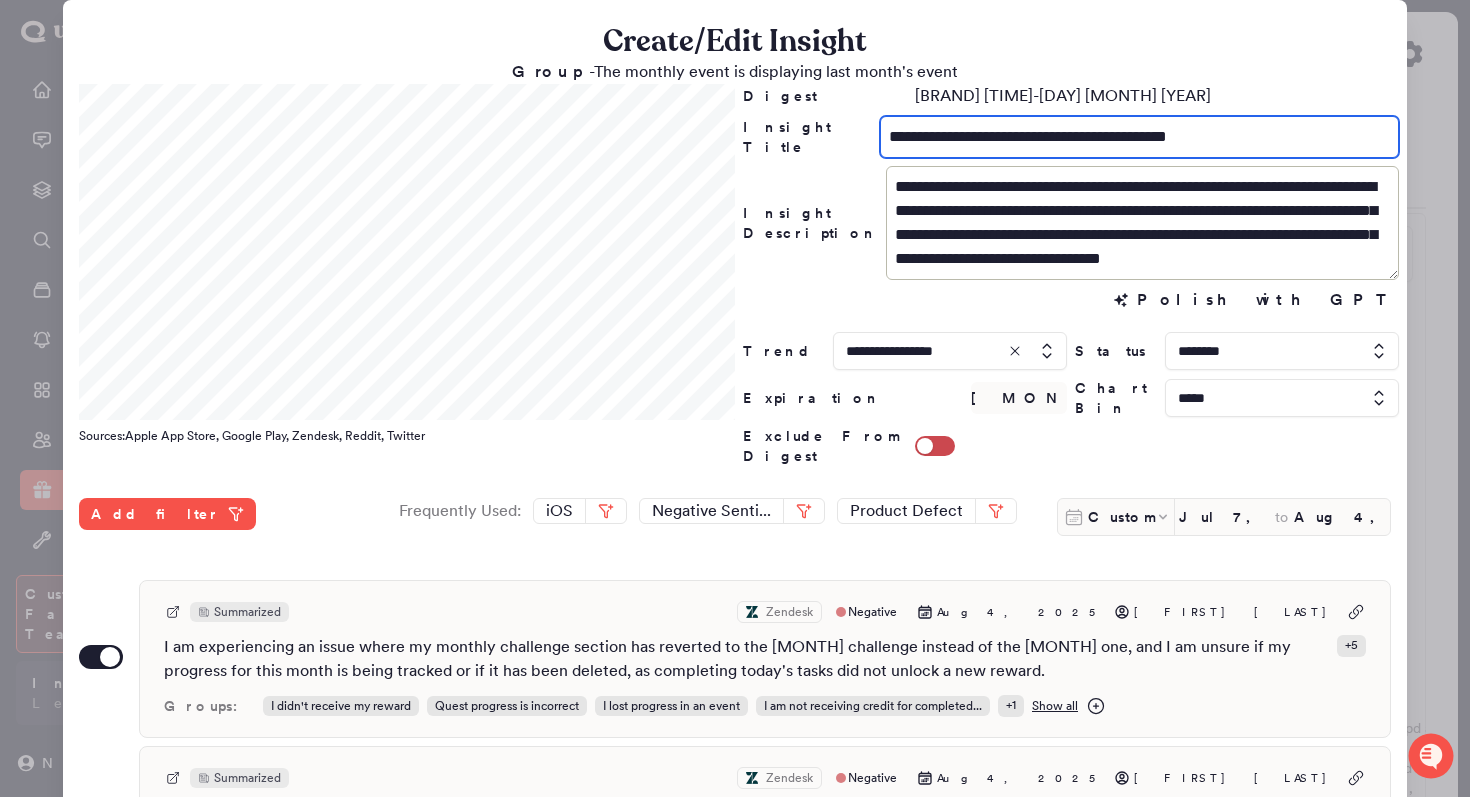 click on "**********" at bounding box center [1139, 137] 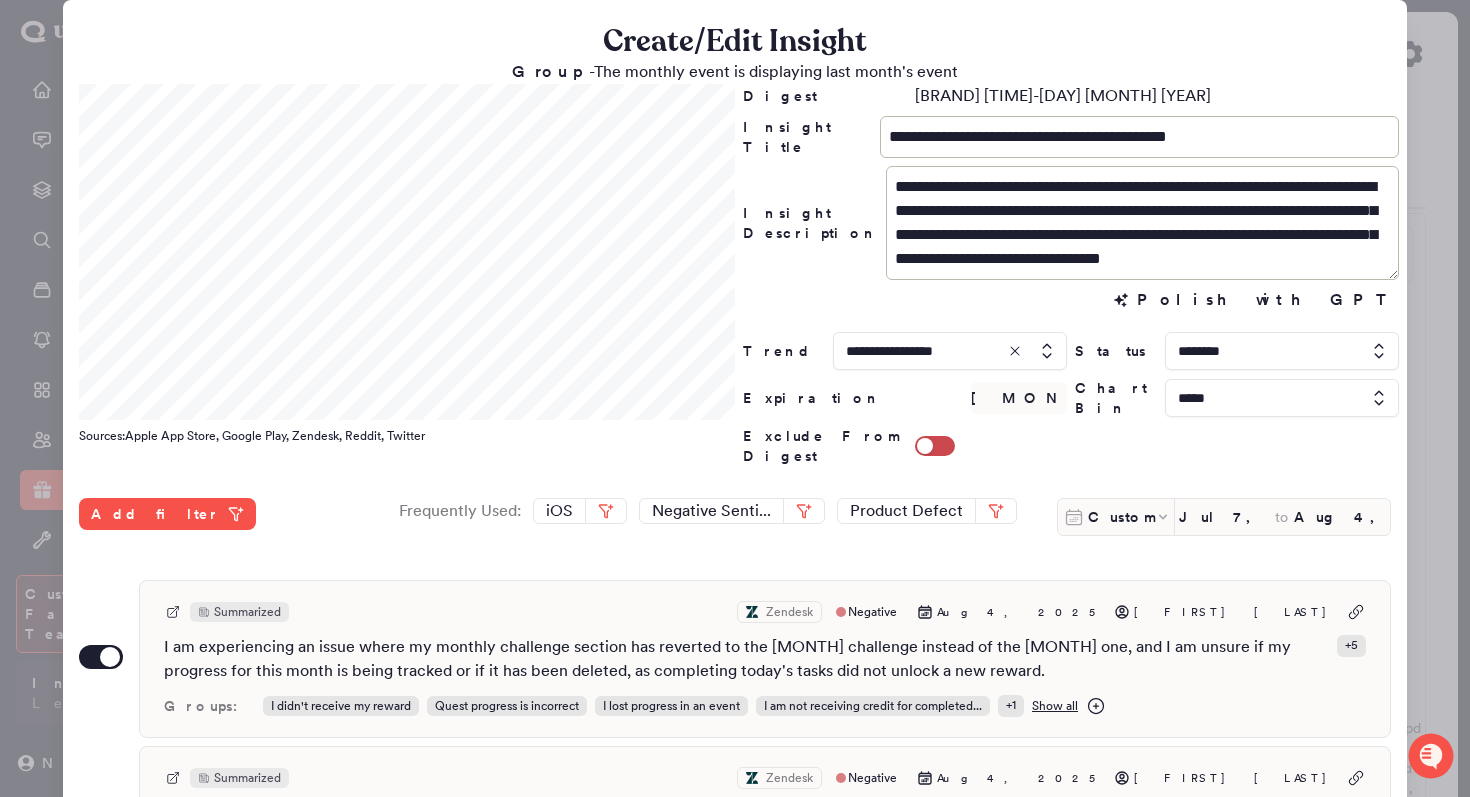 click at bounding box center [735, 398] 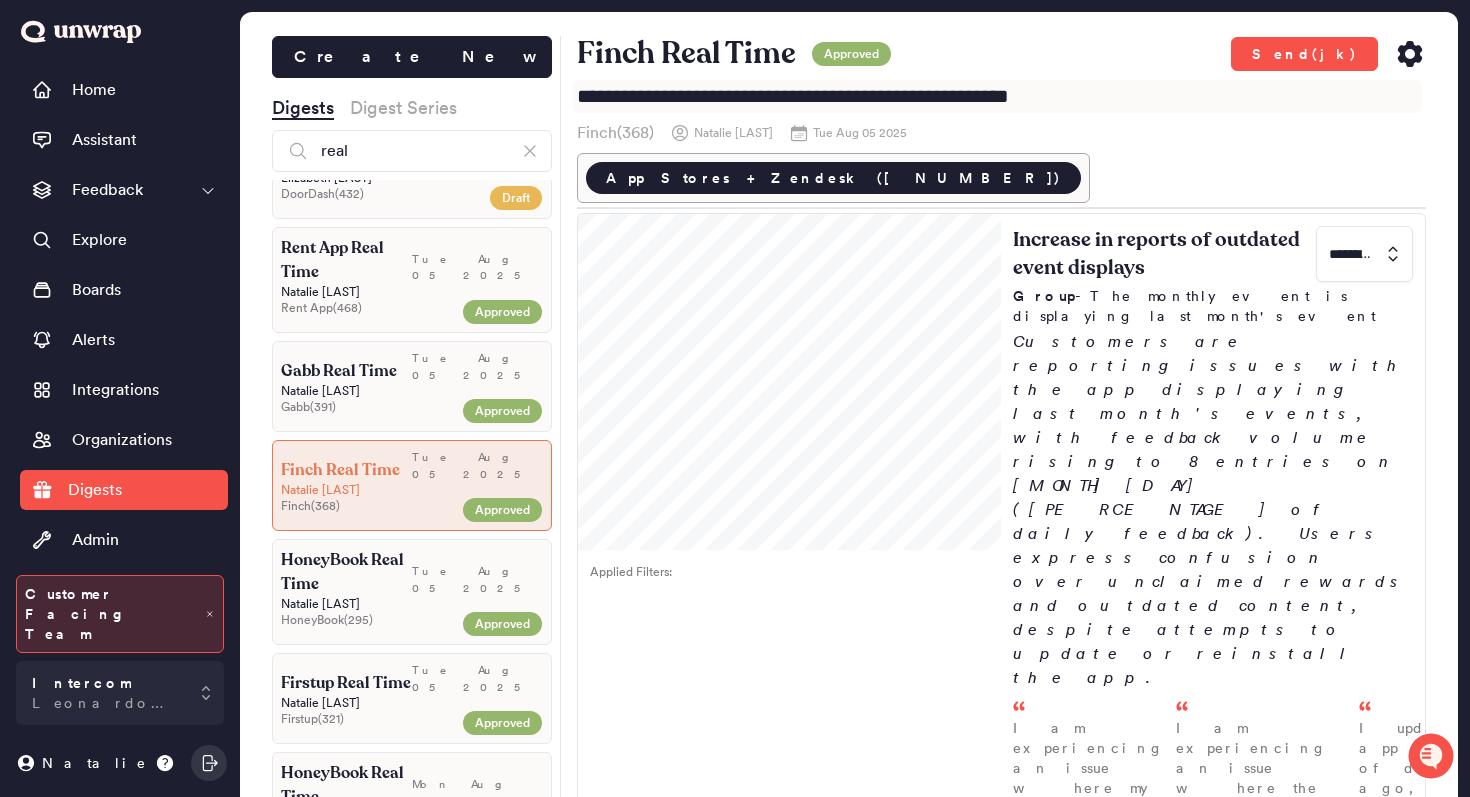 drag, startPoint x: 1267, startPoint y: 101, endPoint x: 723, endPoint y: 105, distance: 544.0147 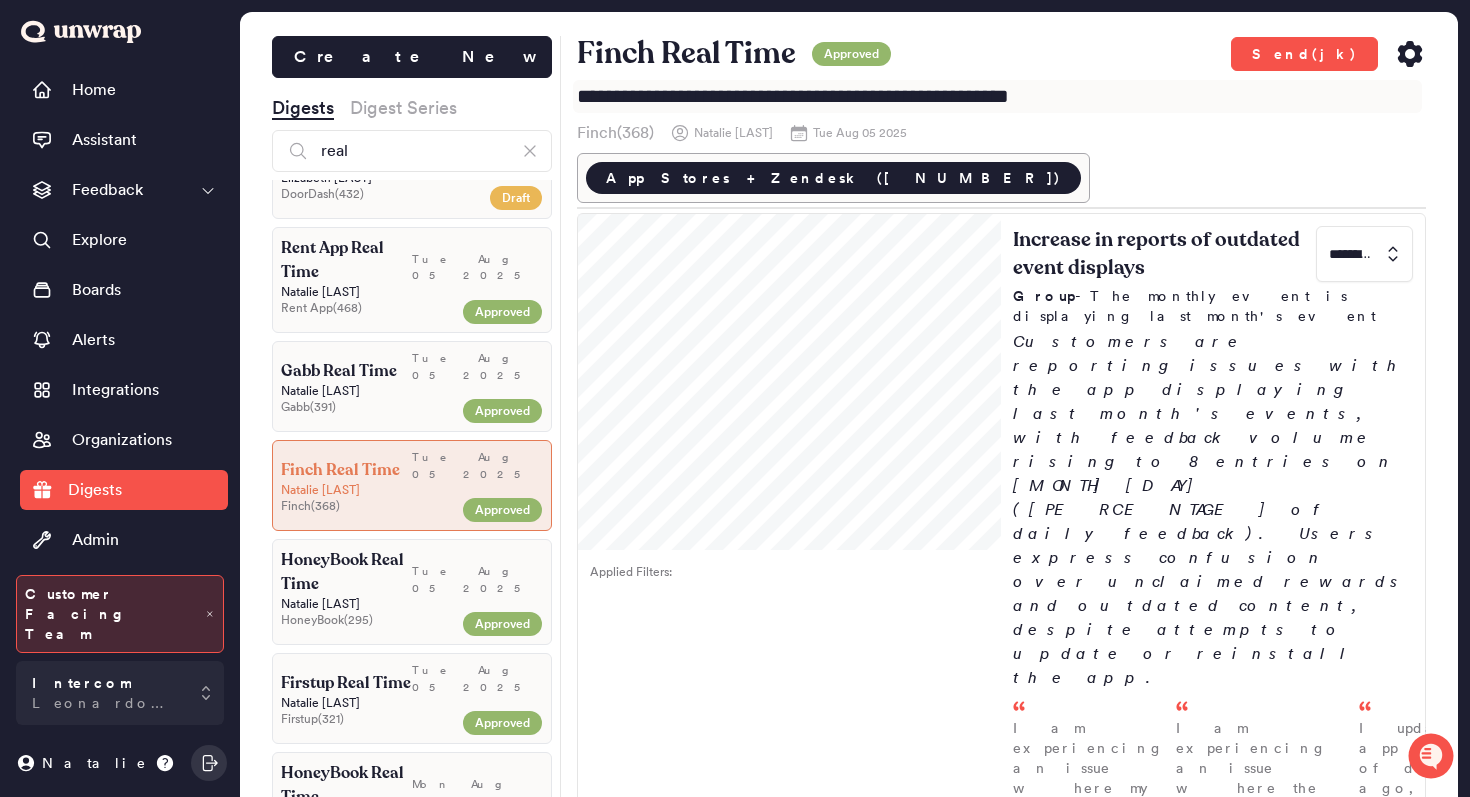 click on "**********" at bounding box center [998, 96] 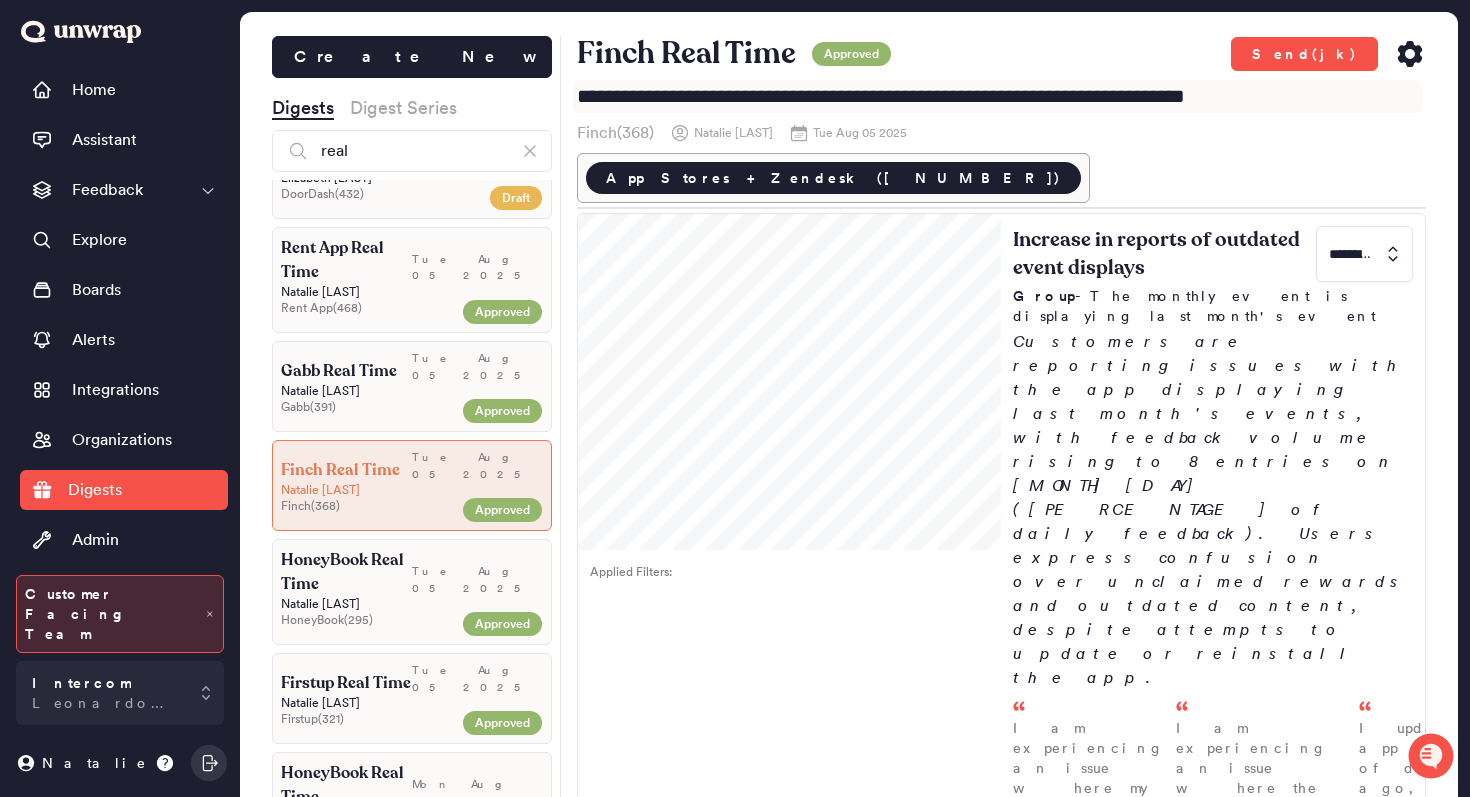 paste 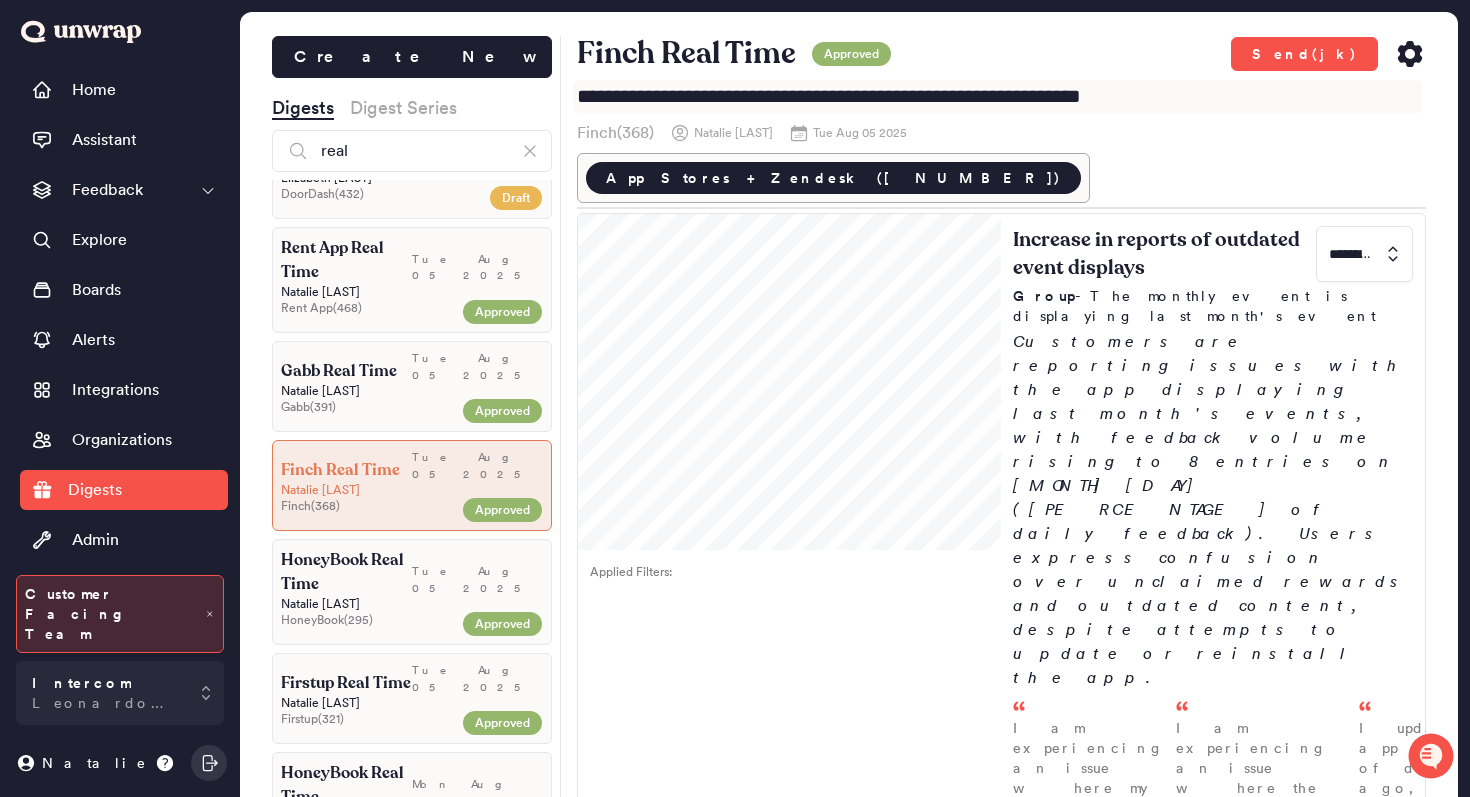 type on "**********" 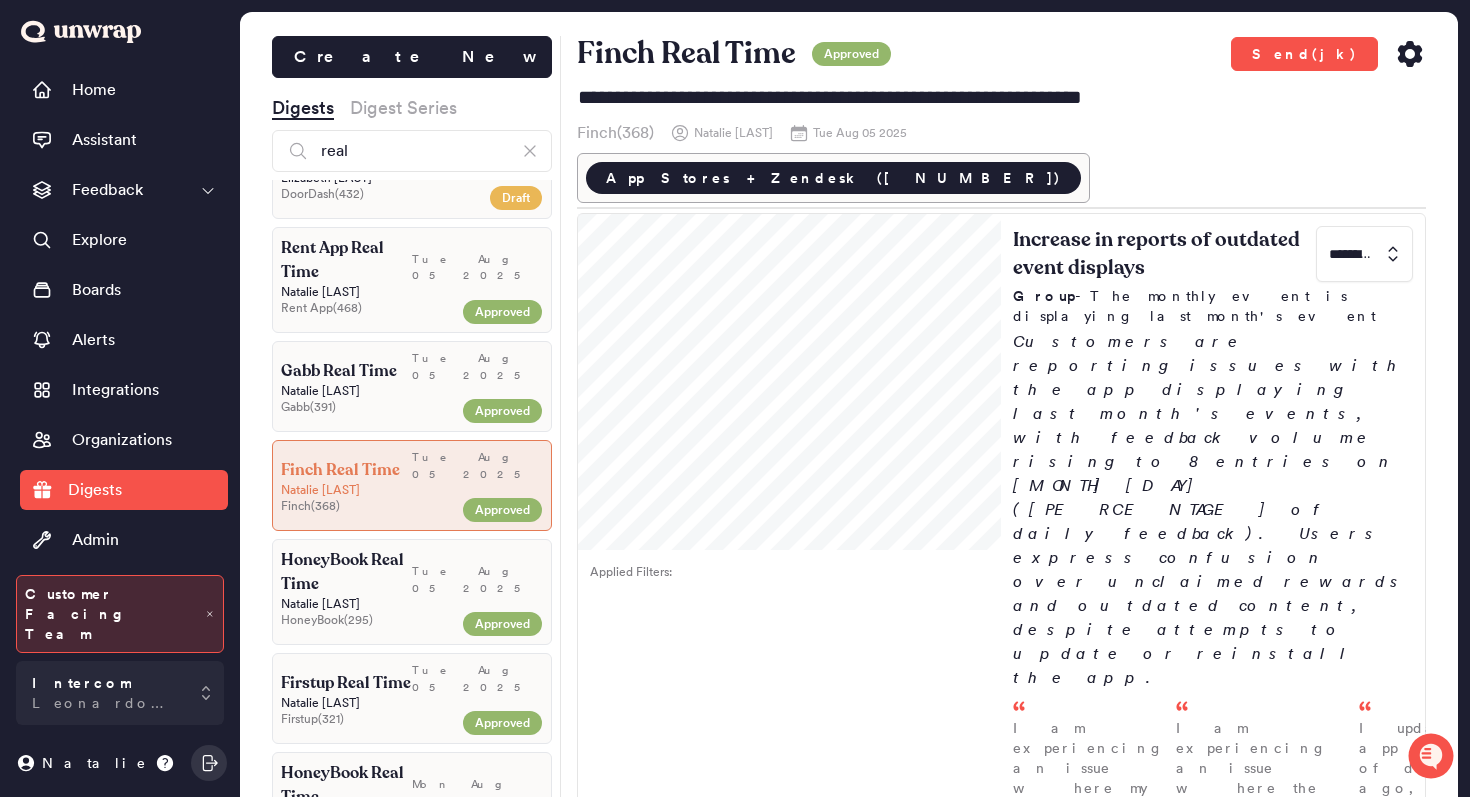 click on "Finch Real Time Approved Send(jk)" at bounding box center [1002, 54] 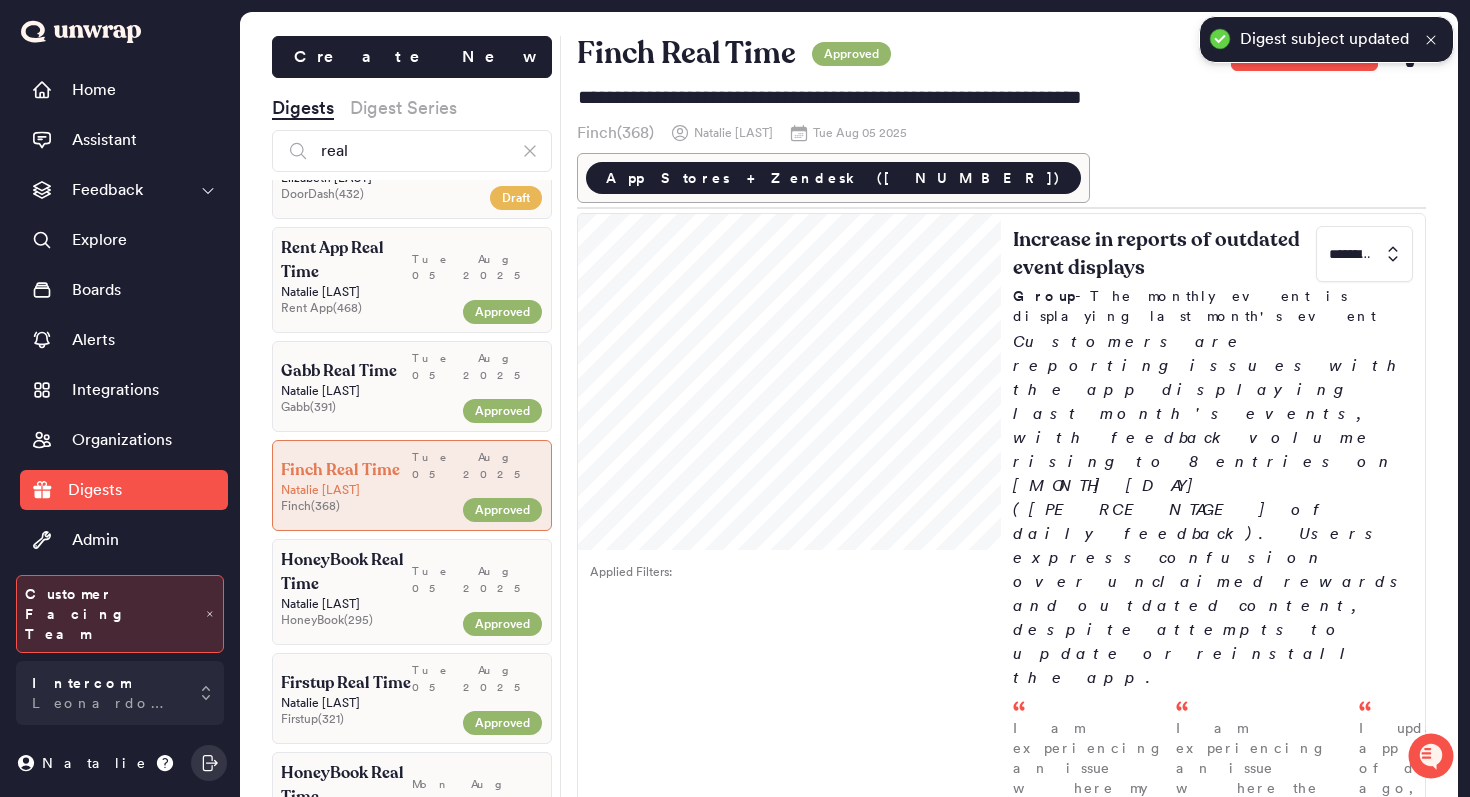 click on "Digest subject updated" at bounding box center [1326, 39] 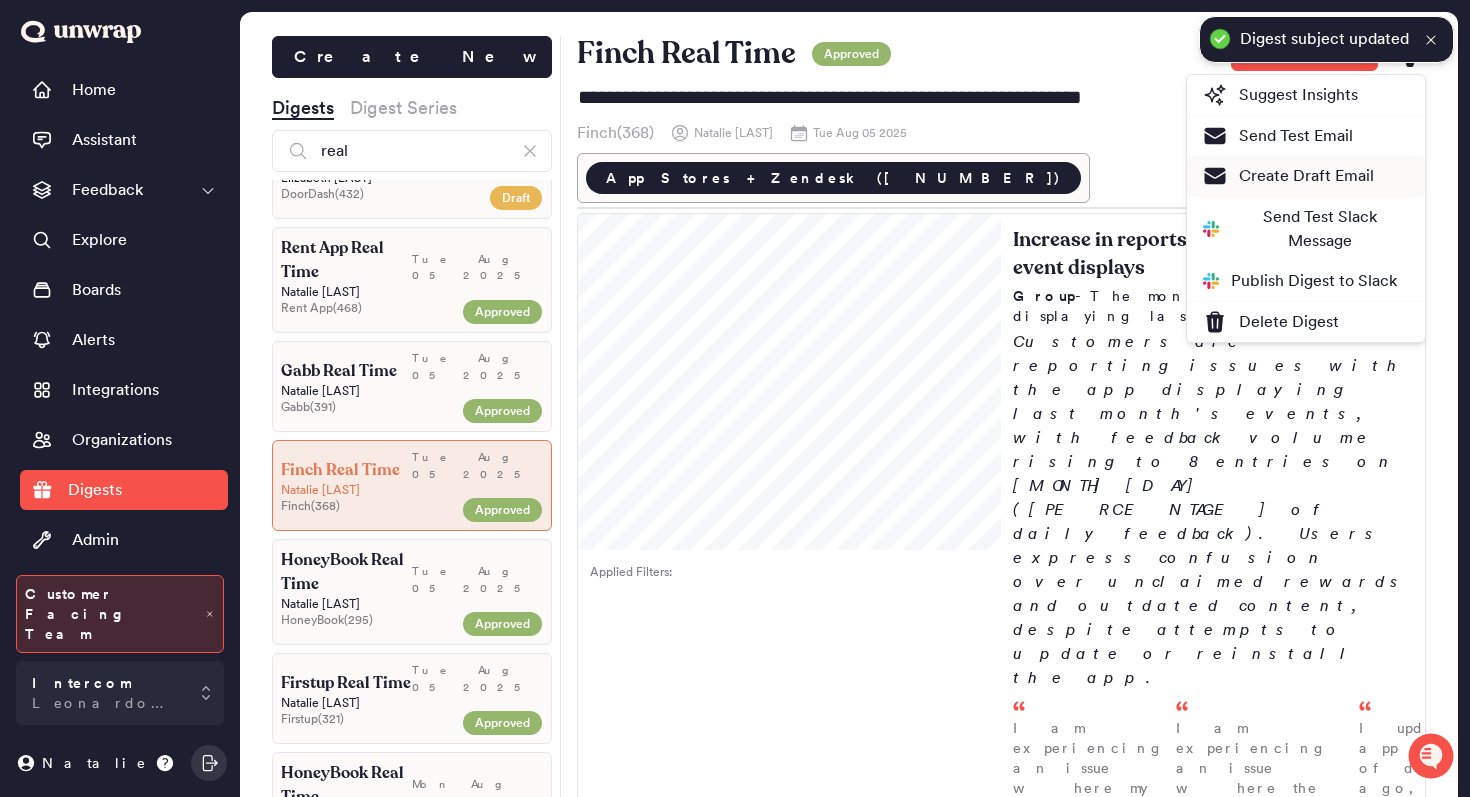 click on "Create Draft Email" at bounding box center (1288, 176) 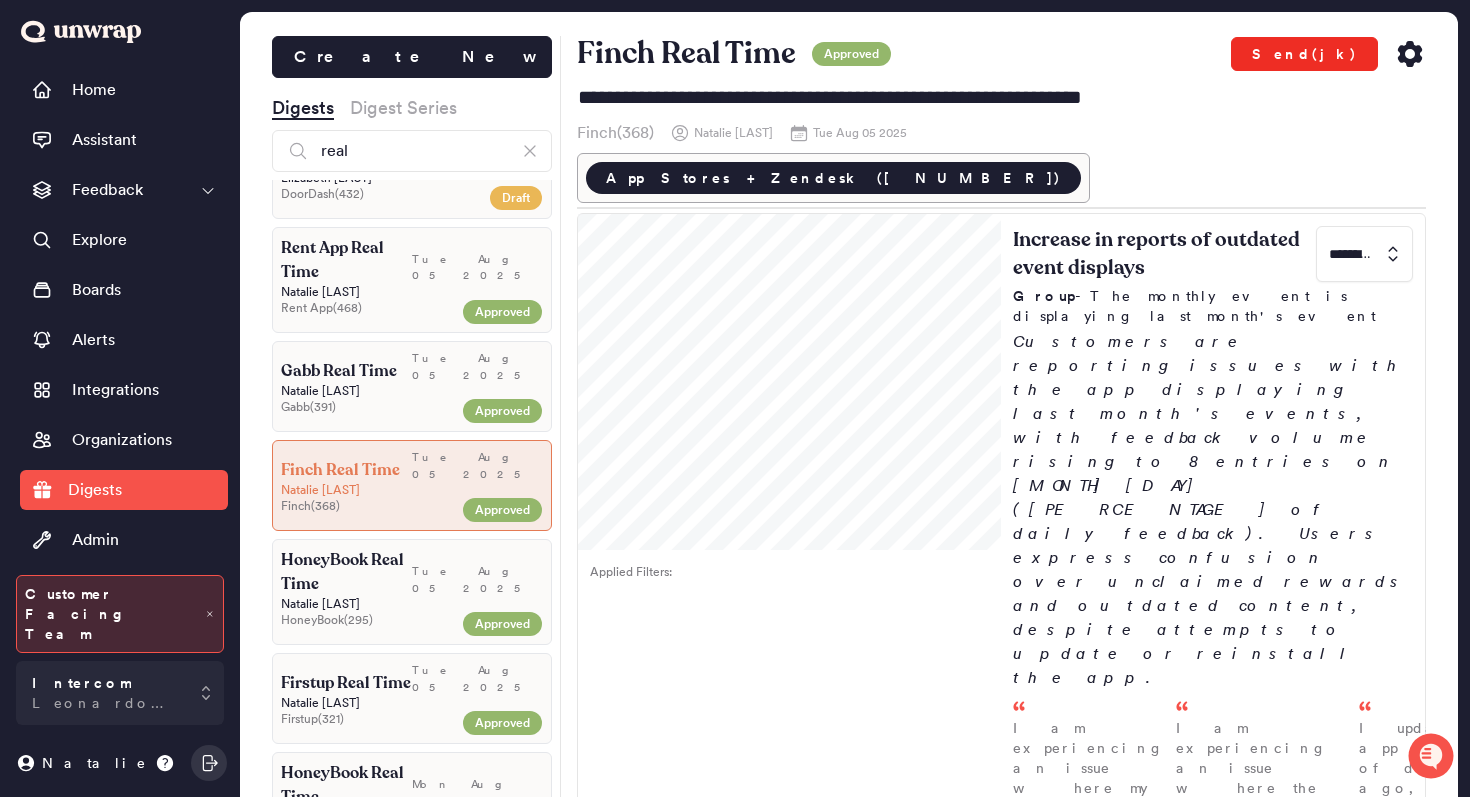 click on "Send(jk)" at bounding box center (1304, 54) 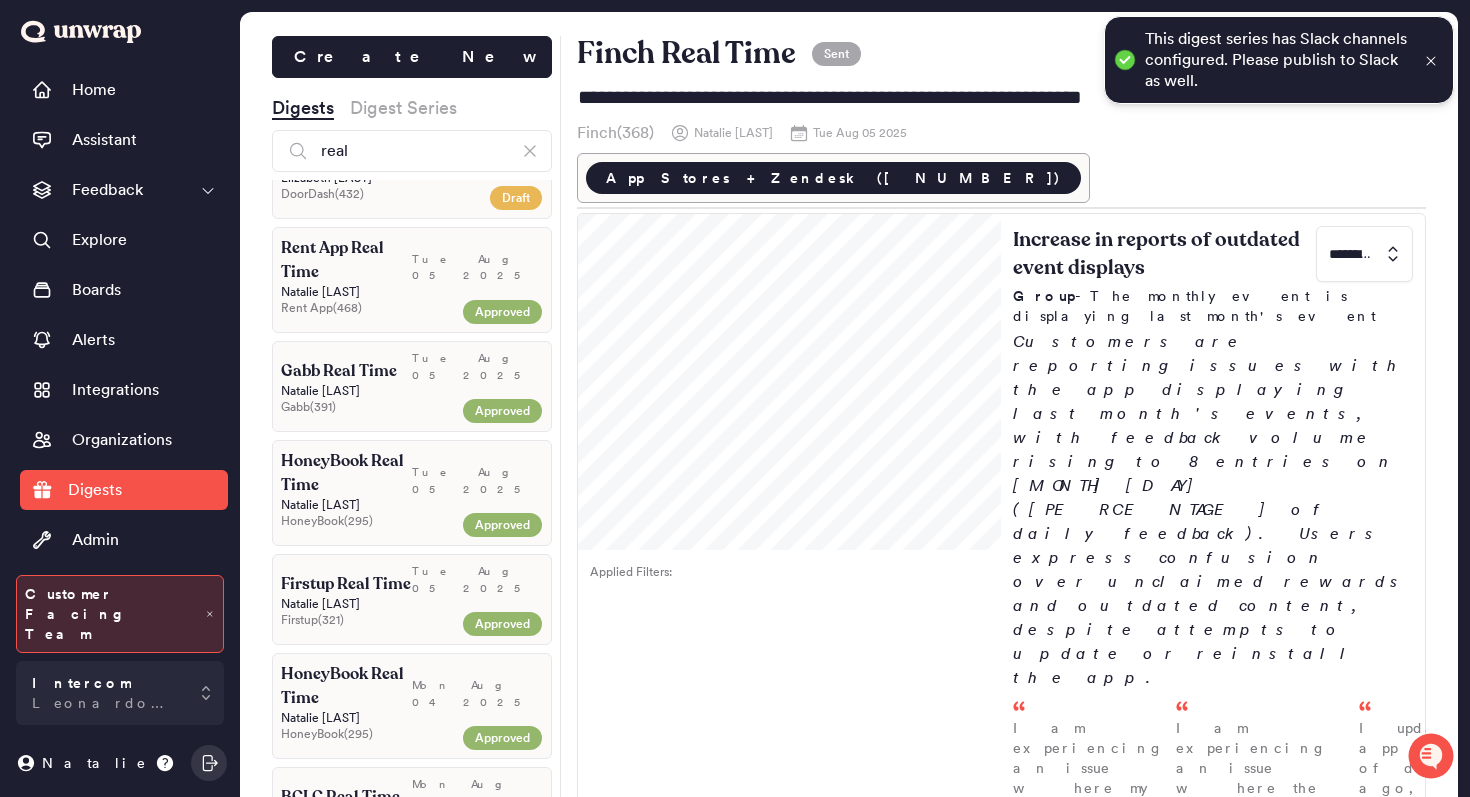 click 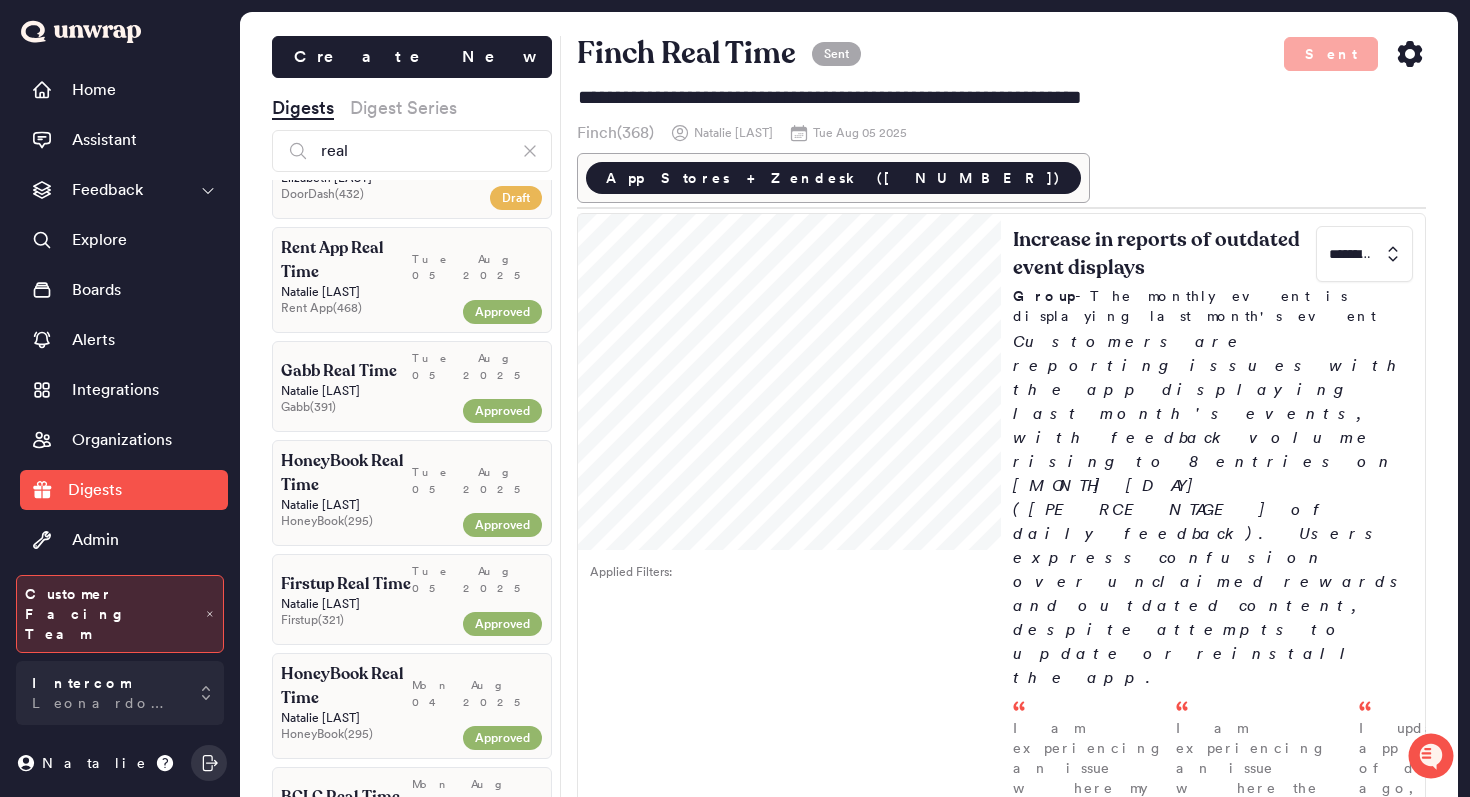 click 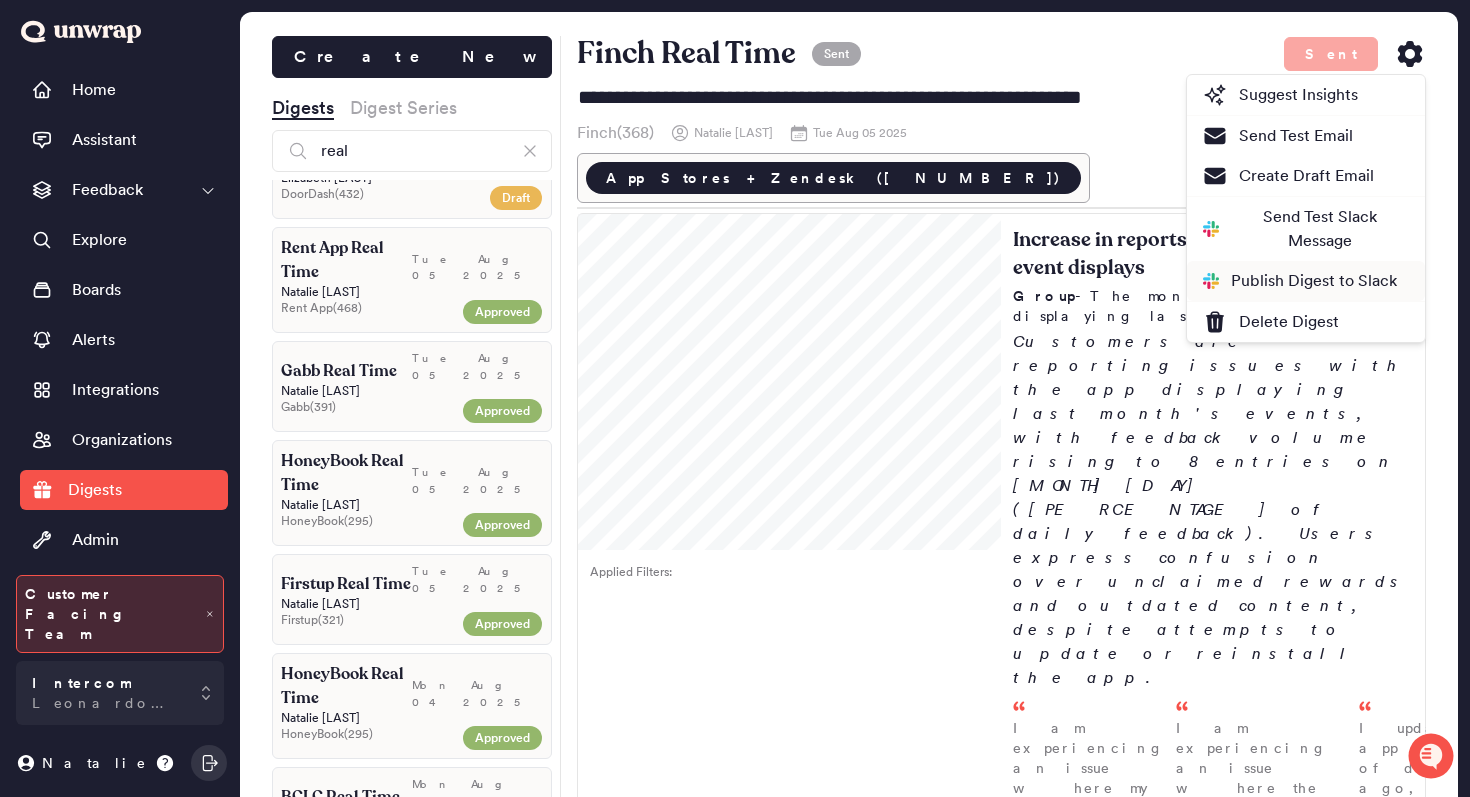 click on "Publish Digest to Slack" at bounding box center [1300, 281] 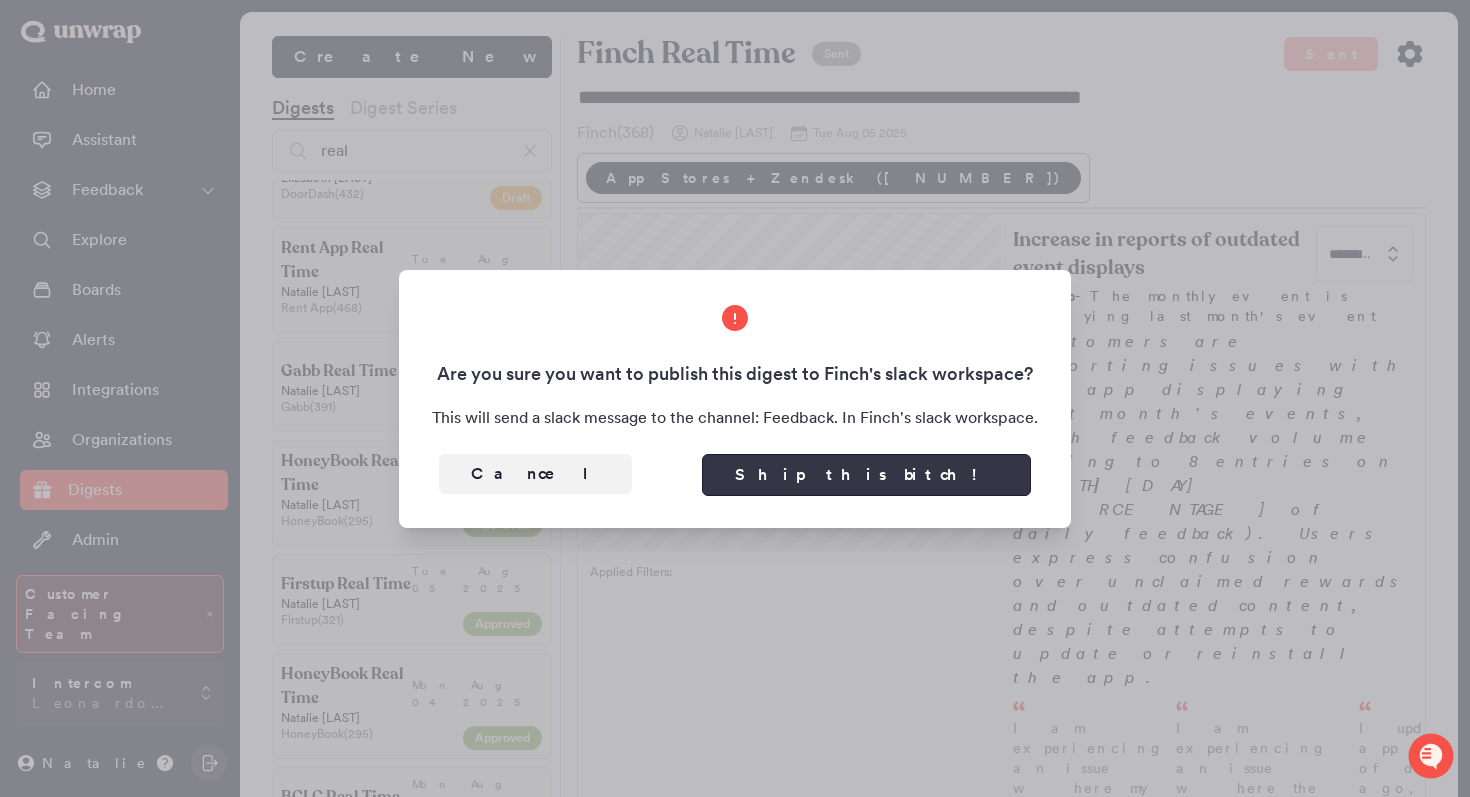click on "Ship this bitch!" at bounding box center (866, 475) 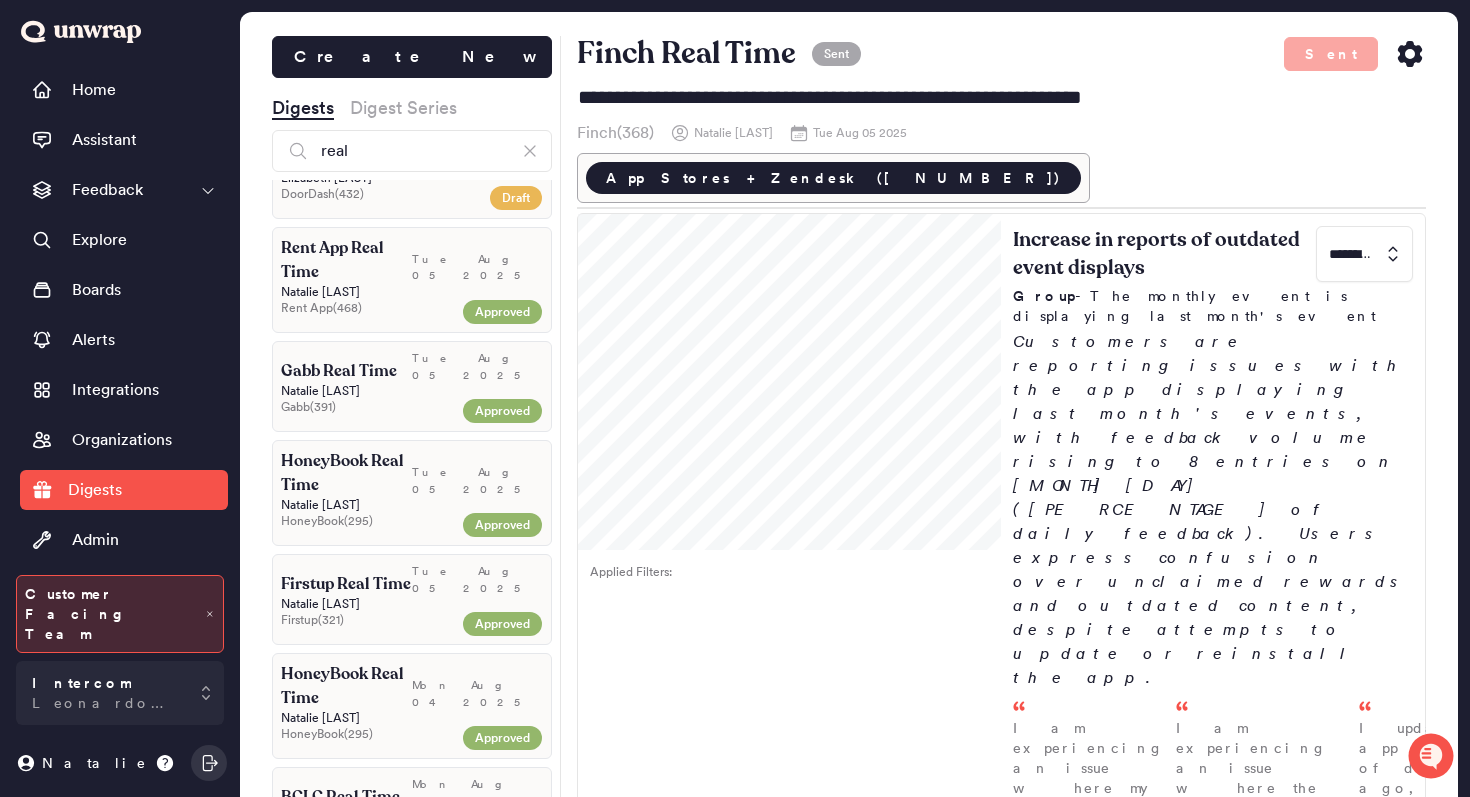 click on "Gabb  ( 391 )" at bounding box center (368, 407) 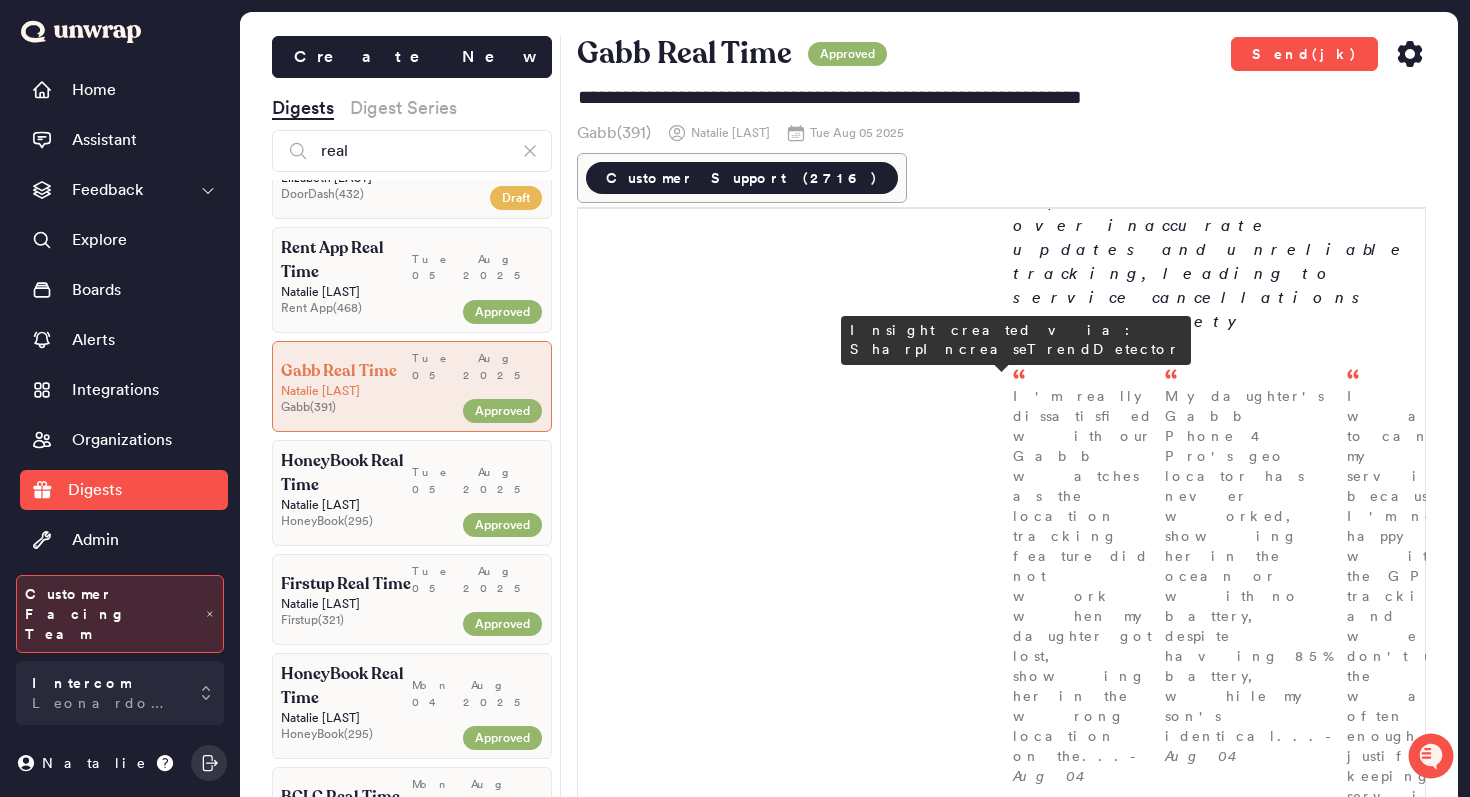 scroll, scrollTop: 446, scrollLeft: 0, axis: vertical 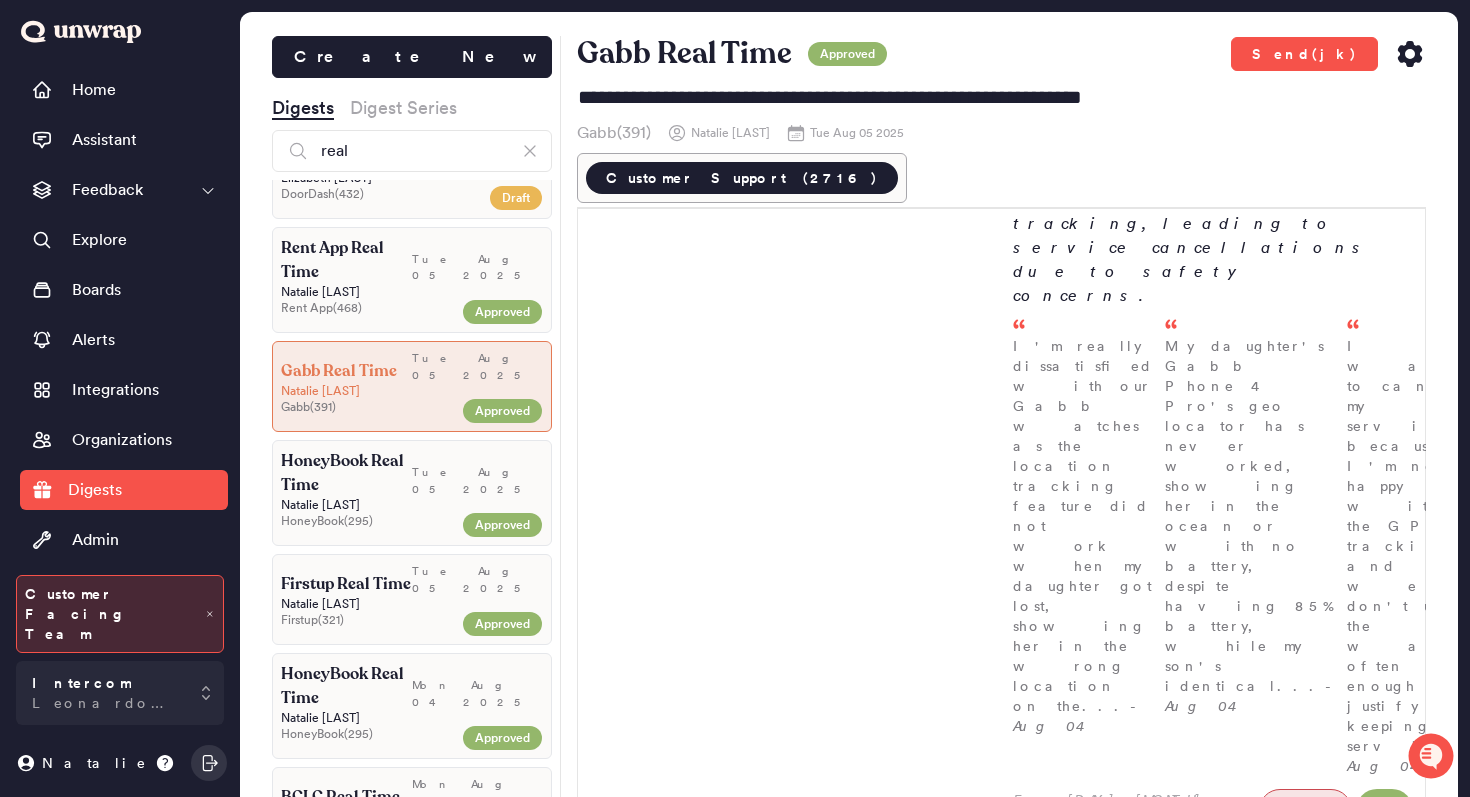 click at bounding box center (790, 1014) 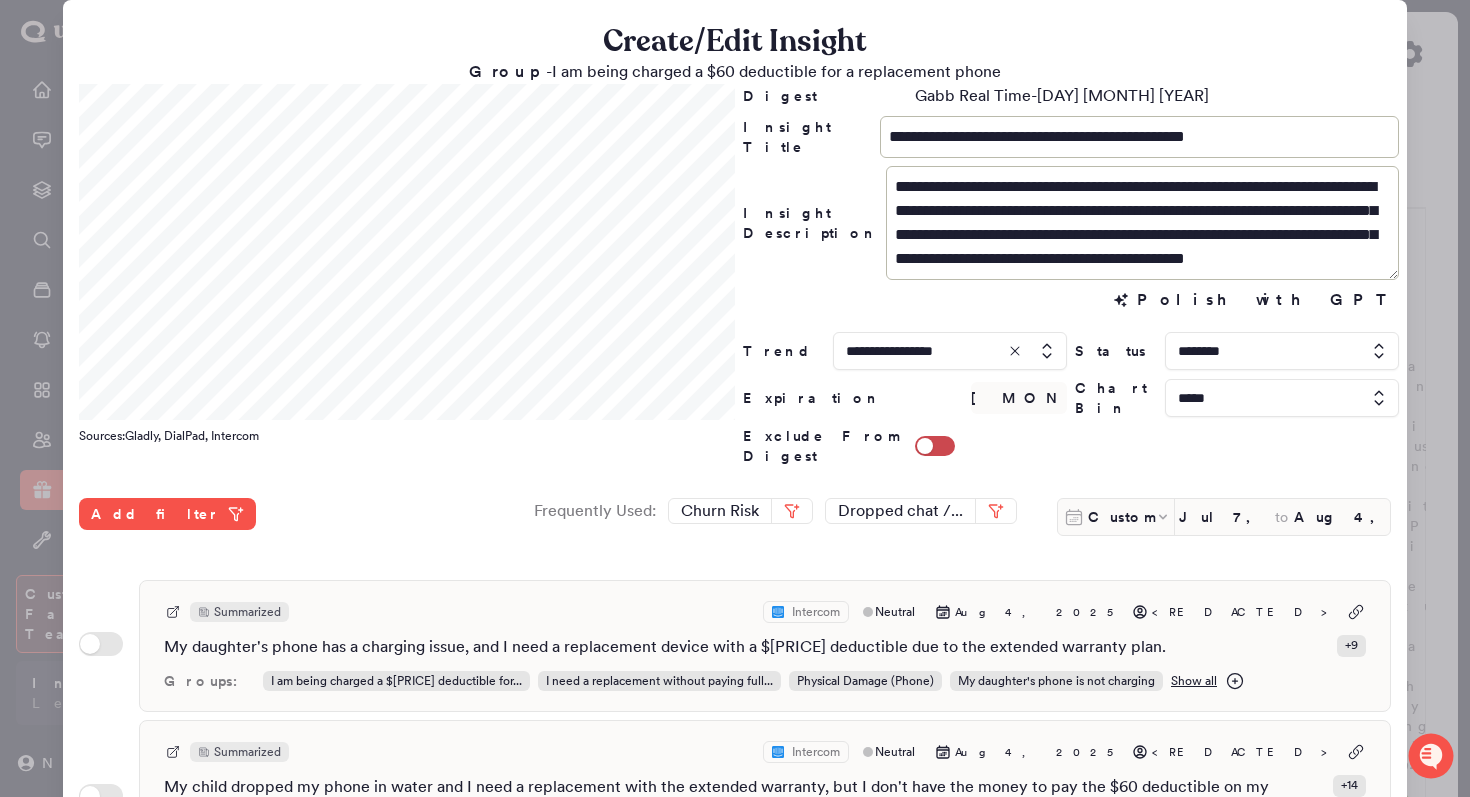 click at bounding box center (735, 398) 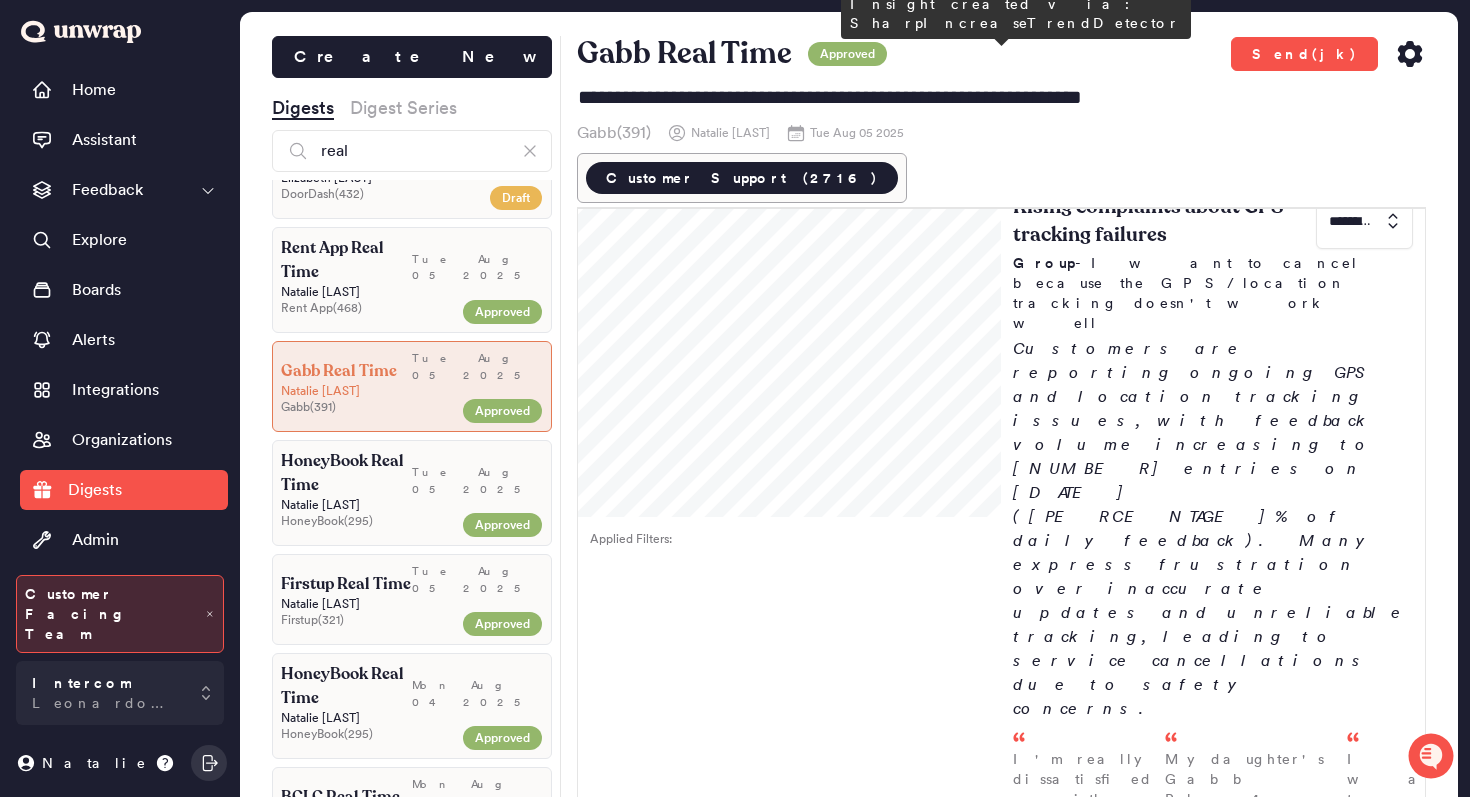 scroll, scrollTop: 0, scrollLeft: 0, axis: both 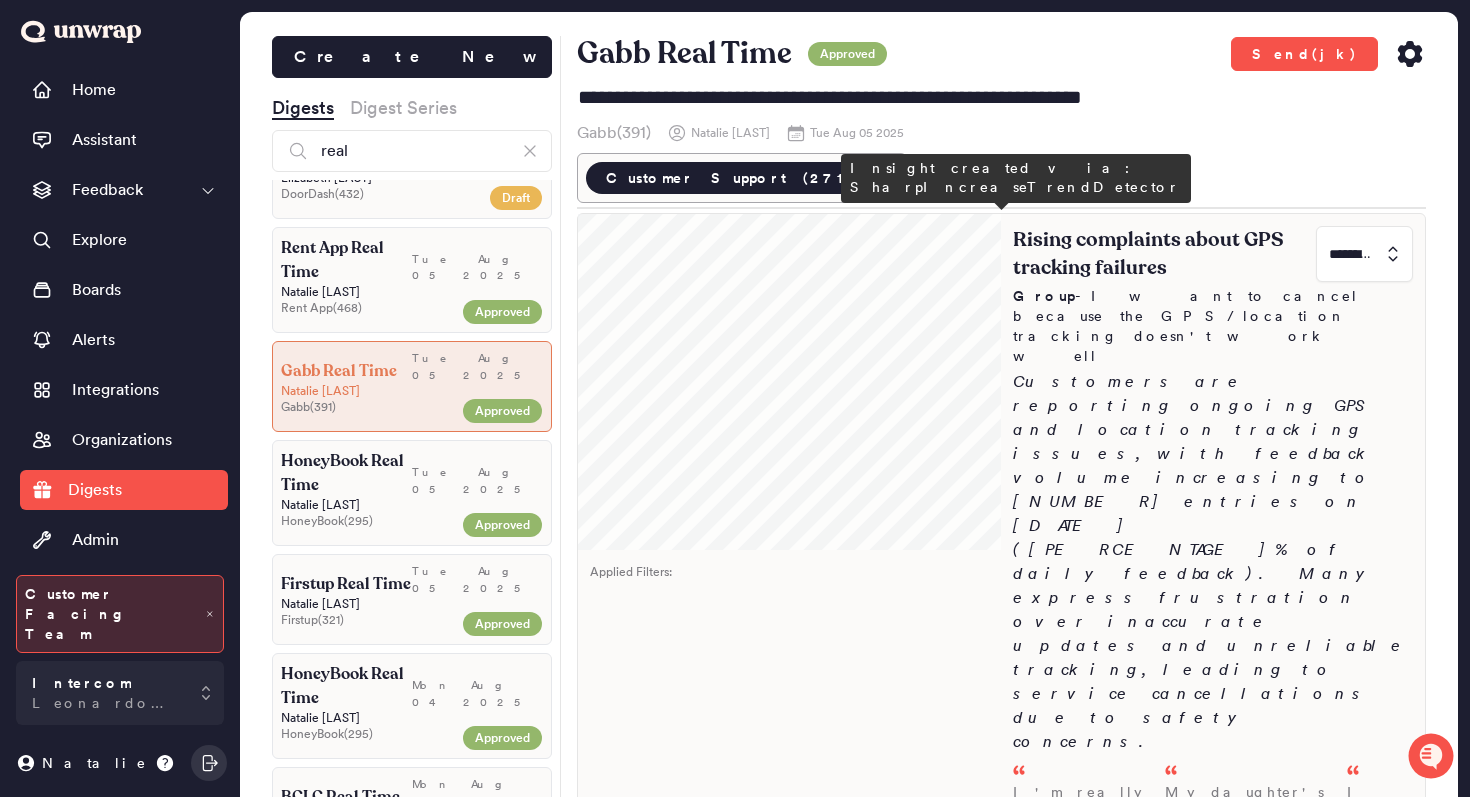 click on "Rising complaints about GPS tracking failures ********* Group  -  I want to cancel because the GPS/location tracking doesn't work well Customers are reporting ongoing GPS and location tracking issues, with feedback volume increasing to [NUMBER] entries on [DATE] ([PERCENTAGE]% of daily feedback). Many express frustration over inaccurate updates and unreliable tracking, leading to service cancellations due to safety concerns. I'm really dissatisfied with our Gabb watches as the location tracking feature did not work when my daughter got lost, showing her in the wrong location on the...  -  [DATE] My daughter's [PRODUCT] [PRODUCT] [PRODUCT]'s geo locator has never worked, showing her in the ocean or with no battery, despite having [PERCENTAGE]% battery, while my son's identical...  -  [DATE] I want to cancel my service because I'm not happy with the GPS tracking and we don't use the watch often enough to justify keeping the service.  -  [DATE]" at bounding box center (1213, 724) 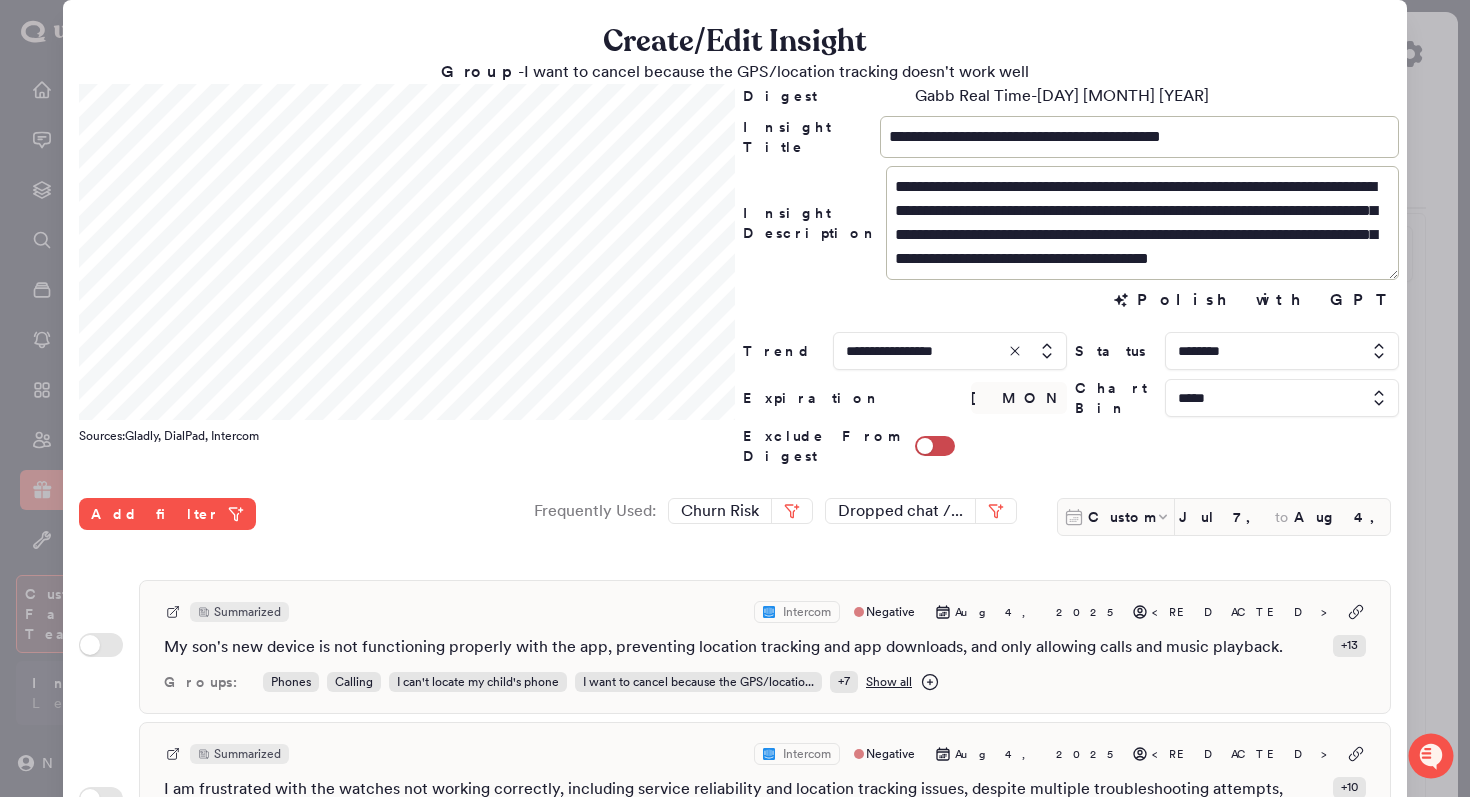 scroll, scrollTop: 132, scrollLeft: 0, axis: vertical 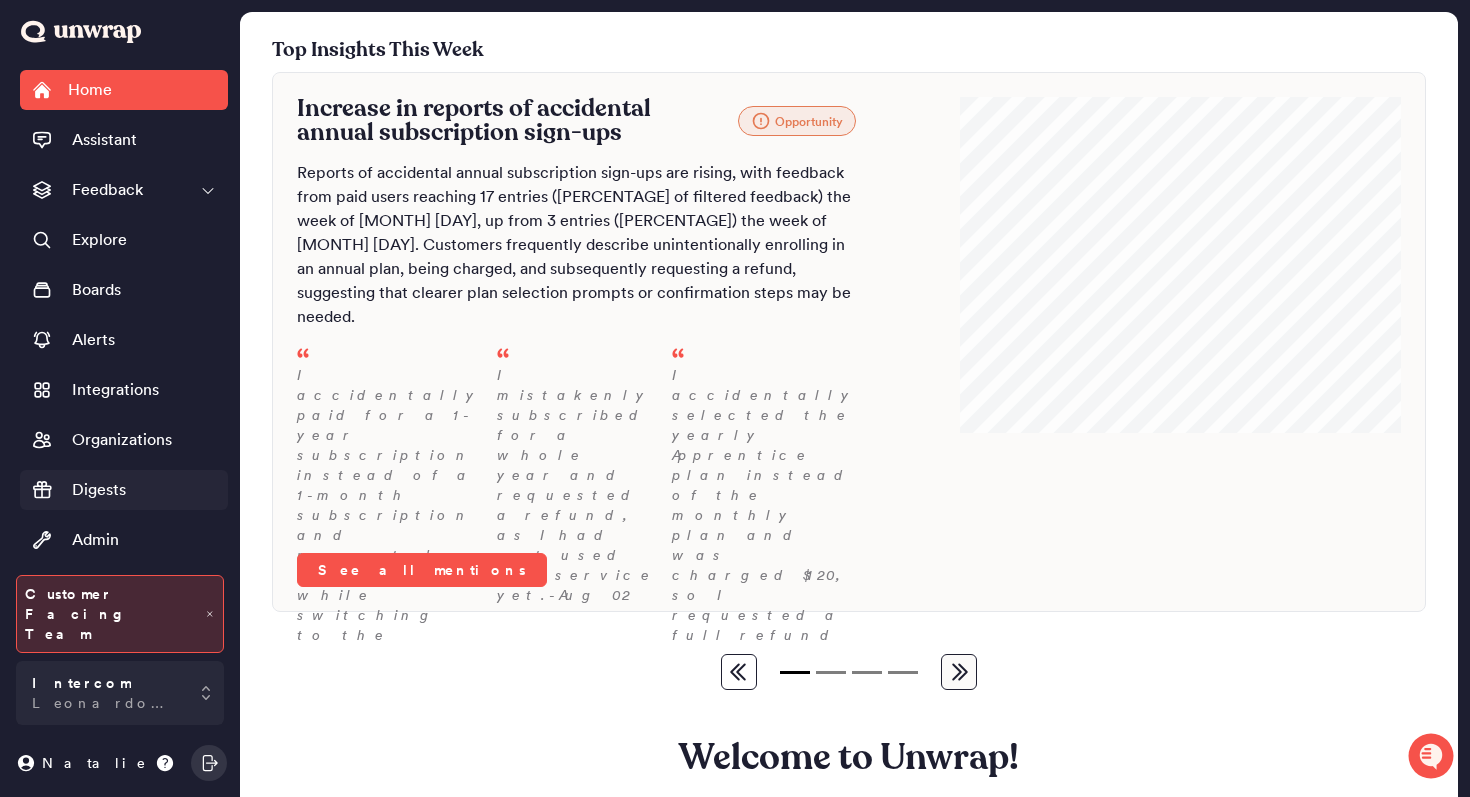 click on "Digests" at bounding box center (124, 490) 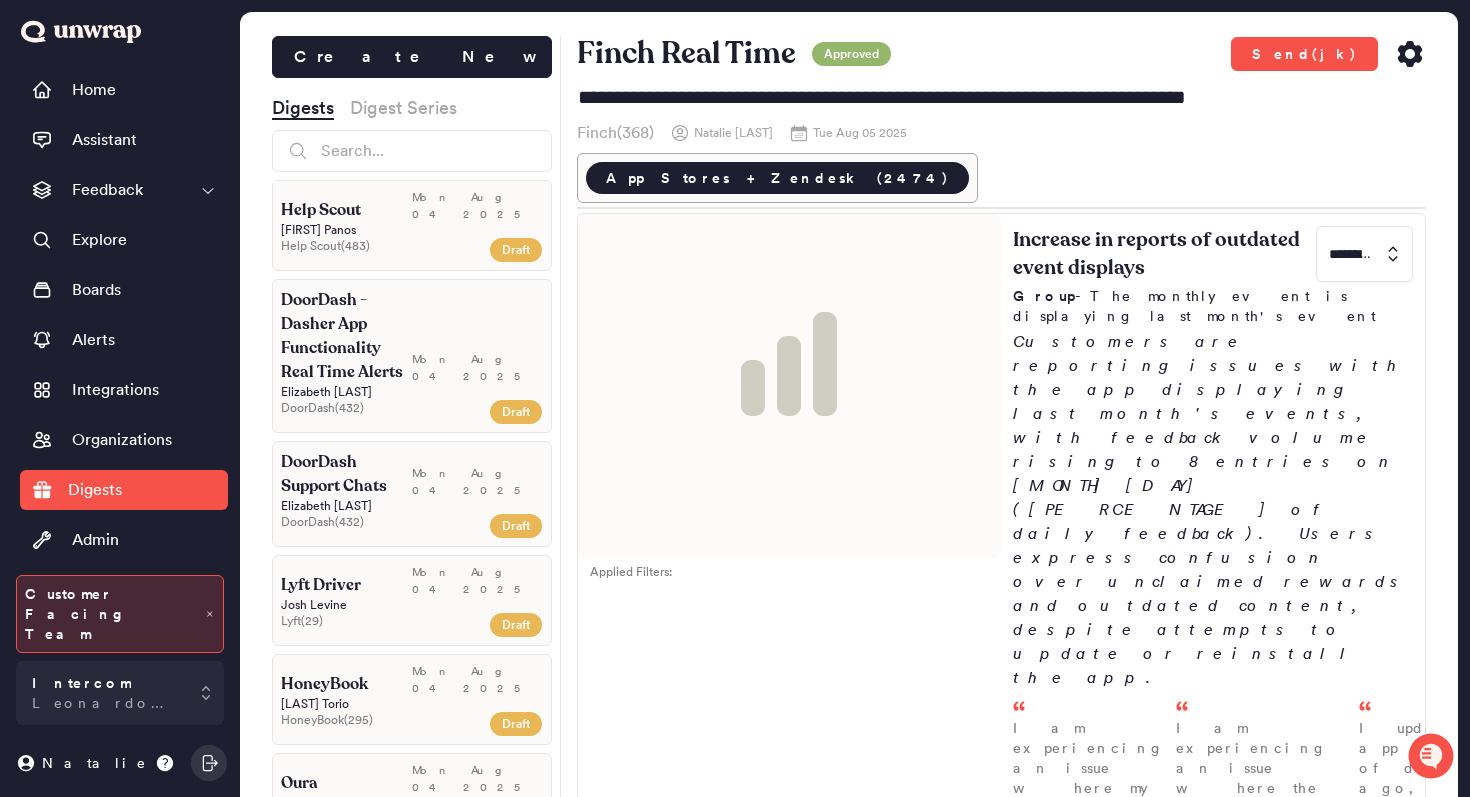 type on "**********" 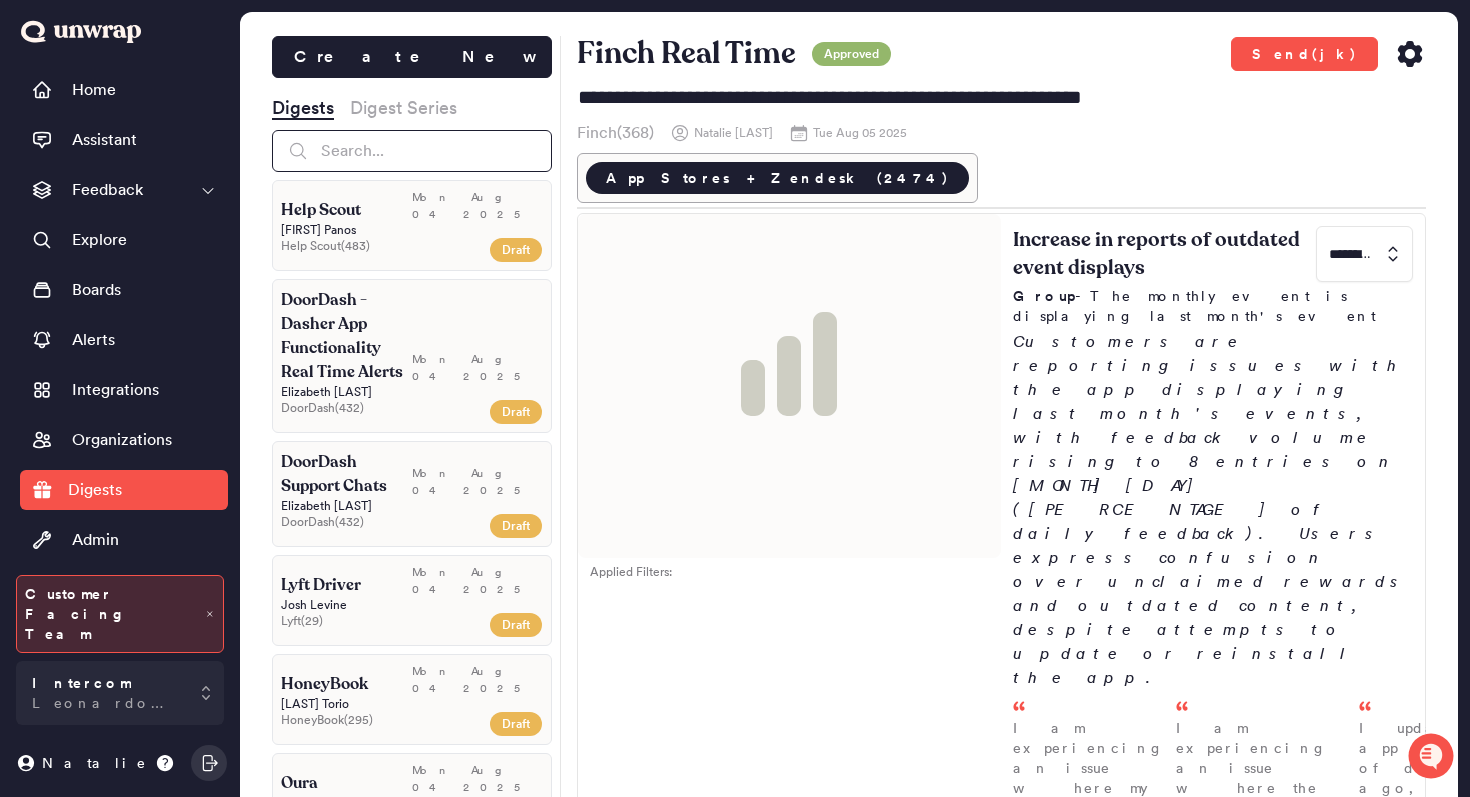 click at bounding box center [412, 151] 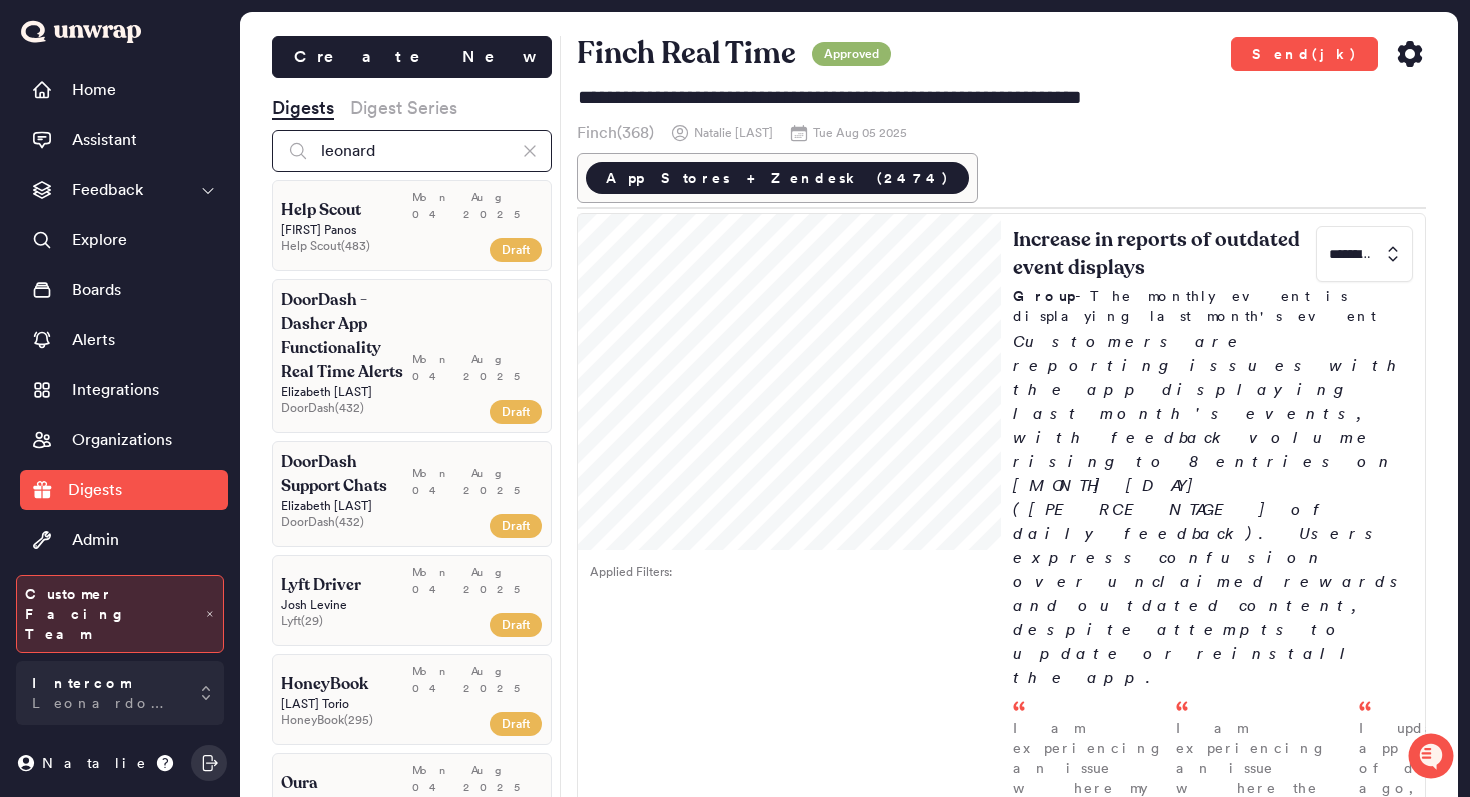type on "leonardo" 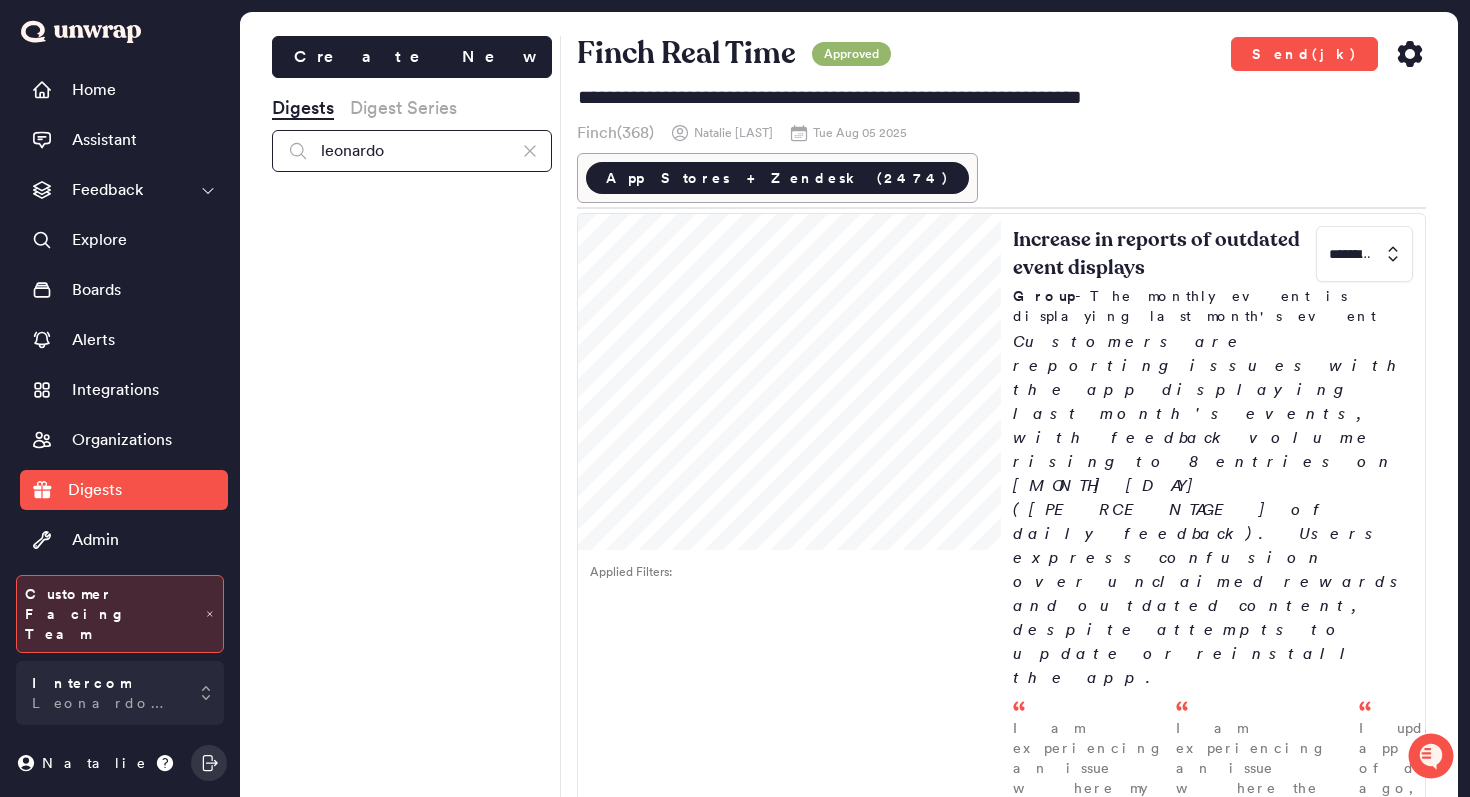 type on "**********" 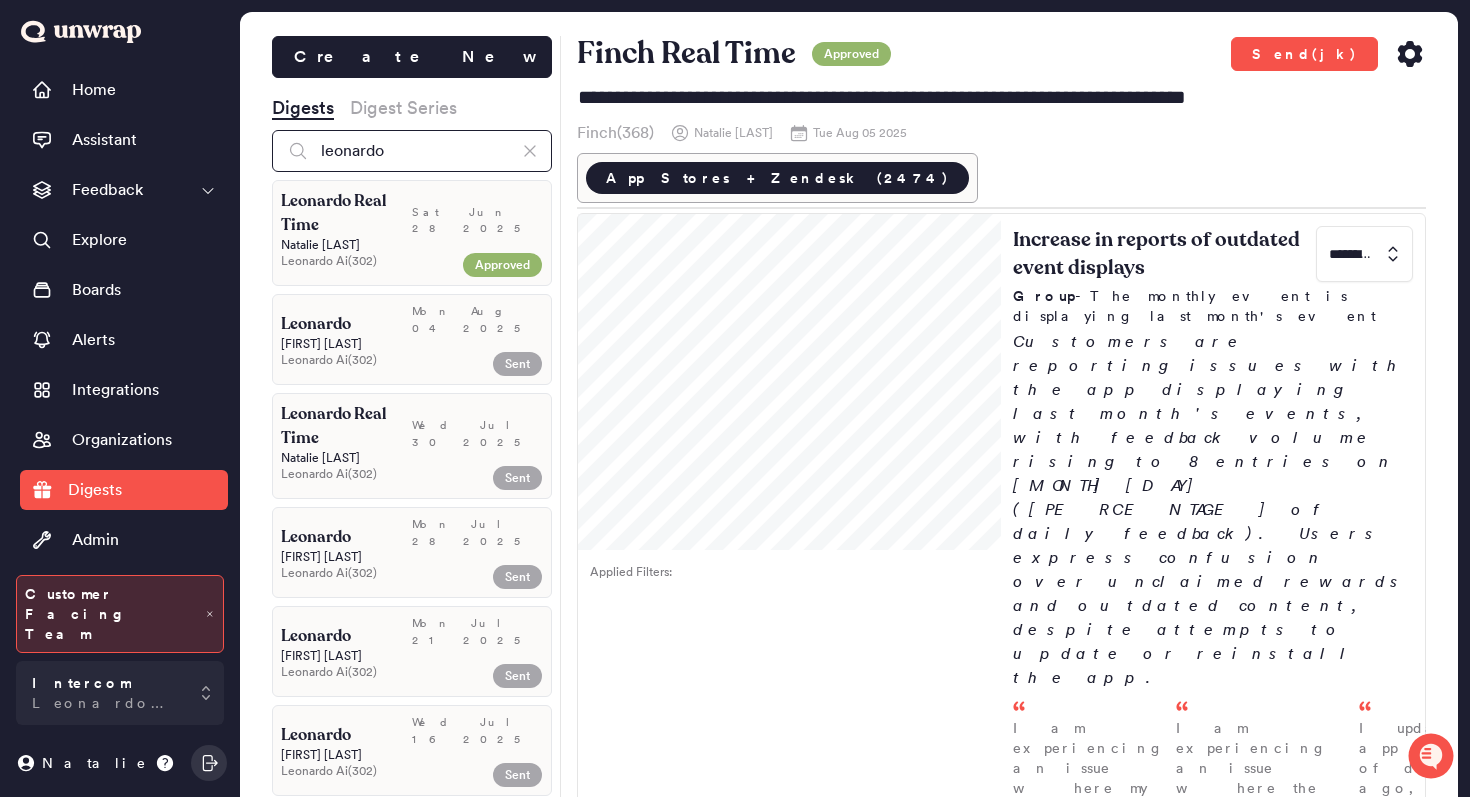 type on "leonardo" 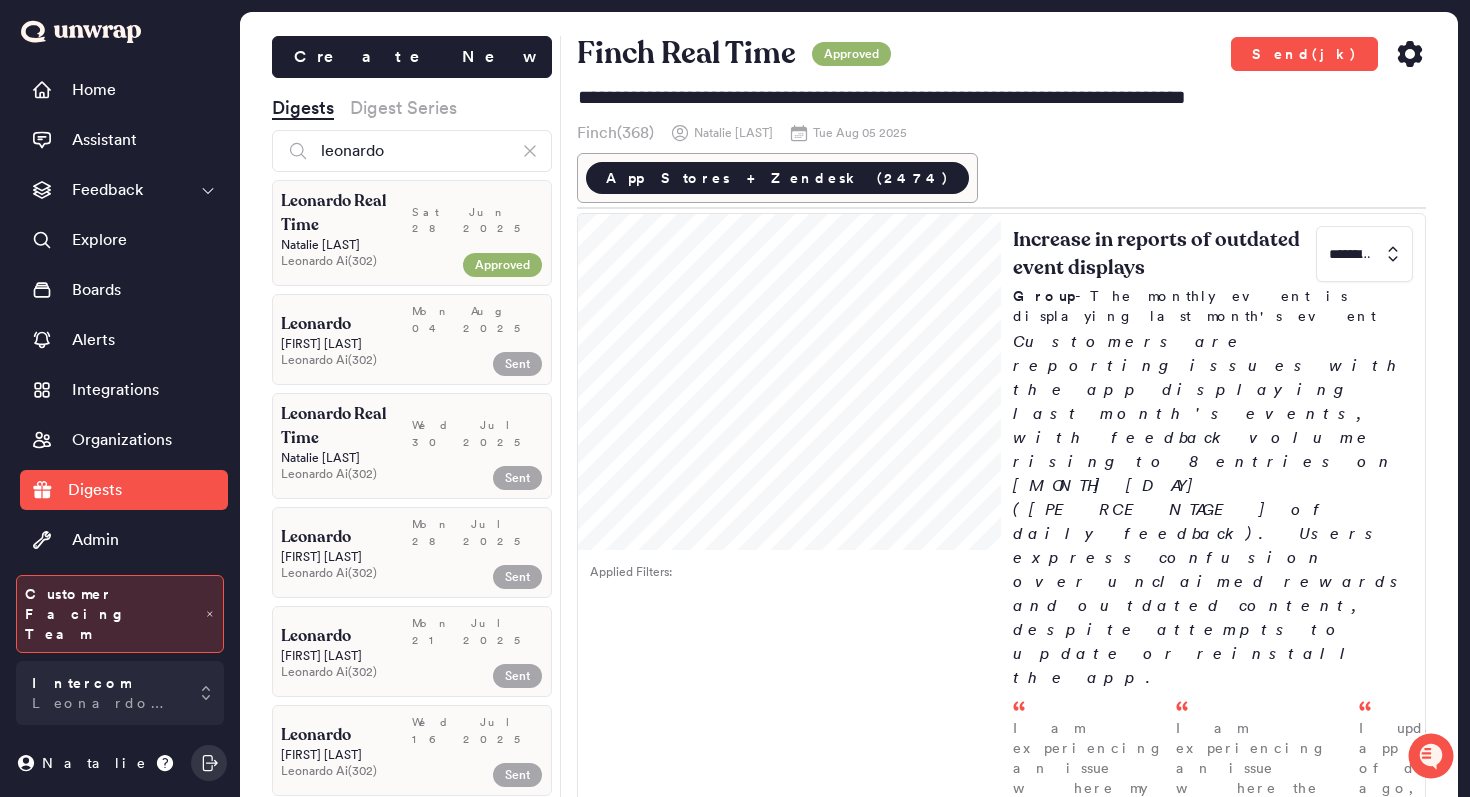 click on "Wed Jul 30 2025" at bounding box center [477, 426] 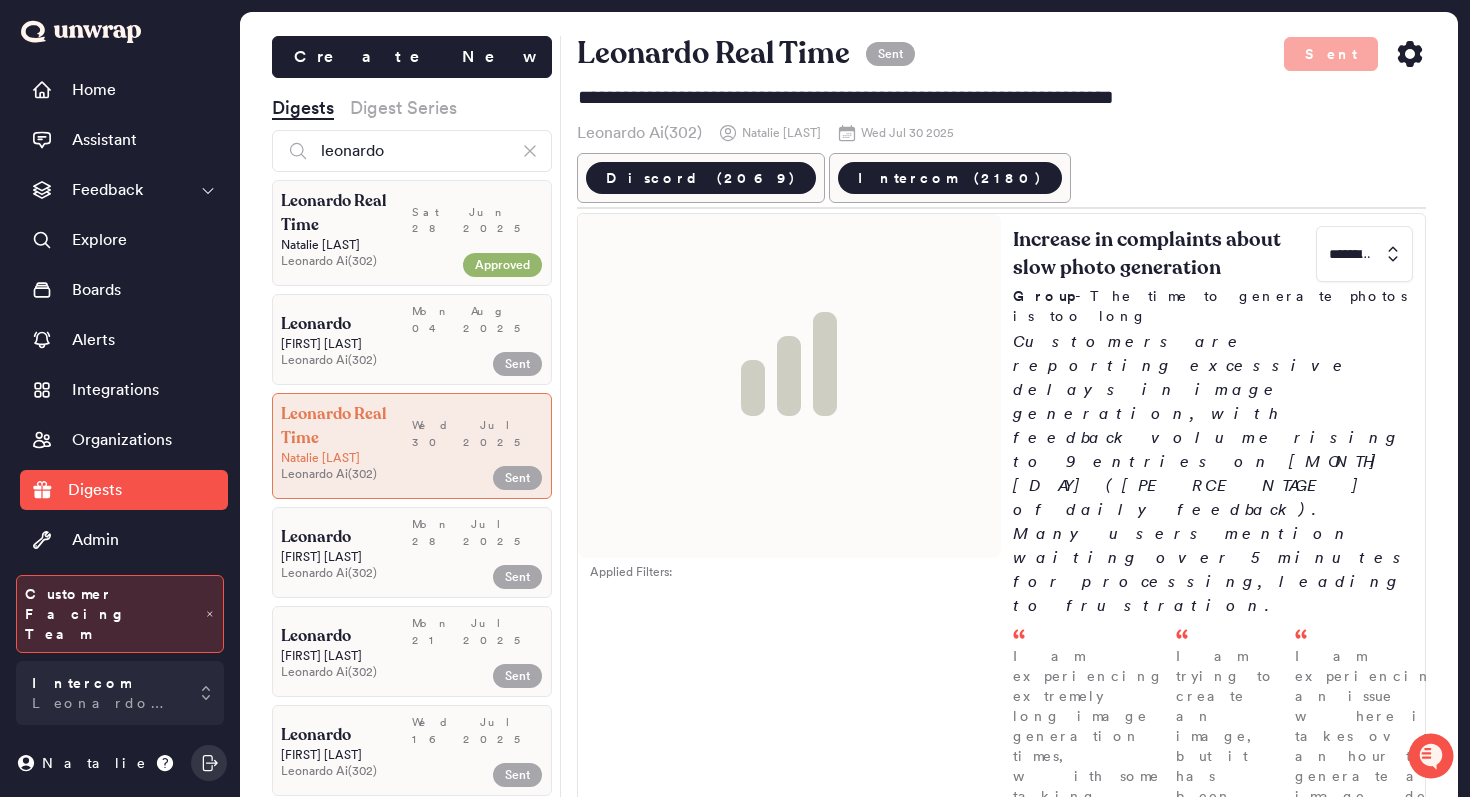 click on "Mon Jul 28 2025" at bounding box center [477, 532] 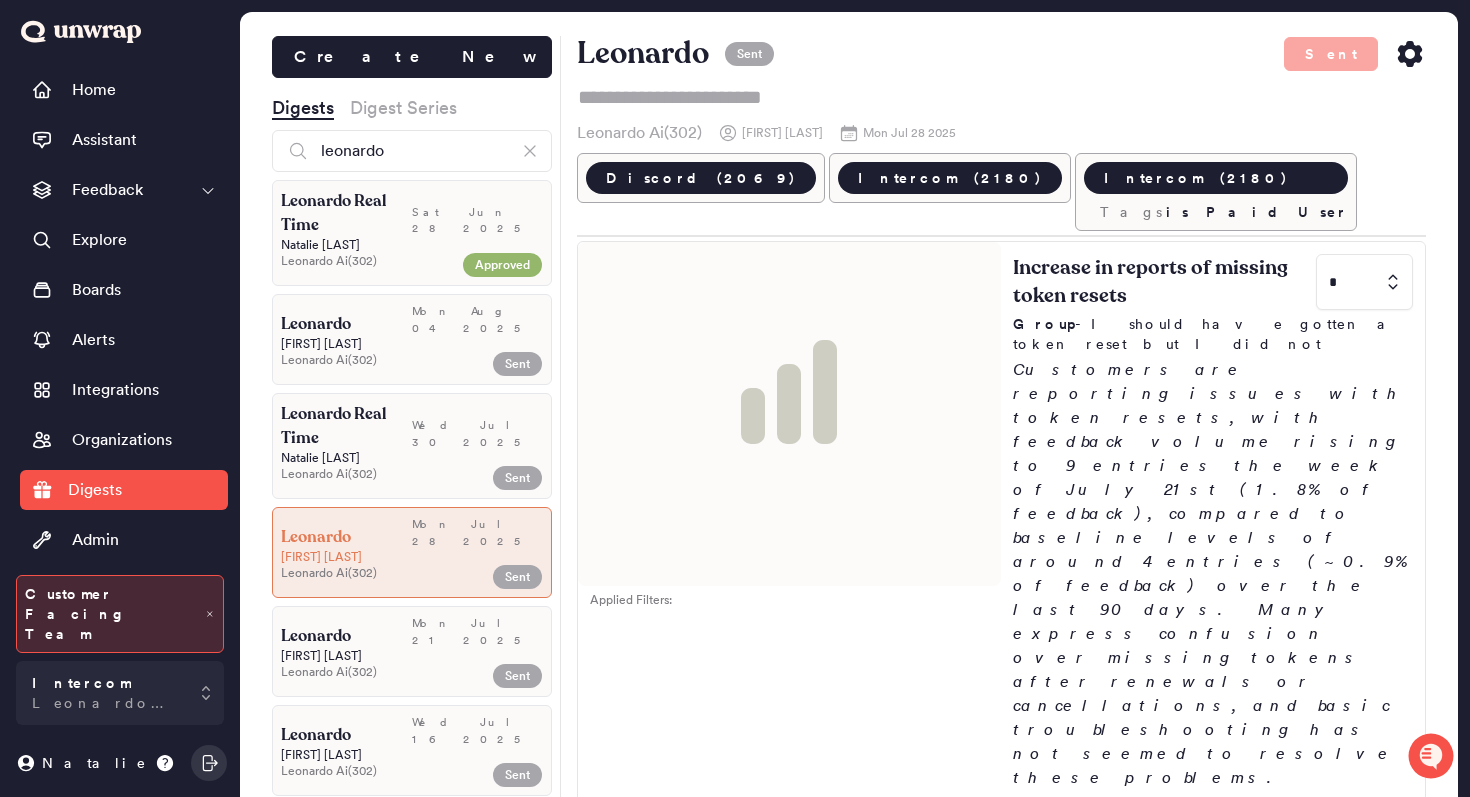 click on "[FIRST] Ai  ( 302 ) Sent" at bounding box center [412, 339] 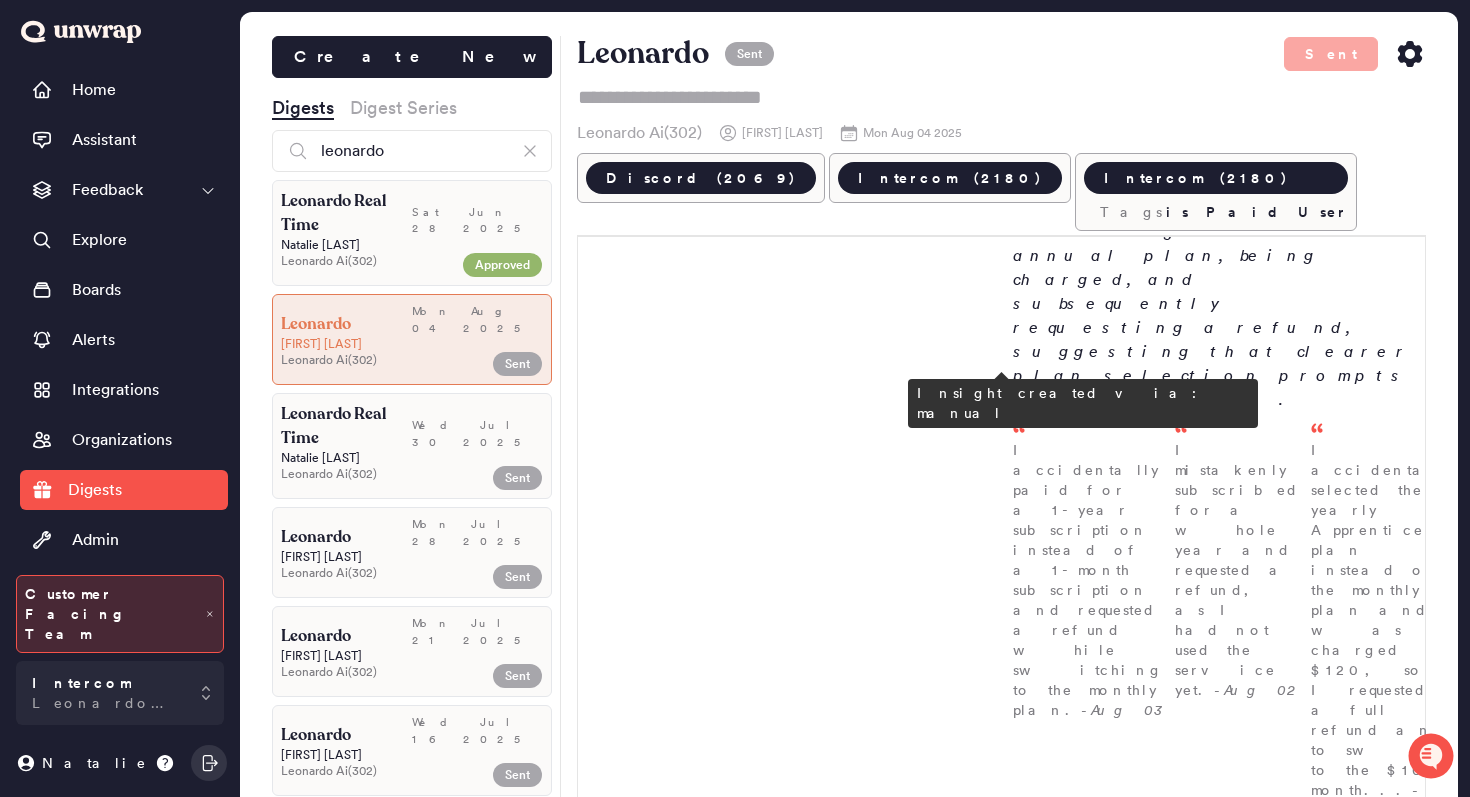 scroll, scrollTop: 470, scrollLeft: 0, axis: vertical 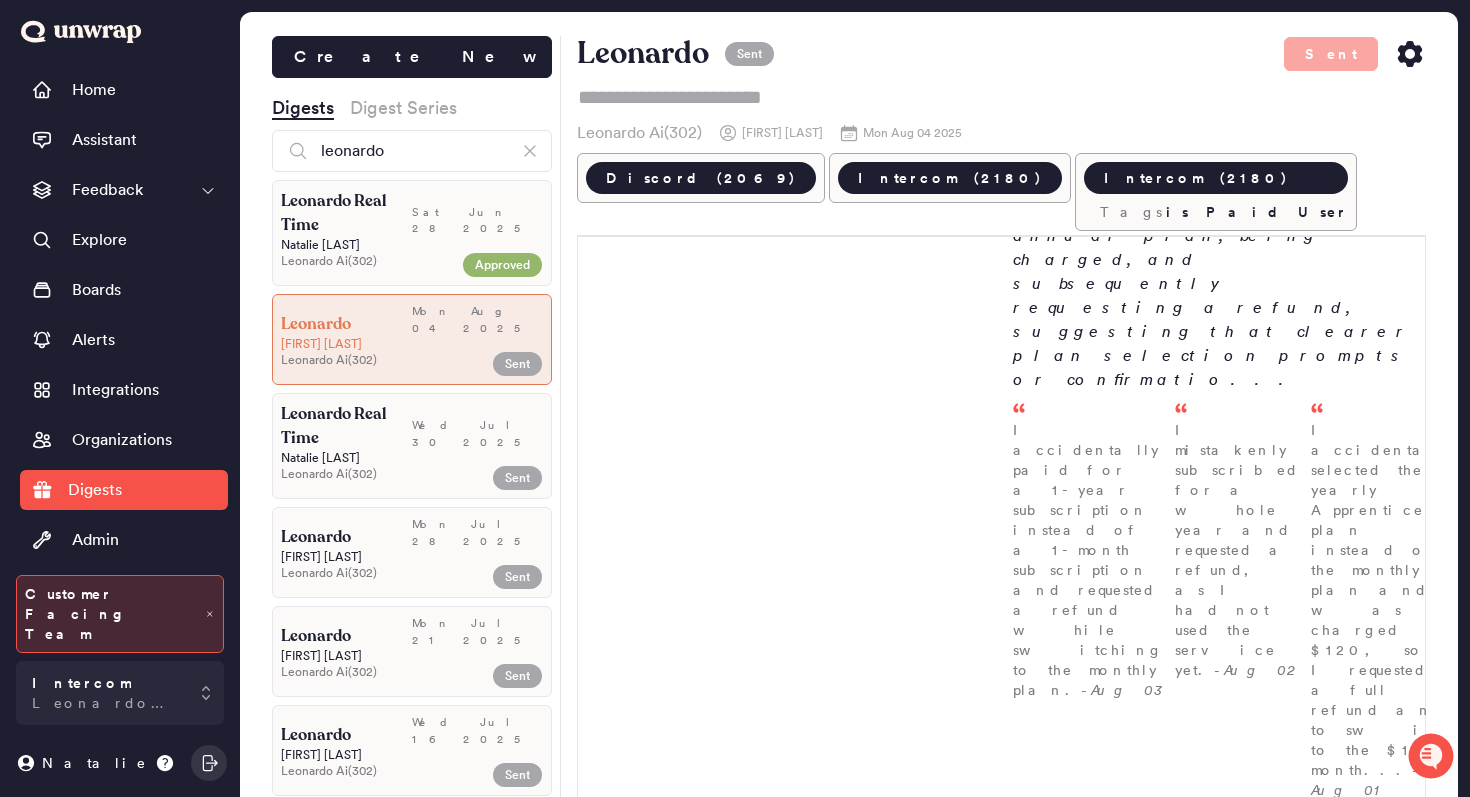 click on "[FIRST]   [LAST]" at bounding box center (412, 557) 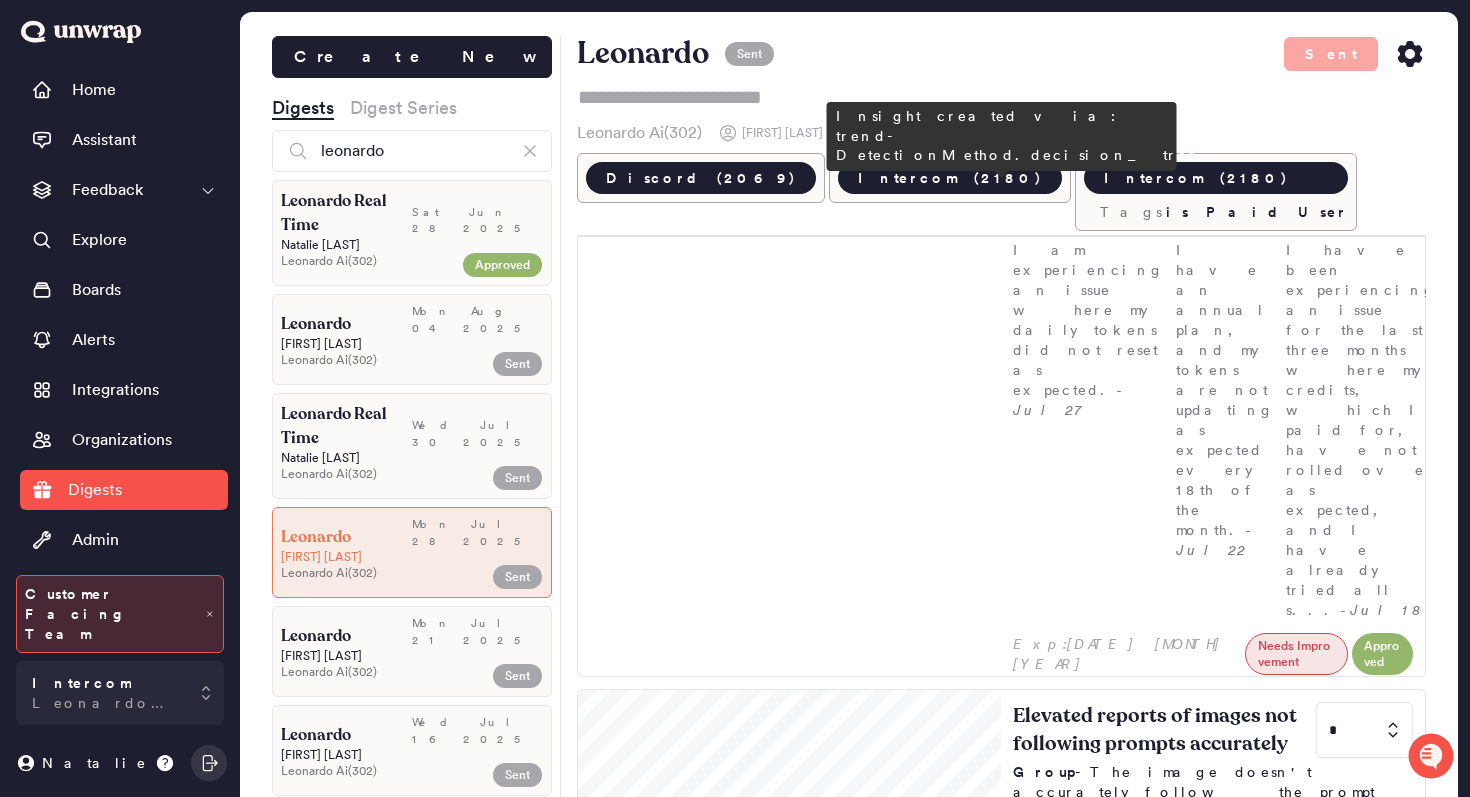 scroll, scrollTop: 701, scrollLeft: 0, axis: vertical 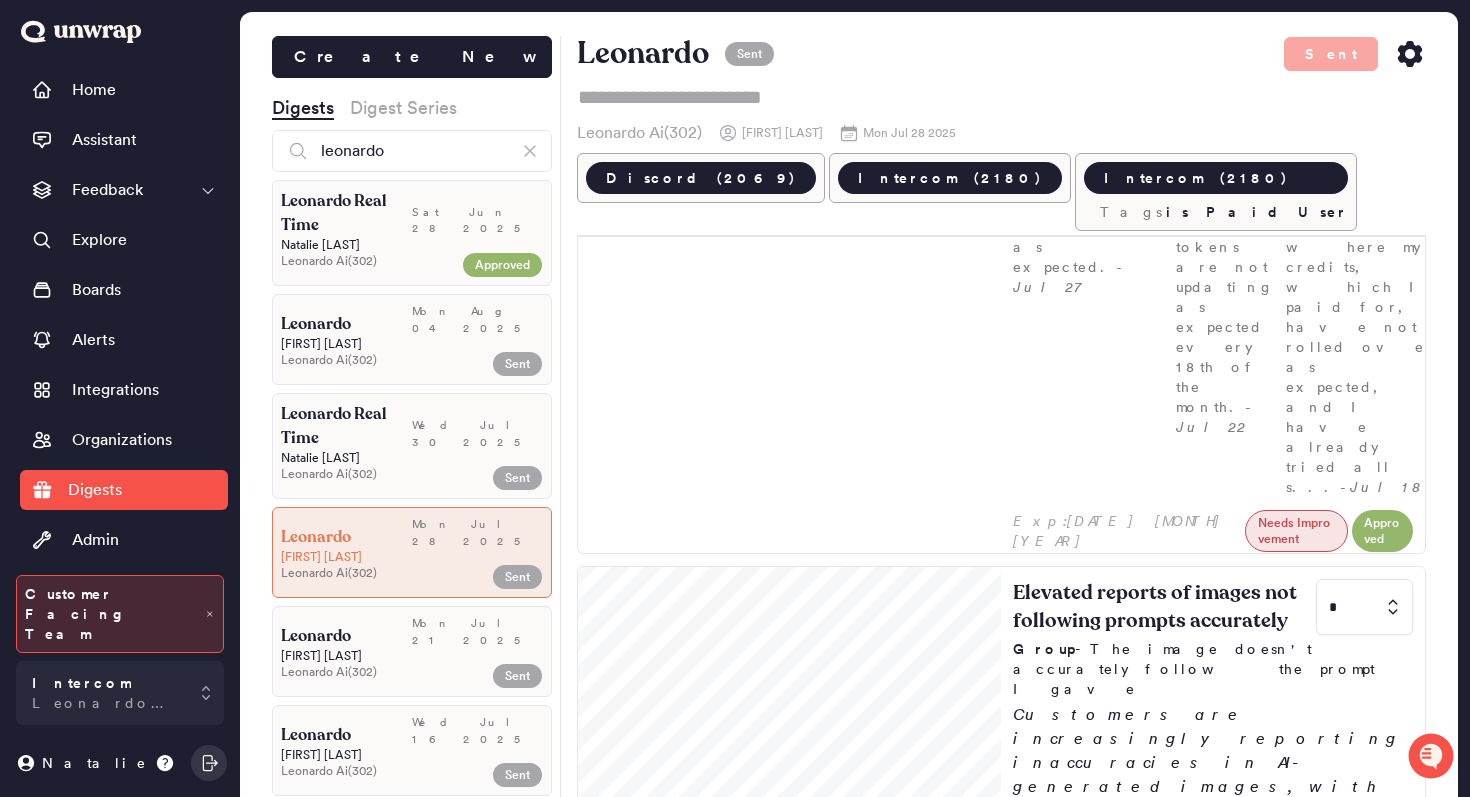 click on "Leonardo Ai  ( 302 )" at bounding box center [368, 474] 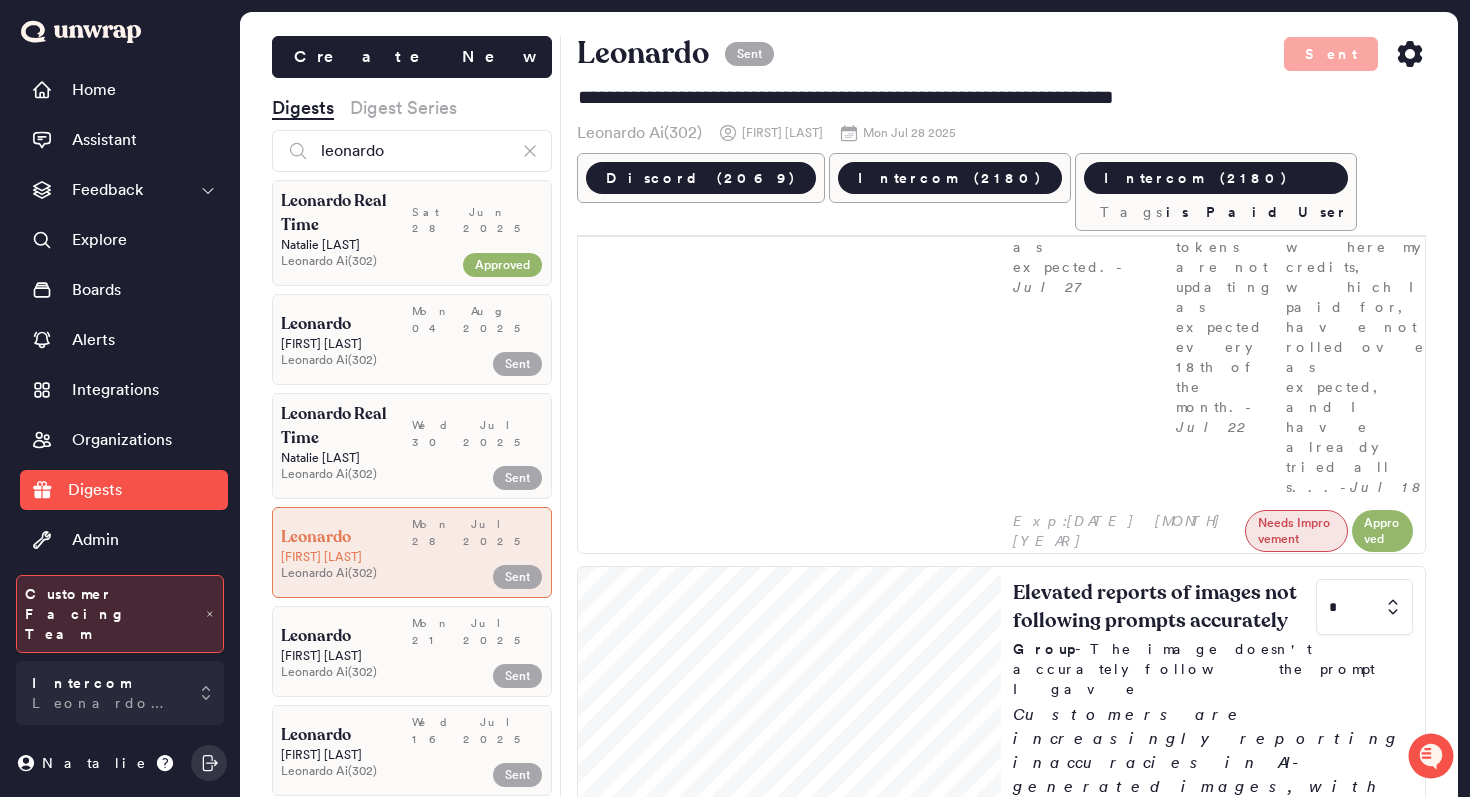 scroll, scrollTop: 0, scrollLeft: 0, axis: both 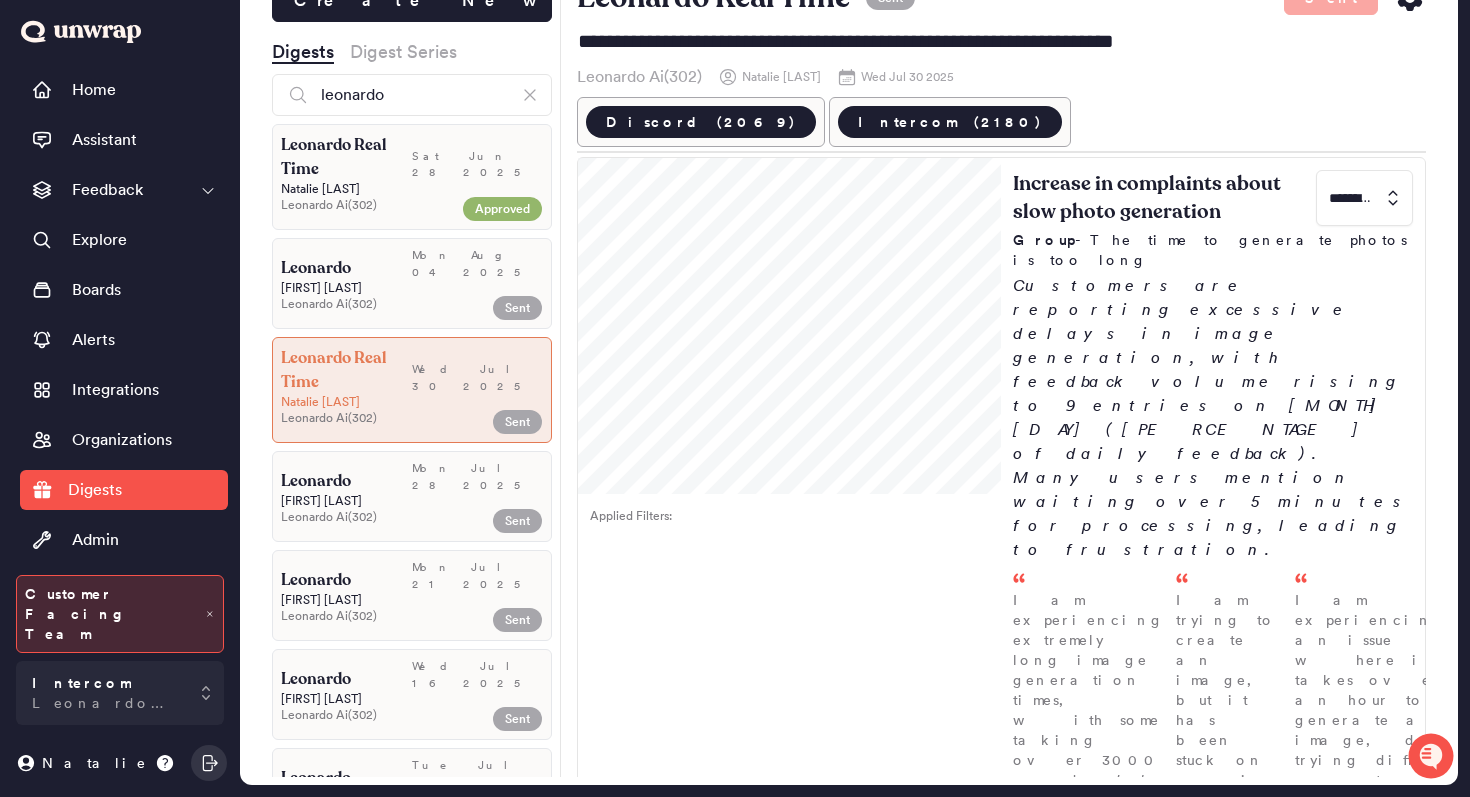 click on "Leonardo Ai  ( 302 )" at bounding box center [368, 517] 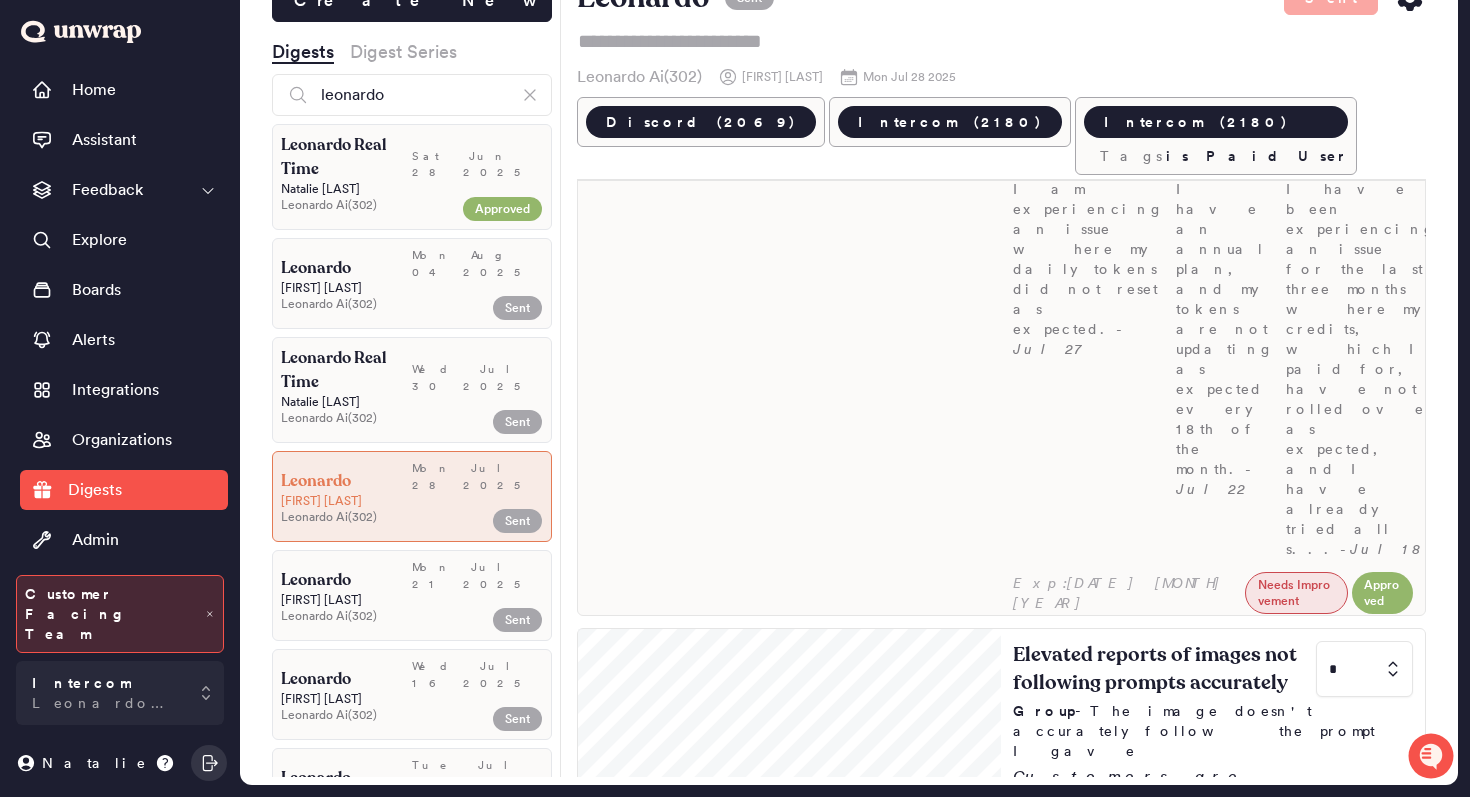 scroll, scrollTop: 0, scrollLeft: 0, axis: both 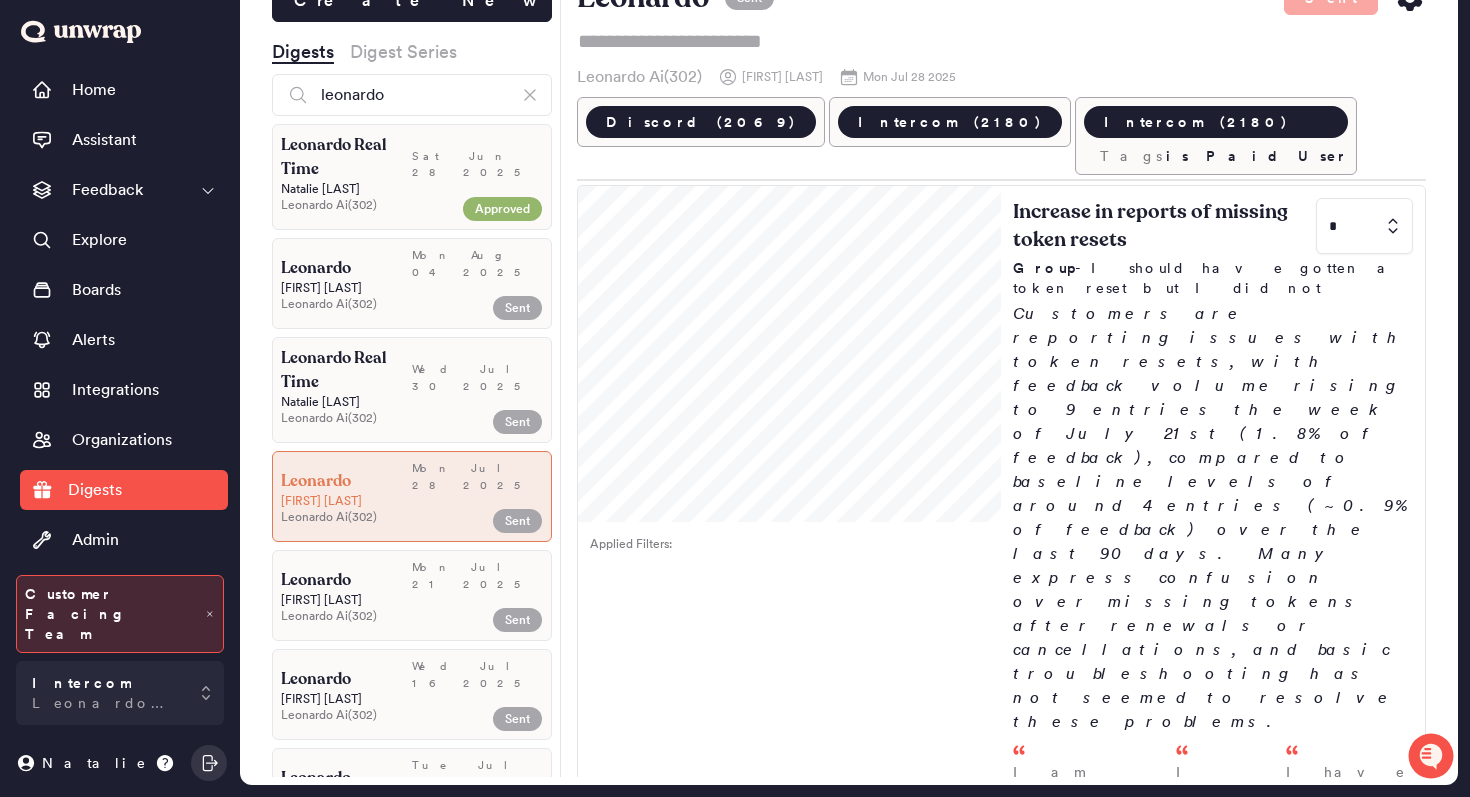 click on "Sent" at bounding box center [517, 308] 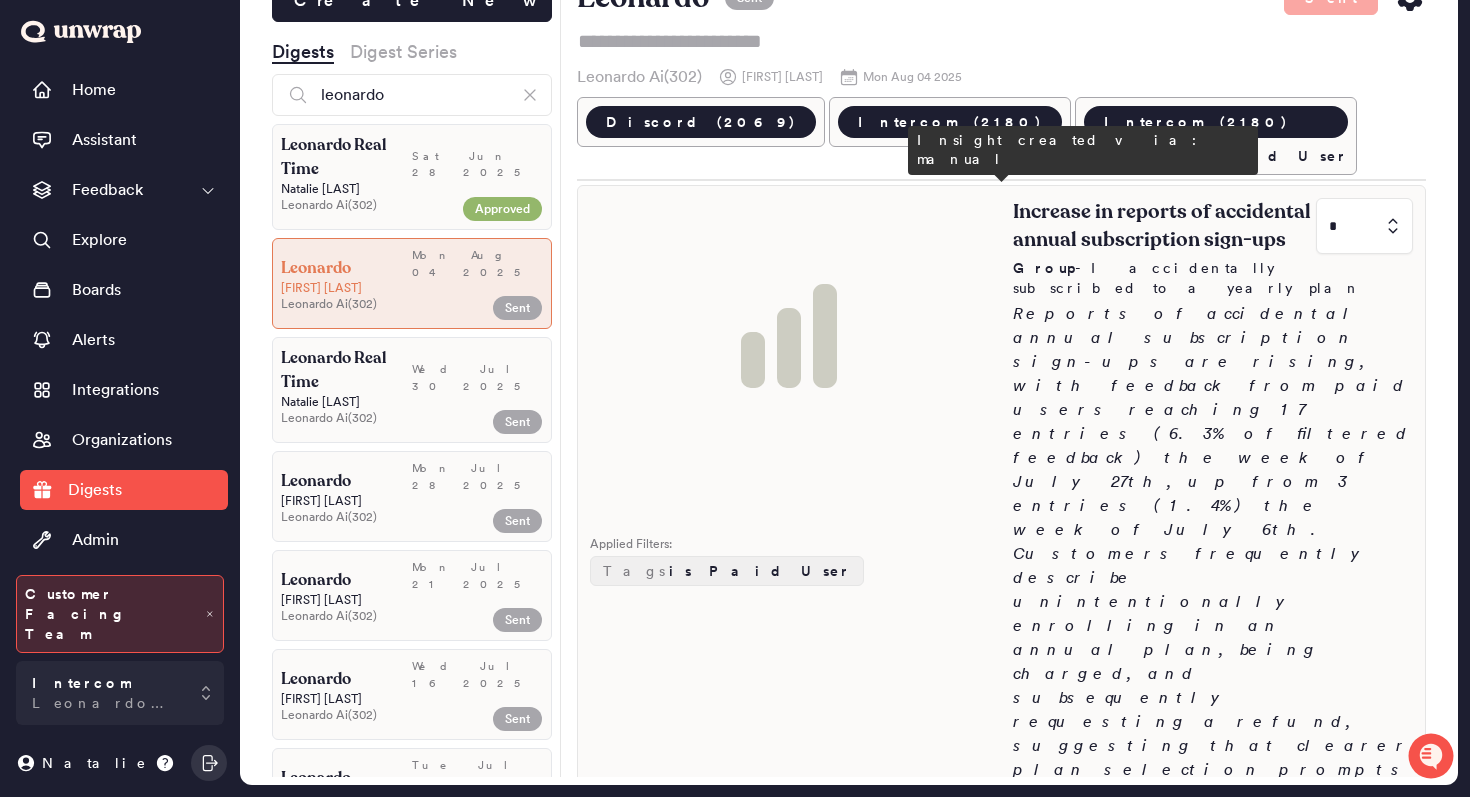 scroll, scrollTop: 0, scrollLeft: 0, axis: both 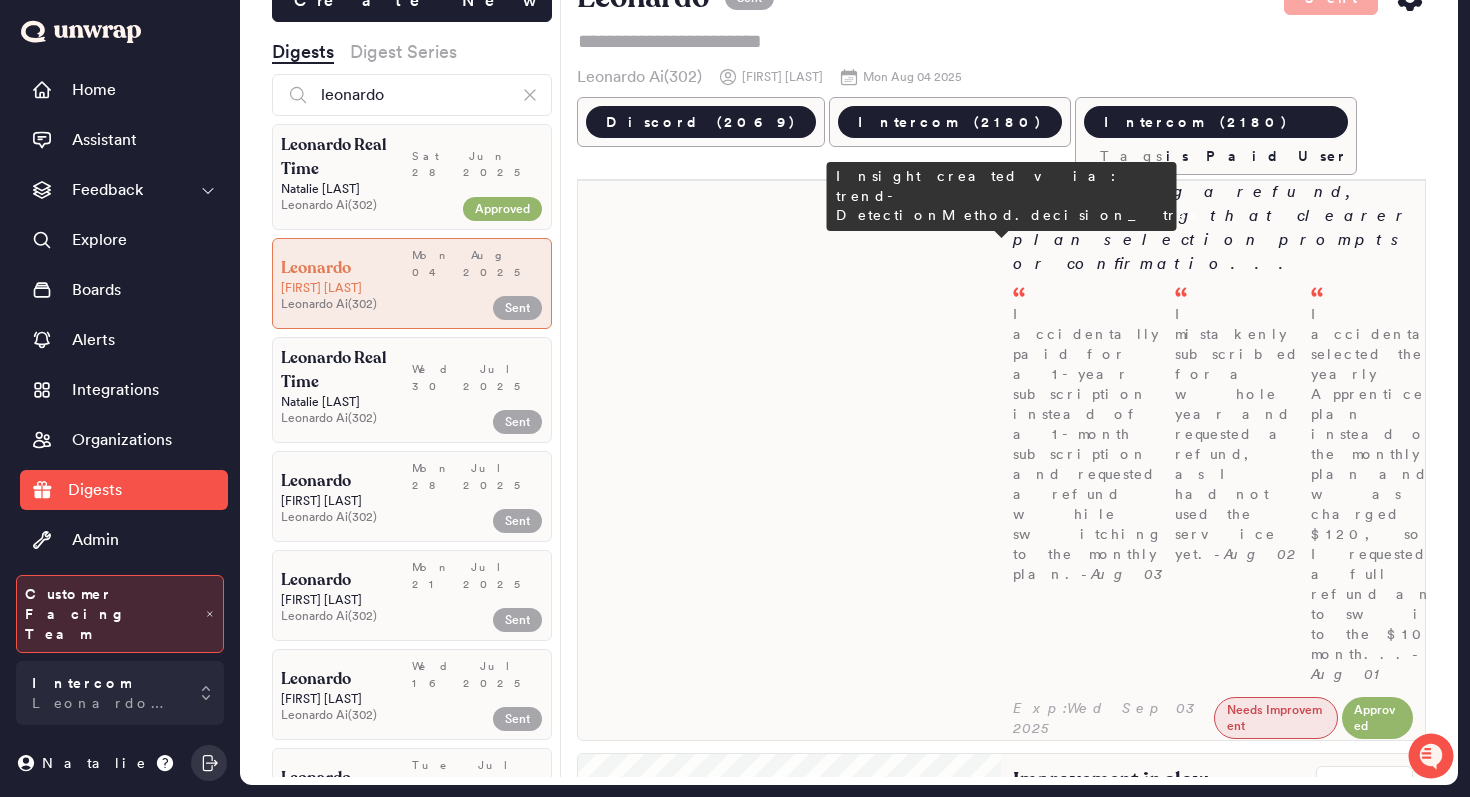 click on "Group  -  Slow application performance (high latency)" at bounding box center [1213, 874] 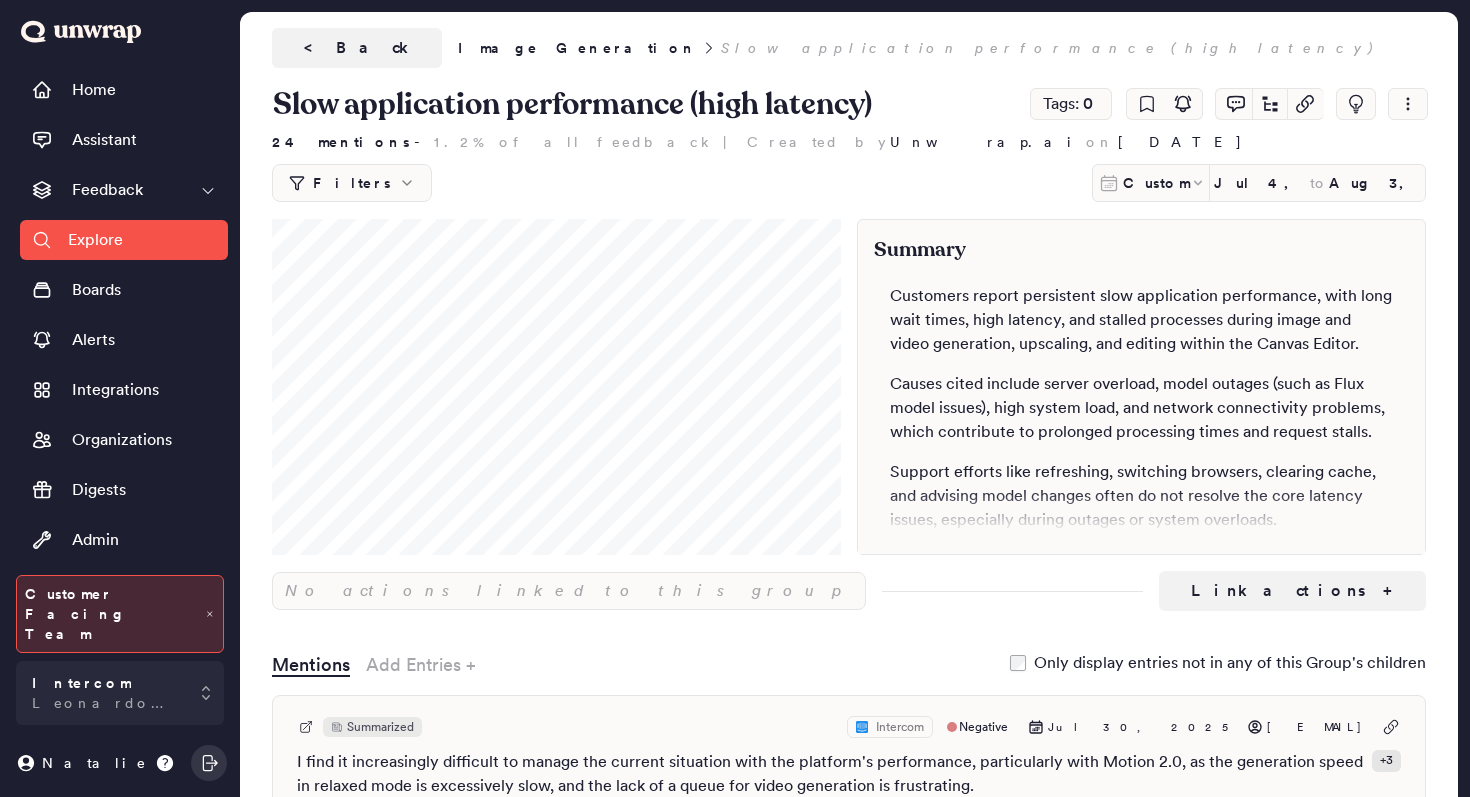 scroll, scrollTop: 0, scrollLeft: 0, axis: both 